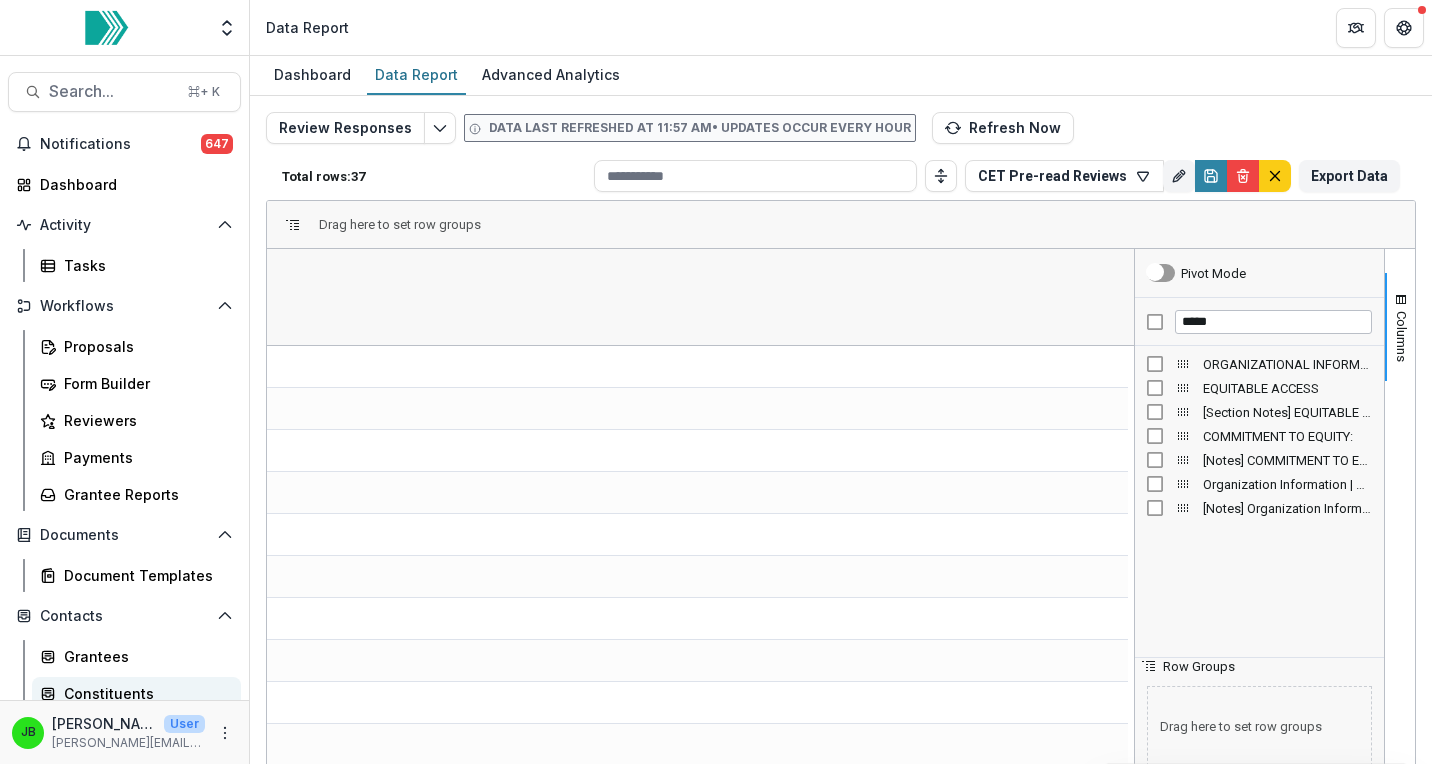 scroll, scrollTop: 0, scrollLeft: 0, axis: both 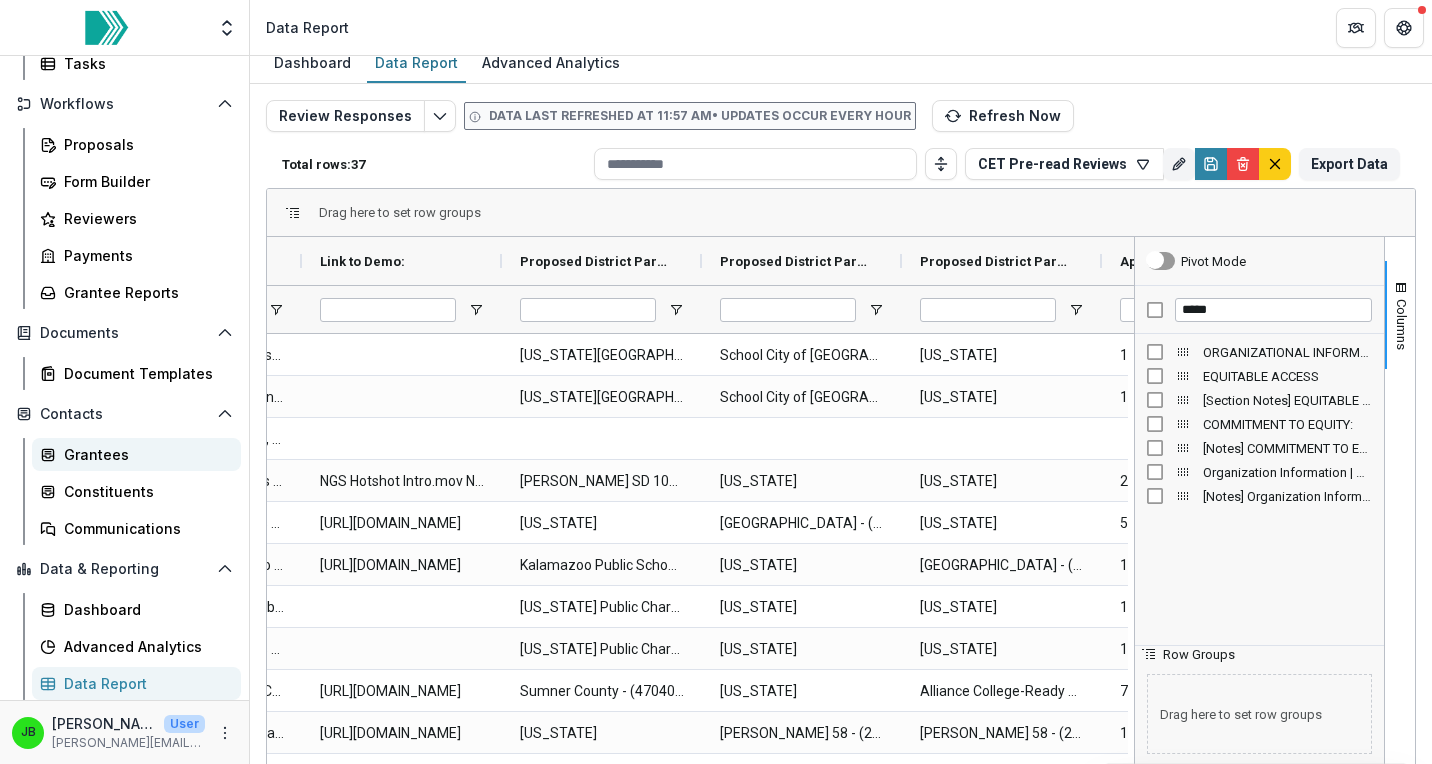 click on "Grantees" at bounding box center [144, 454] 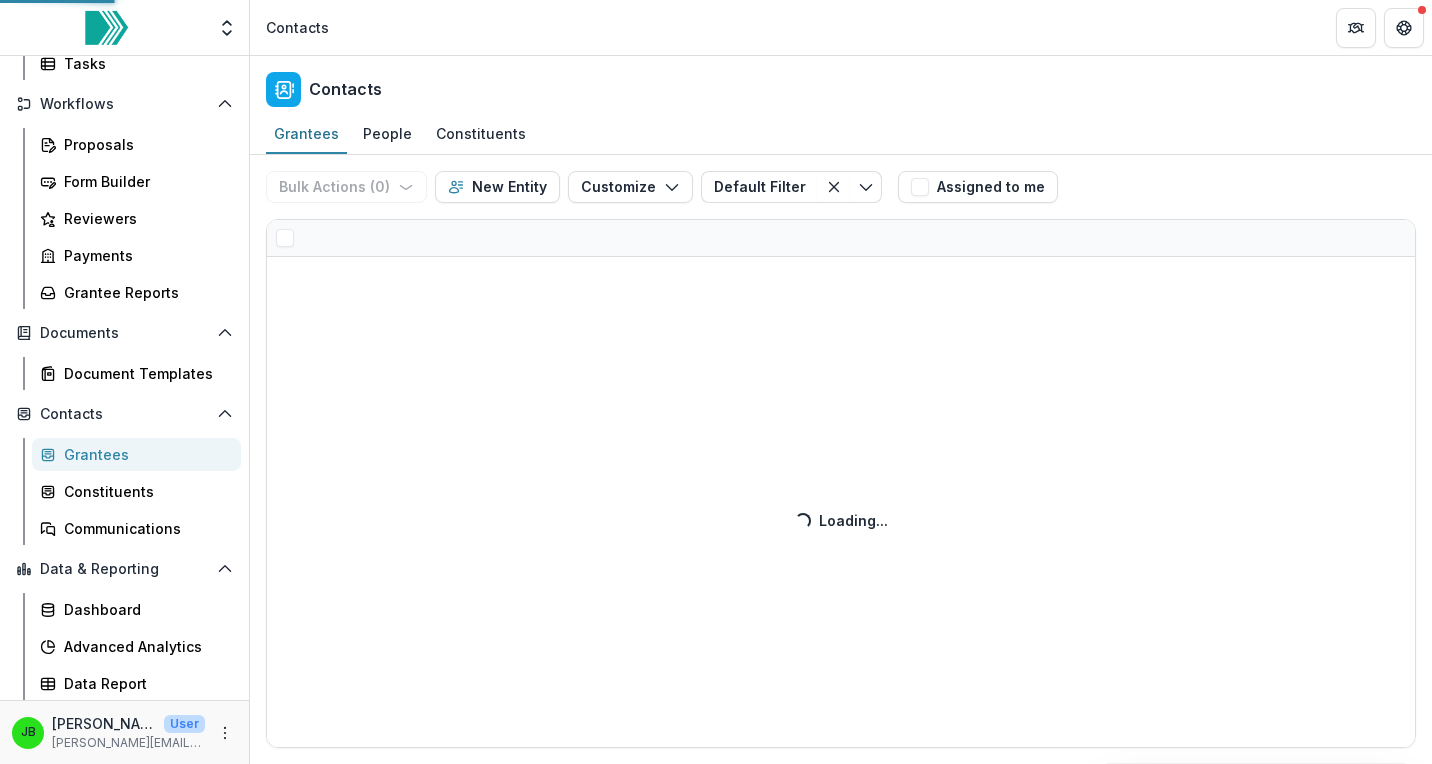 scroll, scrollTop: 0, scrollLeft: 0, axis: both 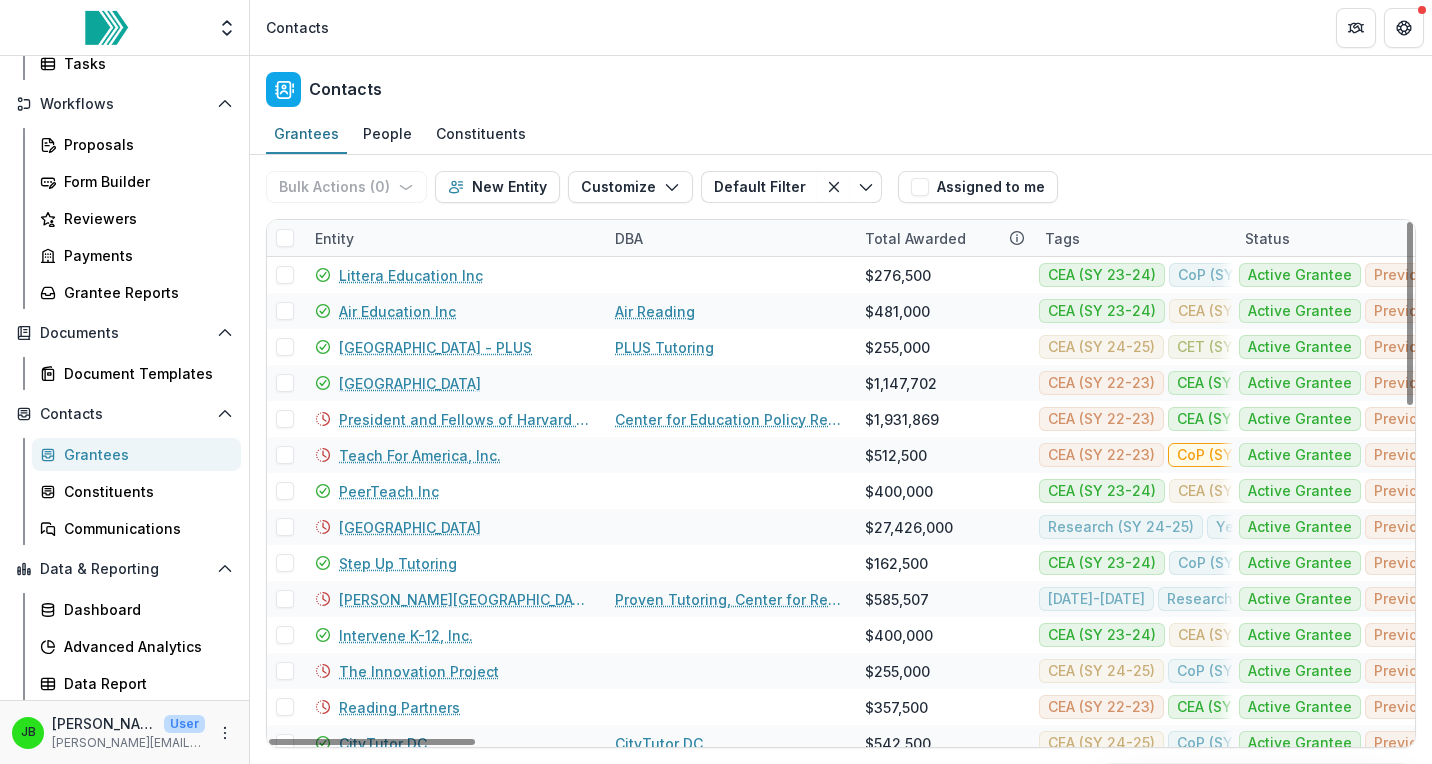 click on "Entity" at bounding box center [334, 238] 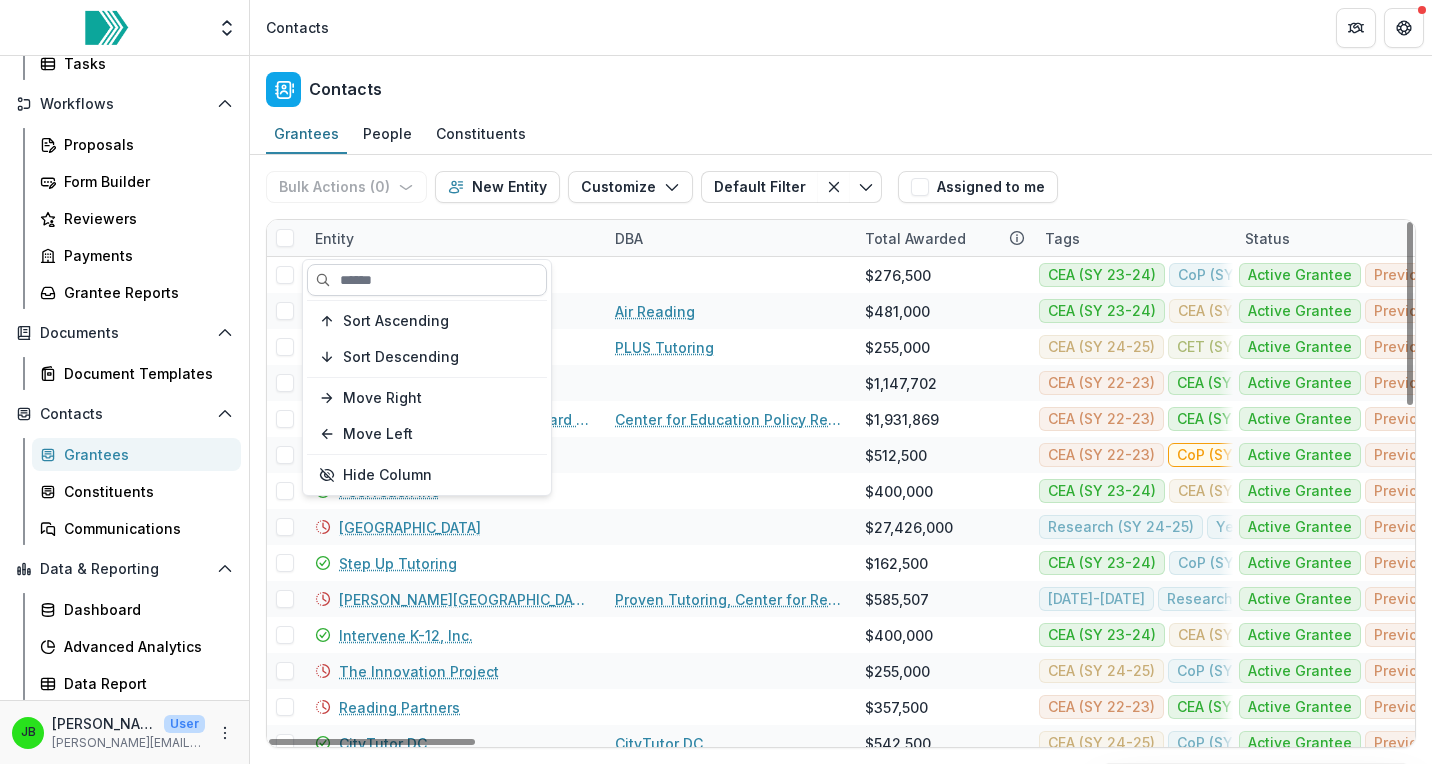 click at bounding box center [427, 280] 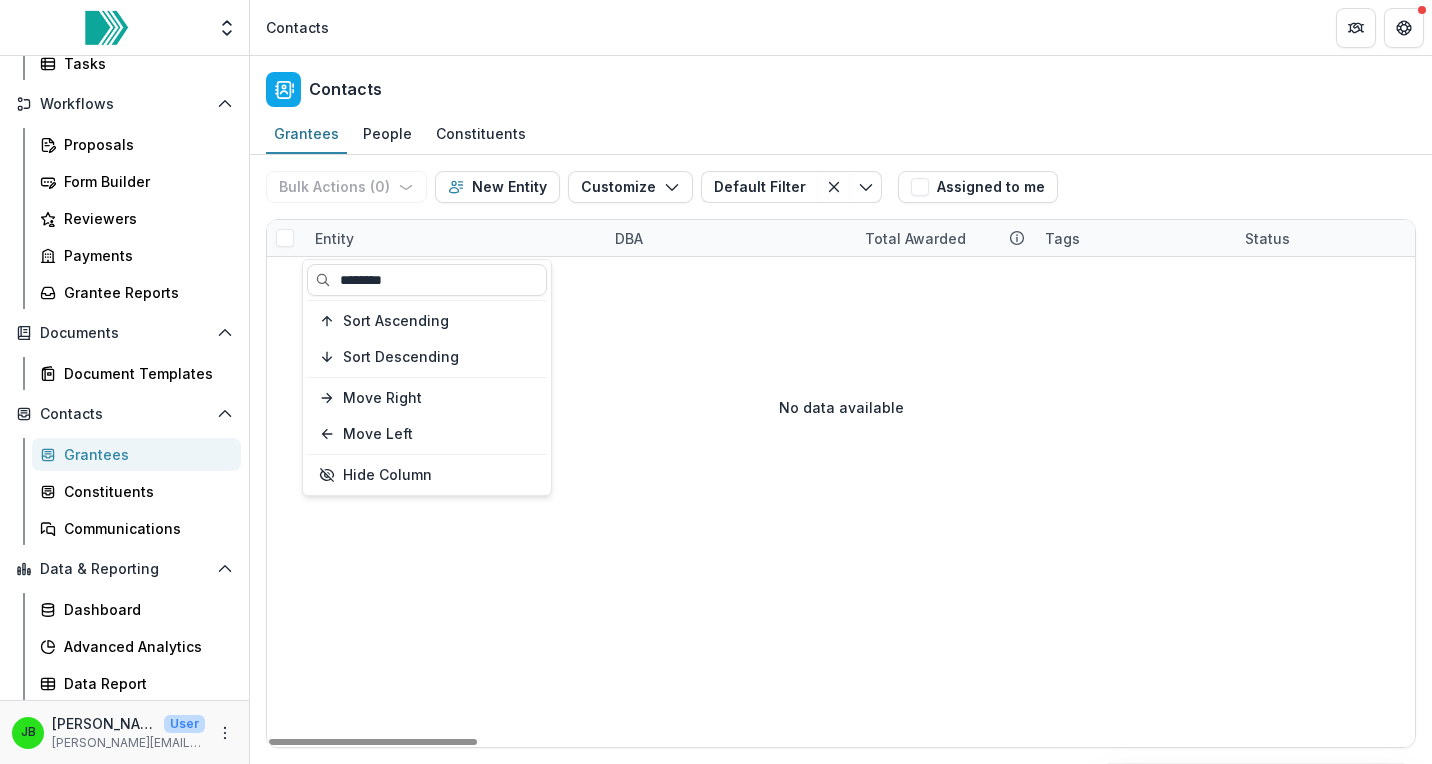 type on "********" 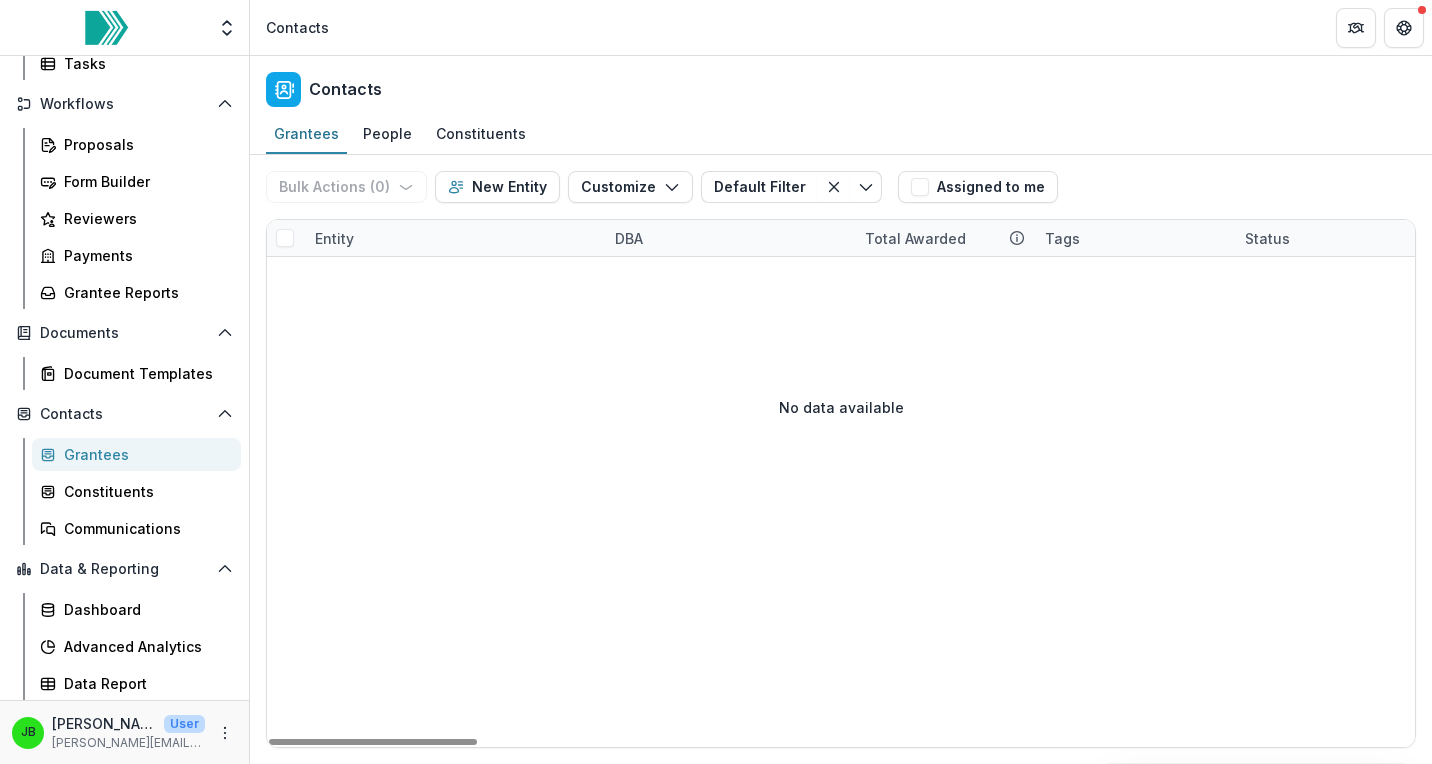 click on "No data available" at bounding box center [841, 407] 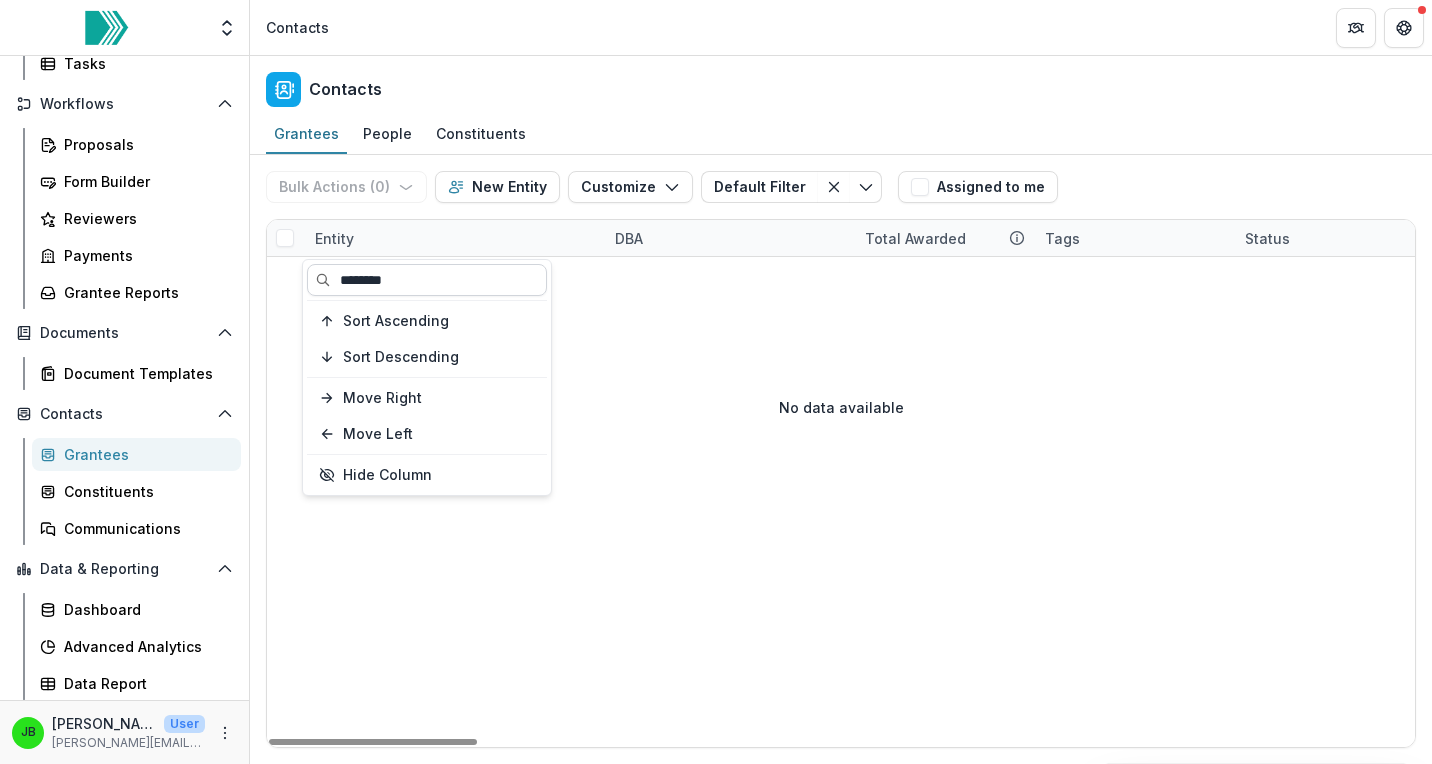 click on "********" at bounding box center (427, 280) 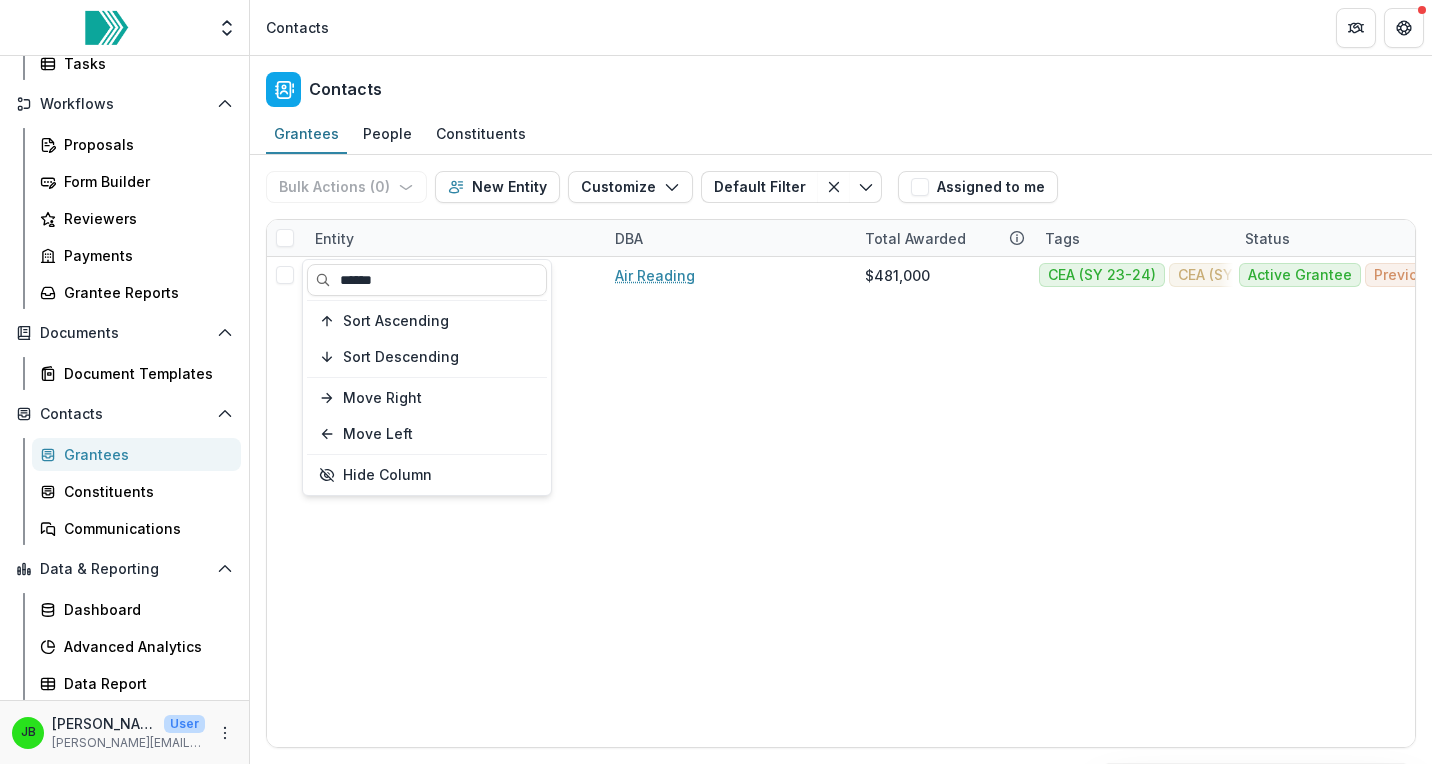 type on "******" 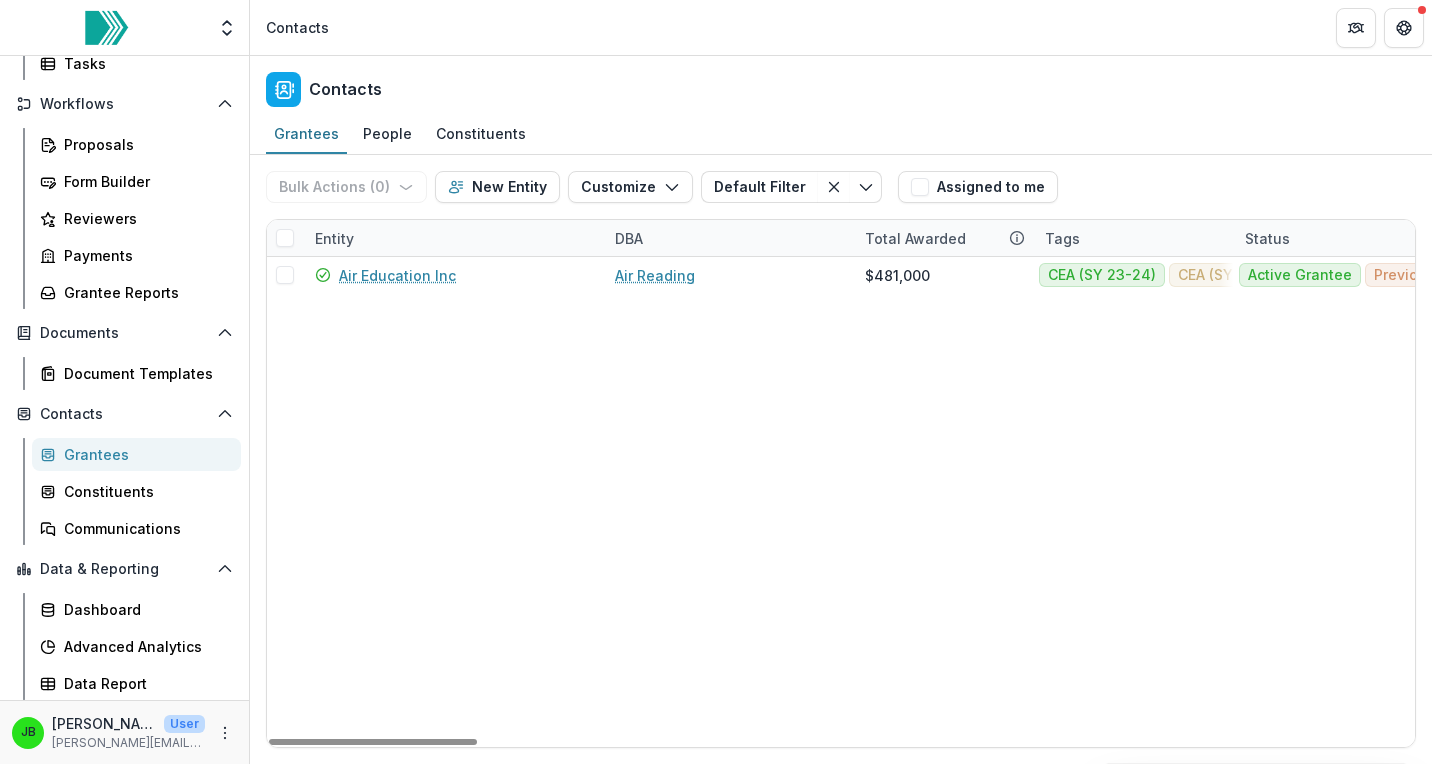 click on "Entity DBA Total Awarded Tags Status Foundation Primary Contact EIN Primary Contact Headquarters Entity City State Country Entity Email Program Lead Program Lead Email Finance Contact Name Finance Contact Email Tutoring Start Date Form Completed By Form Completed By Email Total Students Total Tutors Tutoring Sessions Subjects served Grades Served Tutor Types Delivery modes Tutor to student ratio Tutoring minutes District Grades served Date of Next Payment Description Website Mailing Address Air Education Inc Air Reading $481,000 CEA (SY 23-24) CEA (SY 24-25) CoP (SY 23-24) CoP (SY 24-25) Active Grantee Previous Grantee Previous Applicant Tu-[PERSON_NAME] N [US_EMPLOYER_IDENTIFICATION_NUMBER] Xing Z [STREET_ADDRESS] Organization" at bounding box center (841, 483) 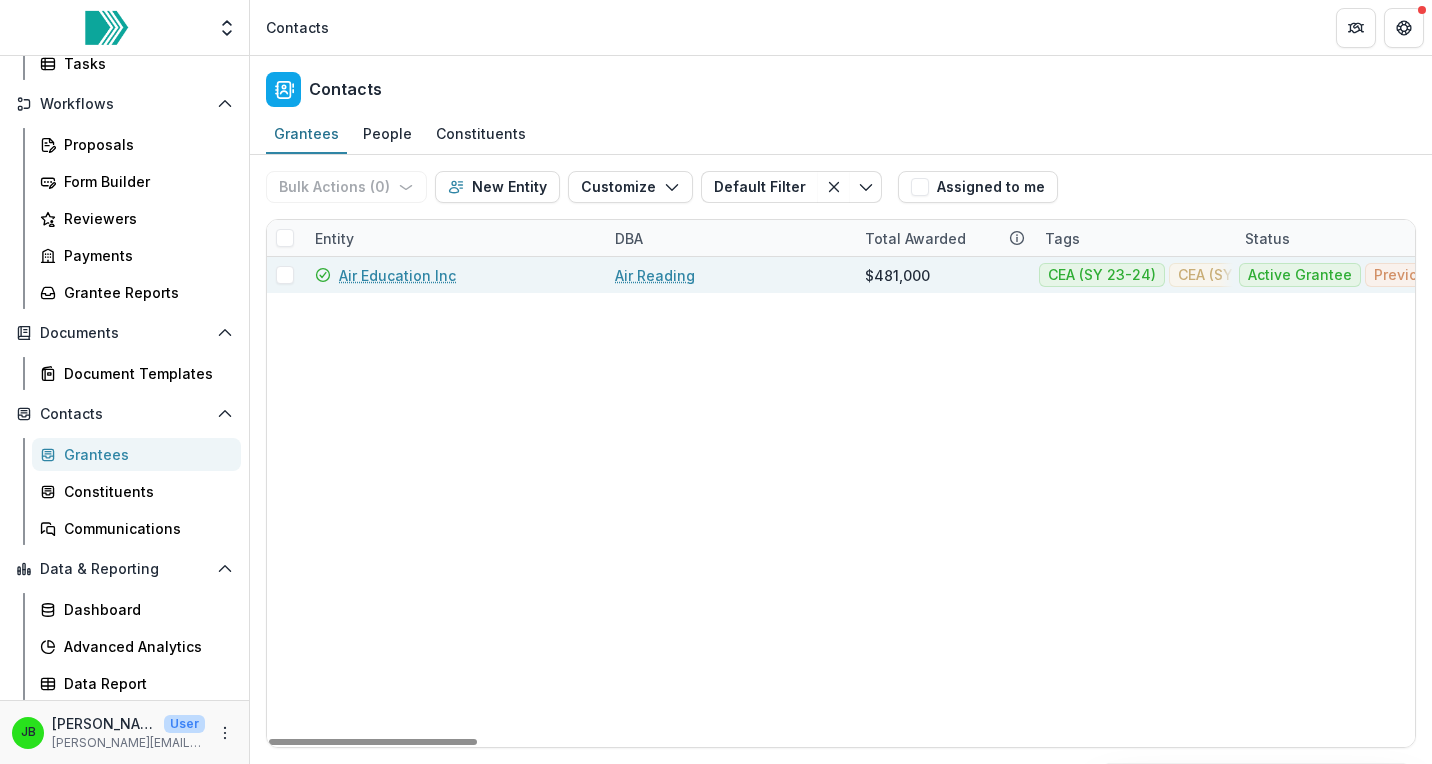 click on "Air Education Inc" at bounding box center [397, 275] 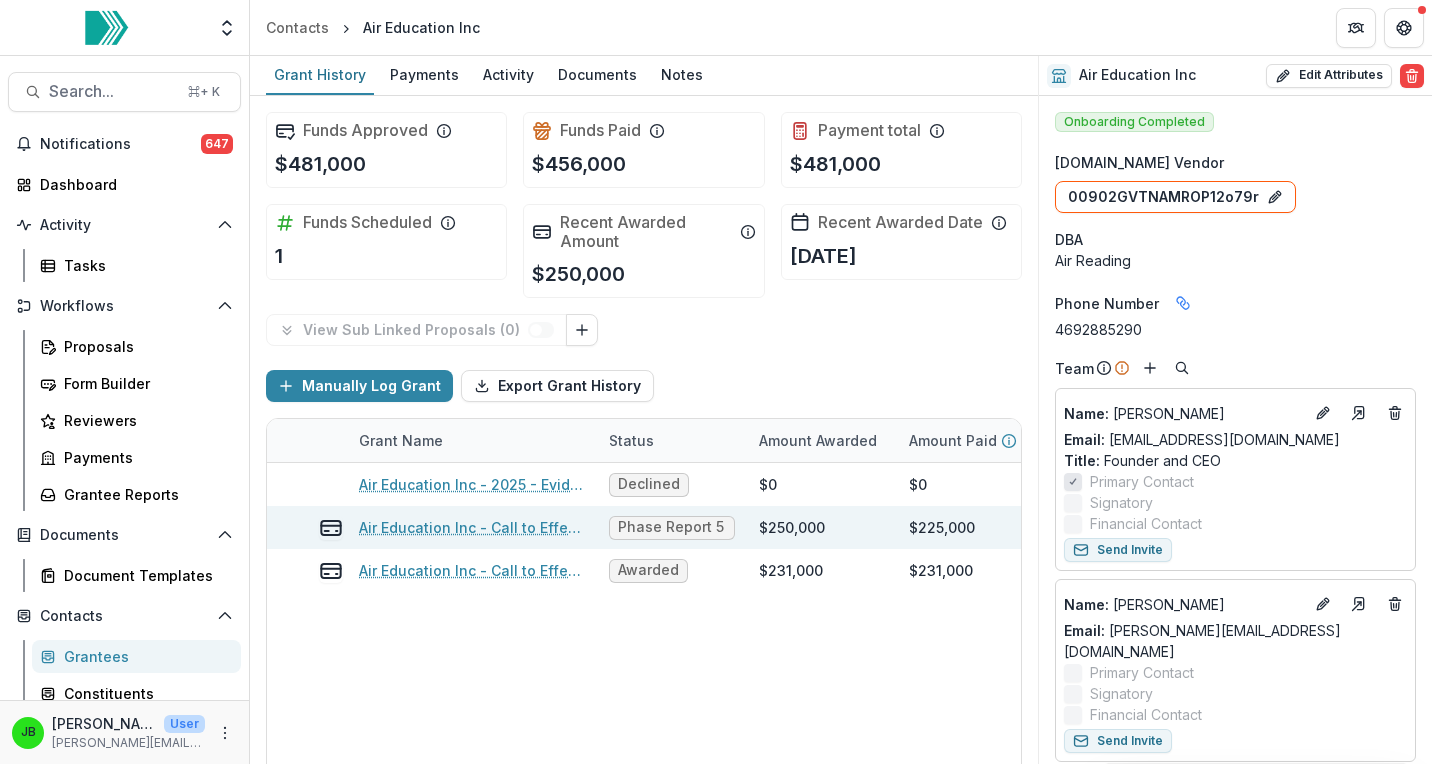 click on "Air Education Inc - Call to Effective Action - 2" at bounding box center [472, 527] 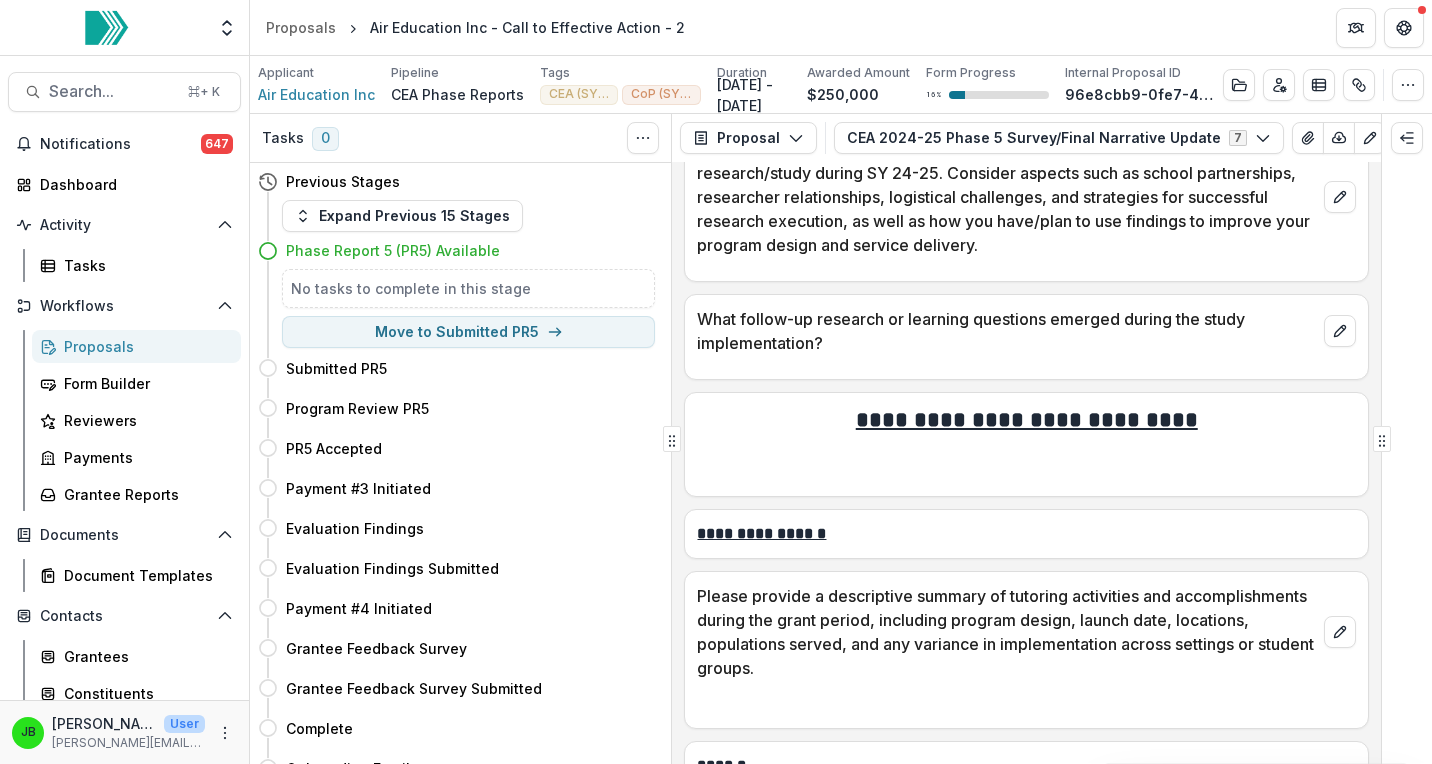 scroll, scrollTop: 3338, scrollLeft: 0, axis: vertical 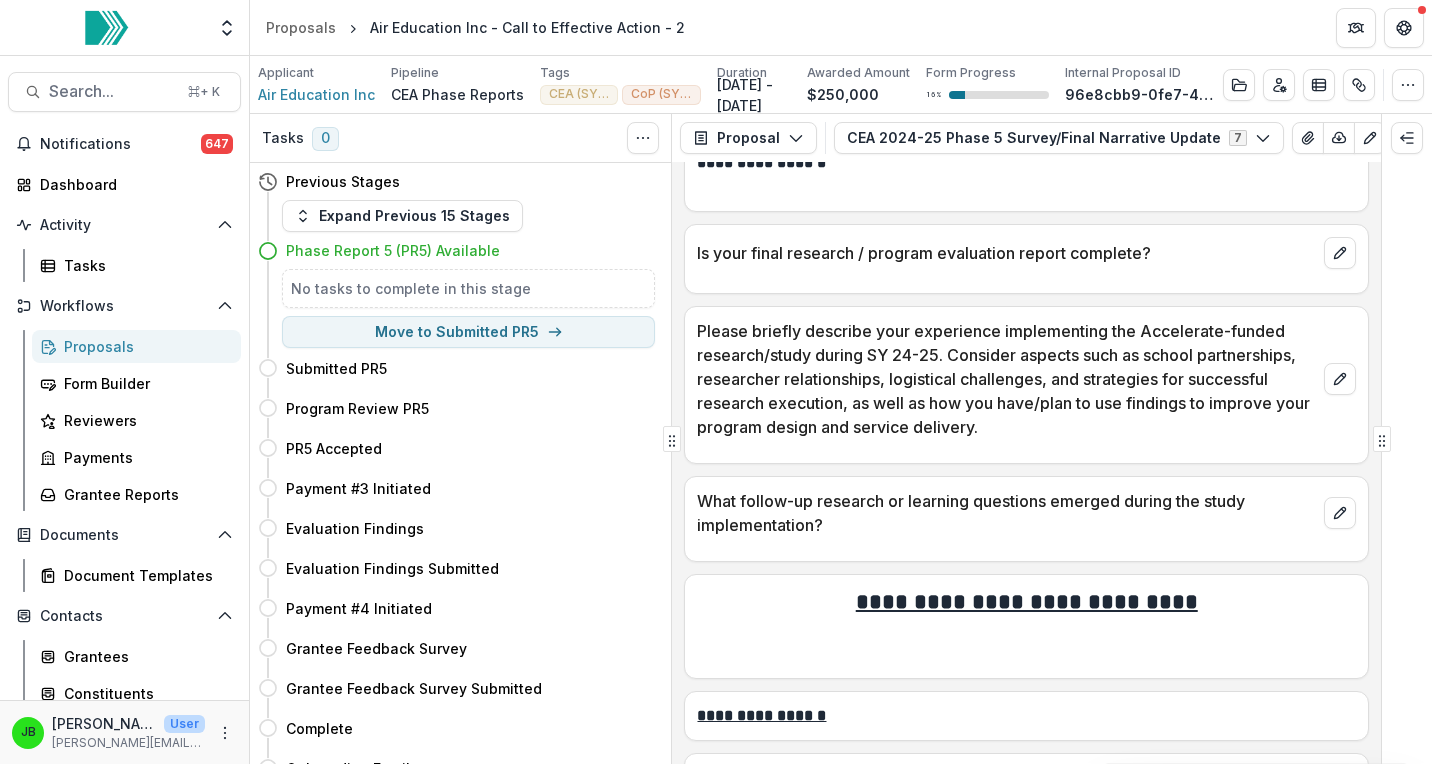 click on "No tasks to complete in this stage" at bounding box center [468, 288] 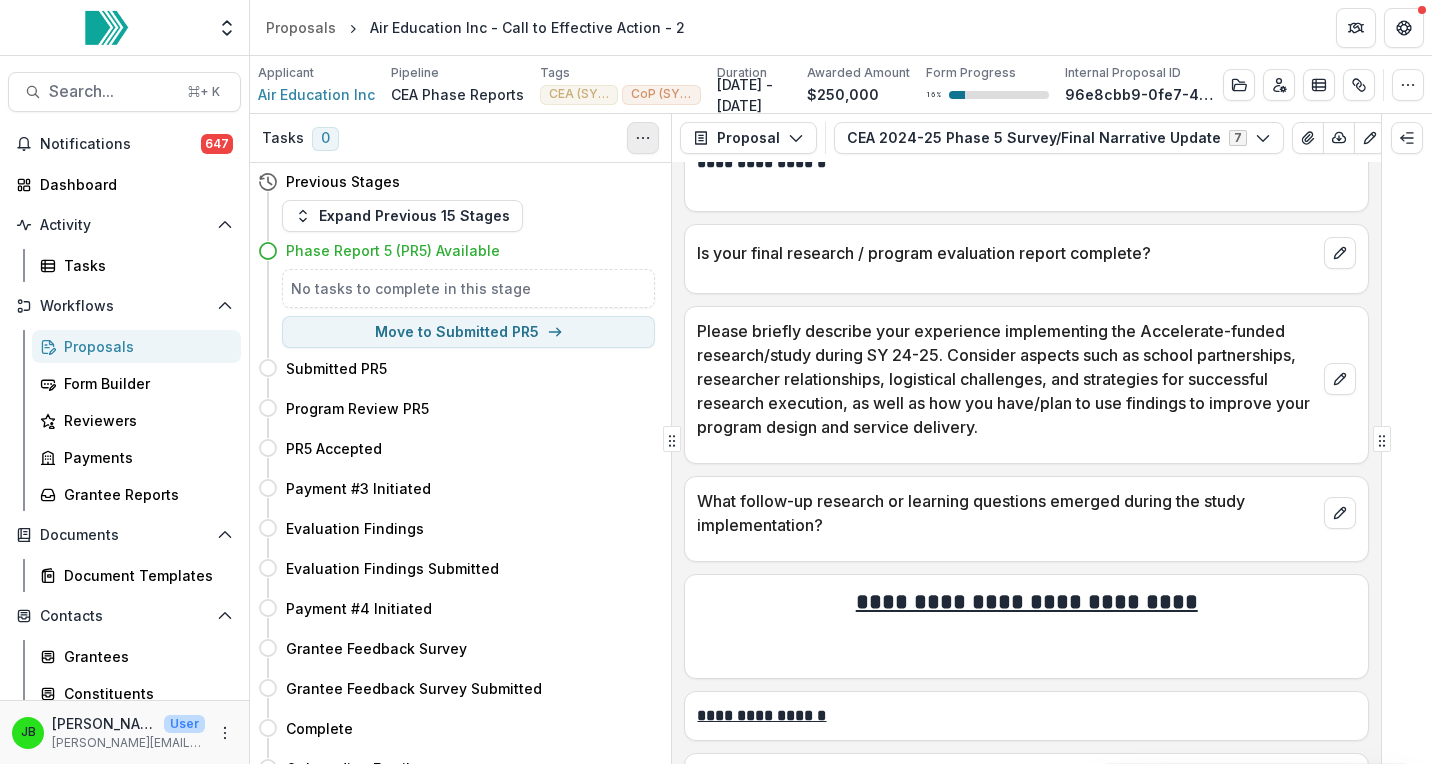 click at bounding box center (643, 138) 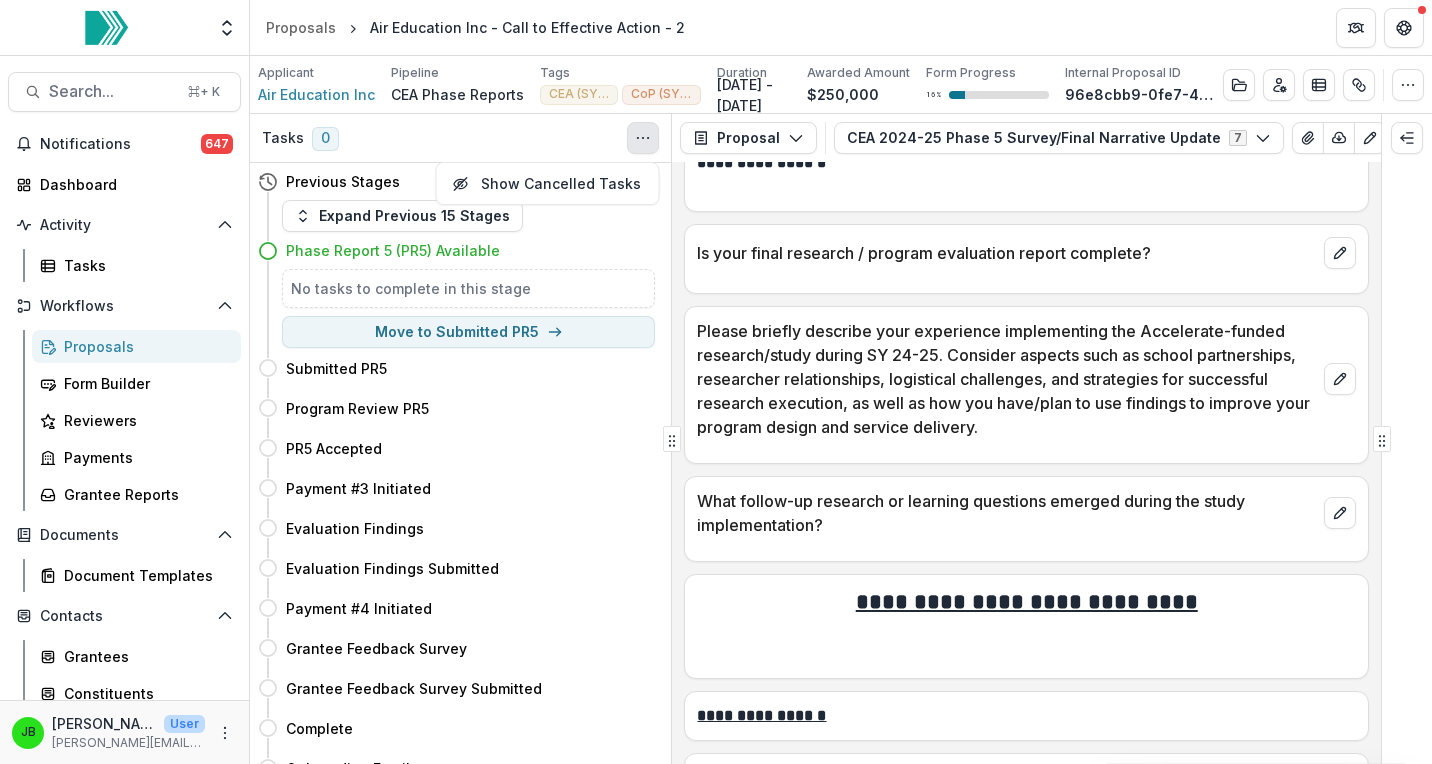 click at bounding box center [643, 138] 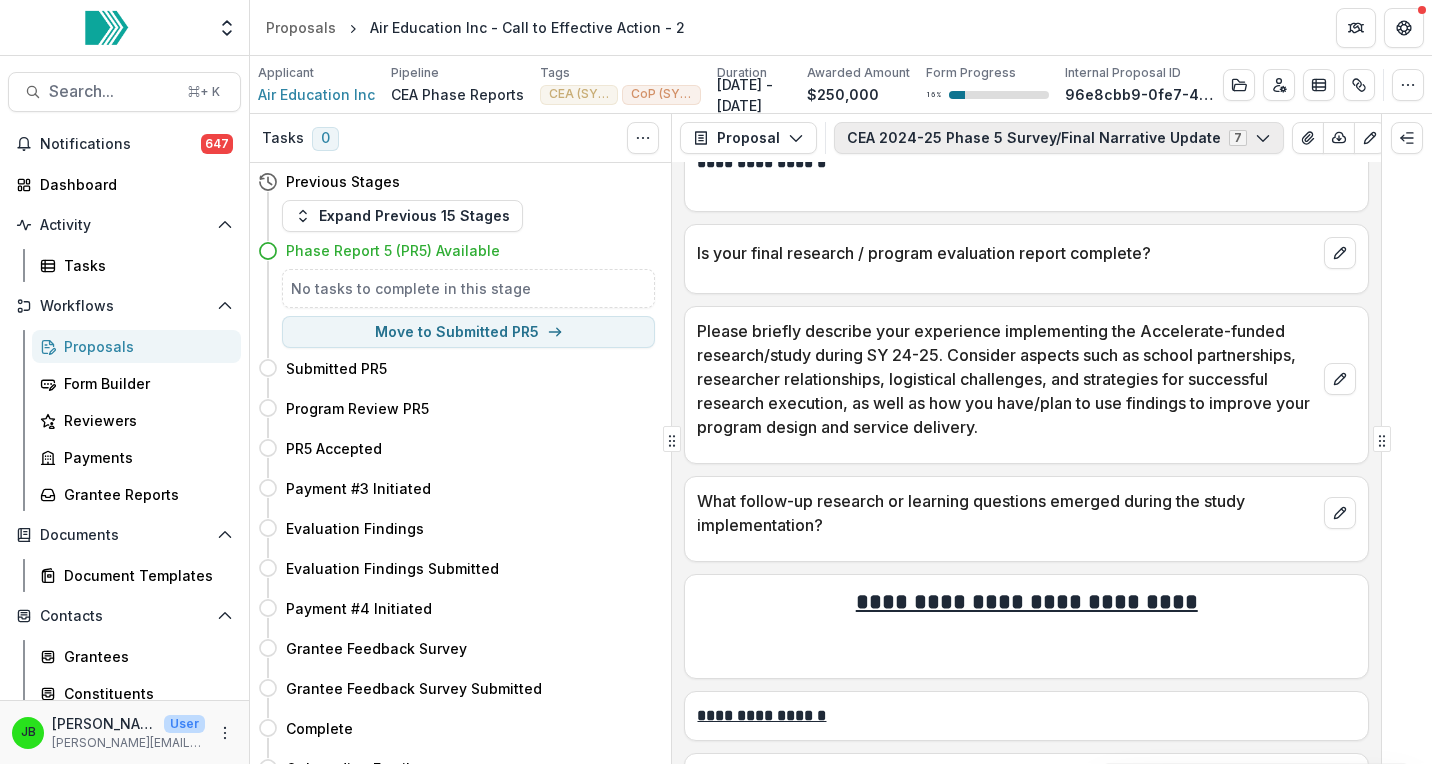 click on "CEA 2024-25 Phase 5 Survey/Final Narrative Update 7" at bounding box center [1059, 138] 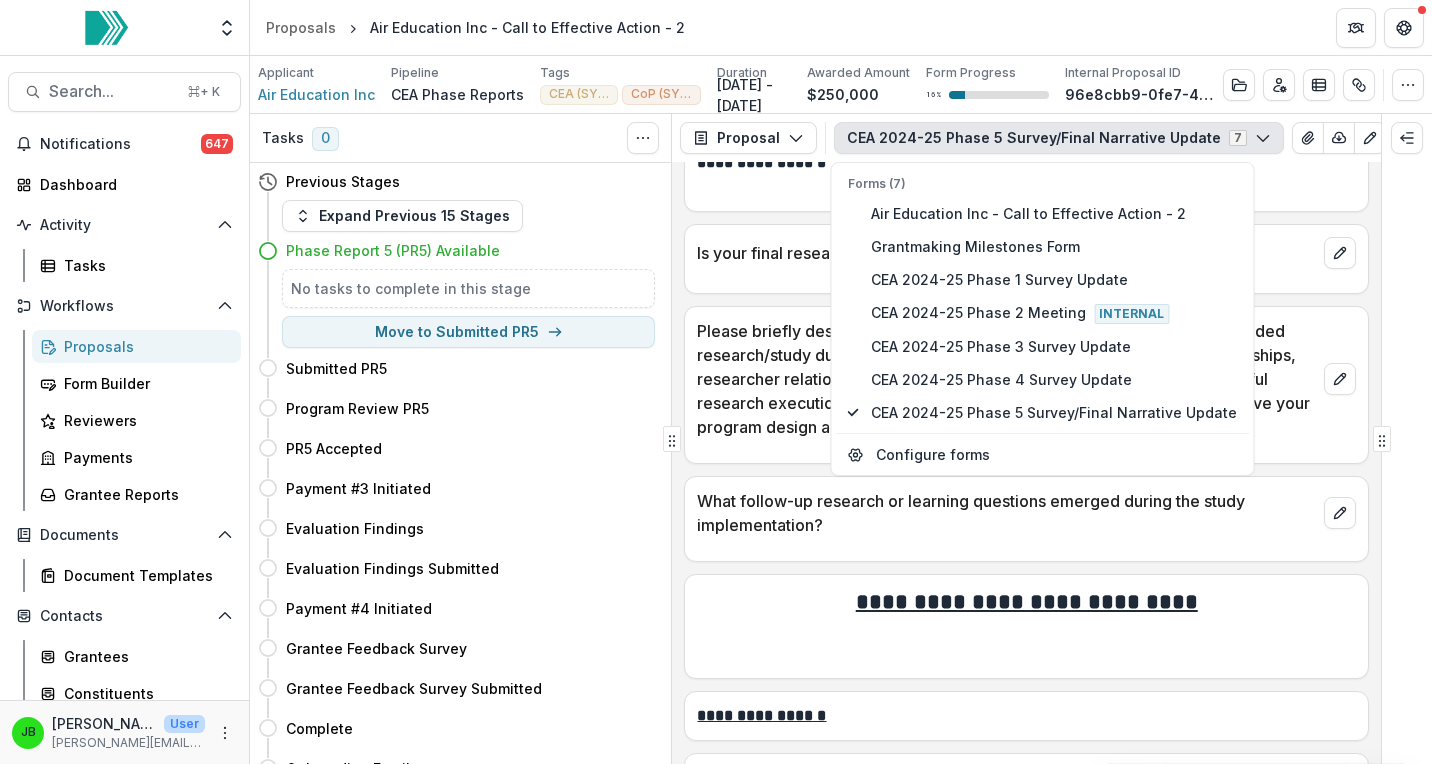 click on "CEA 2024-25 Phase 5 Survey/Final Narrative Update 7" at bounding box center [1059, 138] 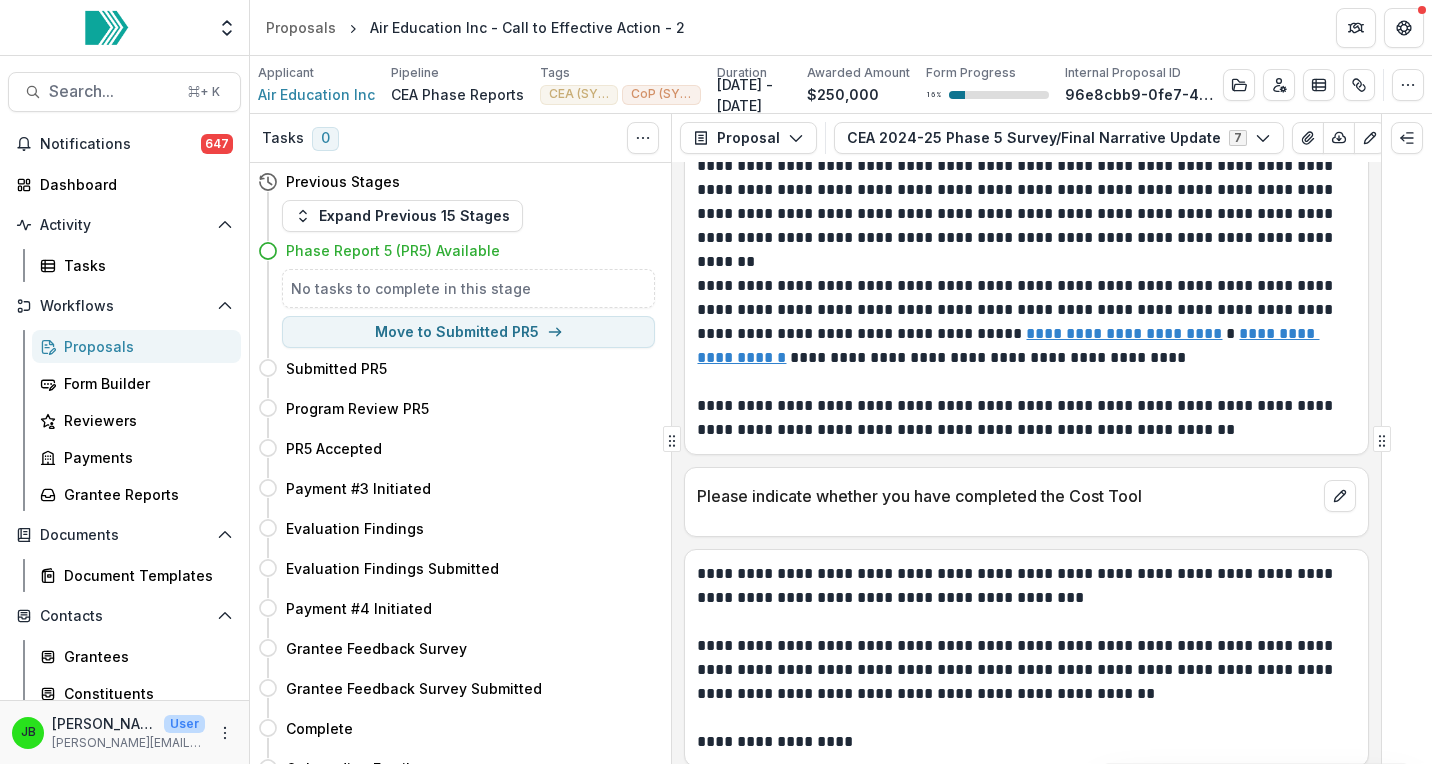 scroll, scrollTop: 8260, scrollLeft: 0, axis: vertical 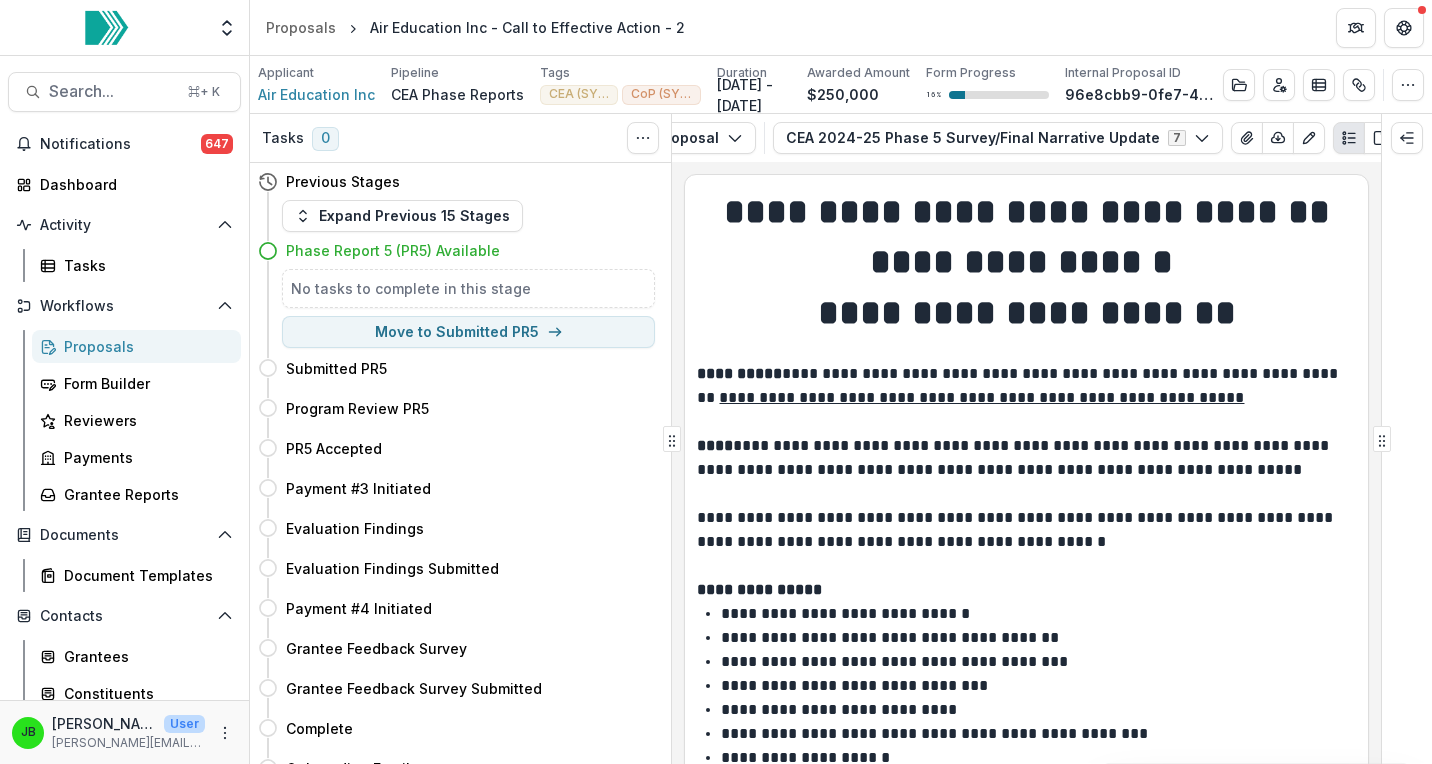 click on "Phase Report 5 (PR5) Available" at bounding box center [393, 250] 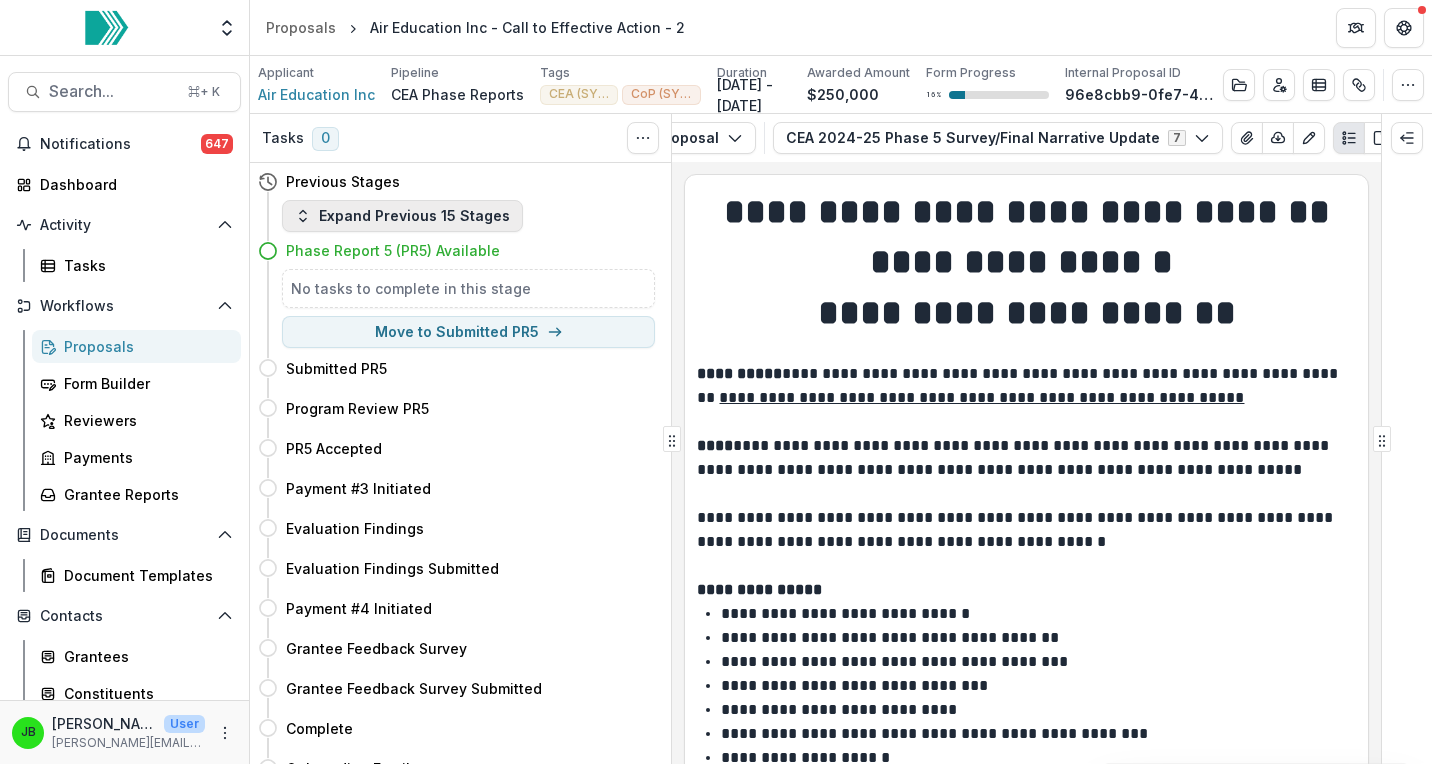 click on "Expand Previous 15 Stages" at bounding box center [402, 216] 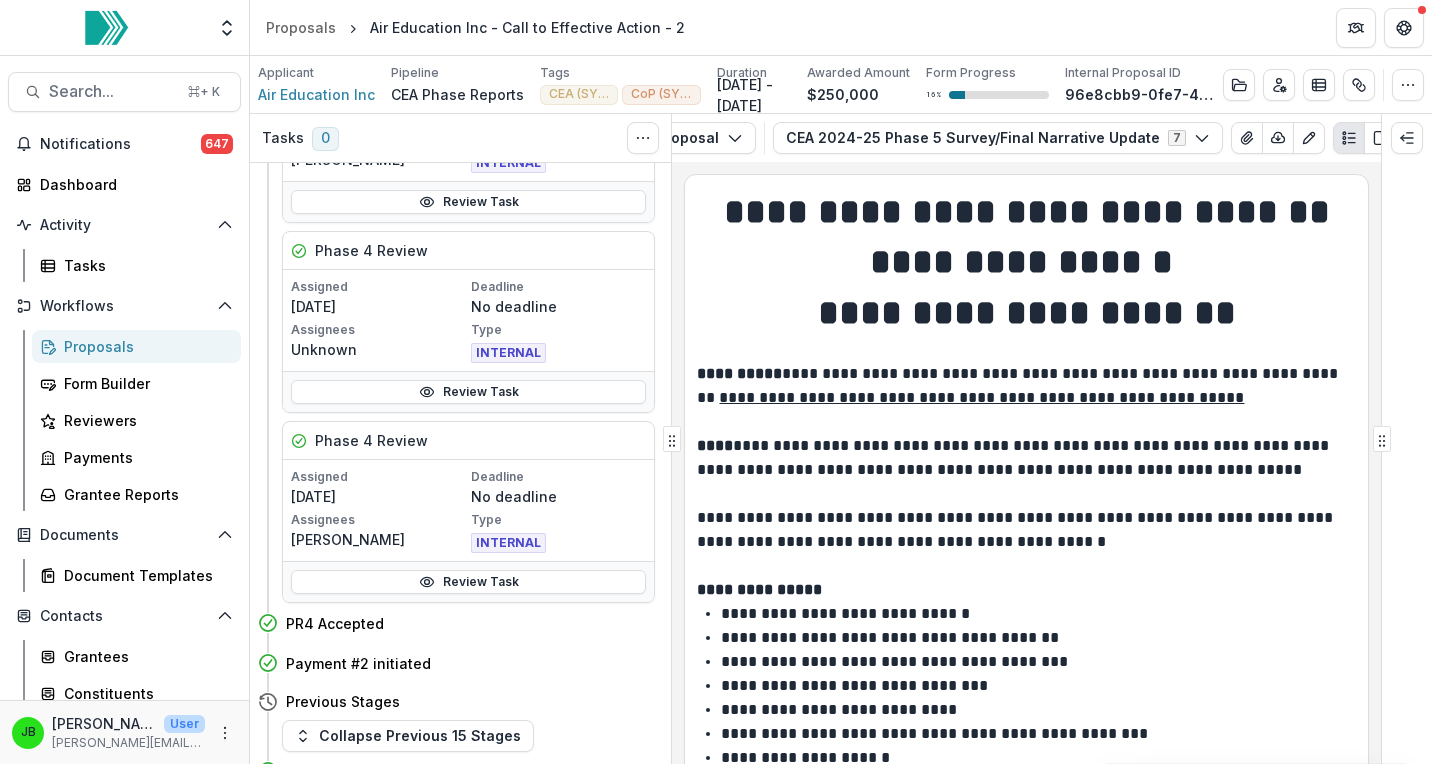 scroll, scrollTop: 2389, scrollLeft: 0, axis: vertical 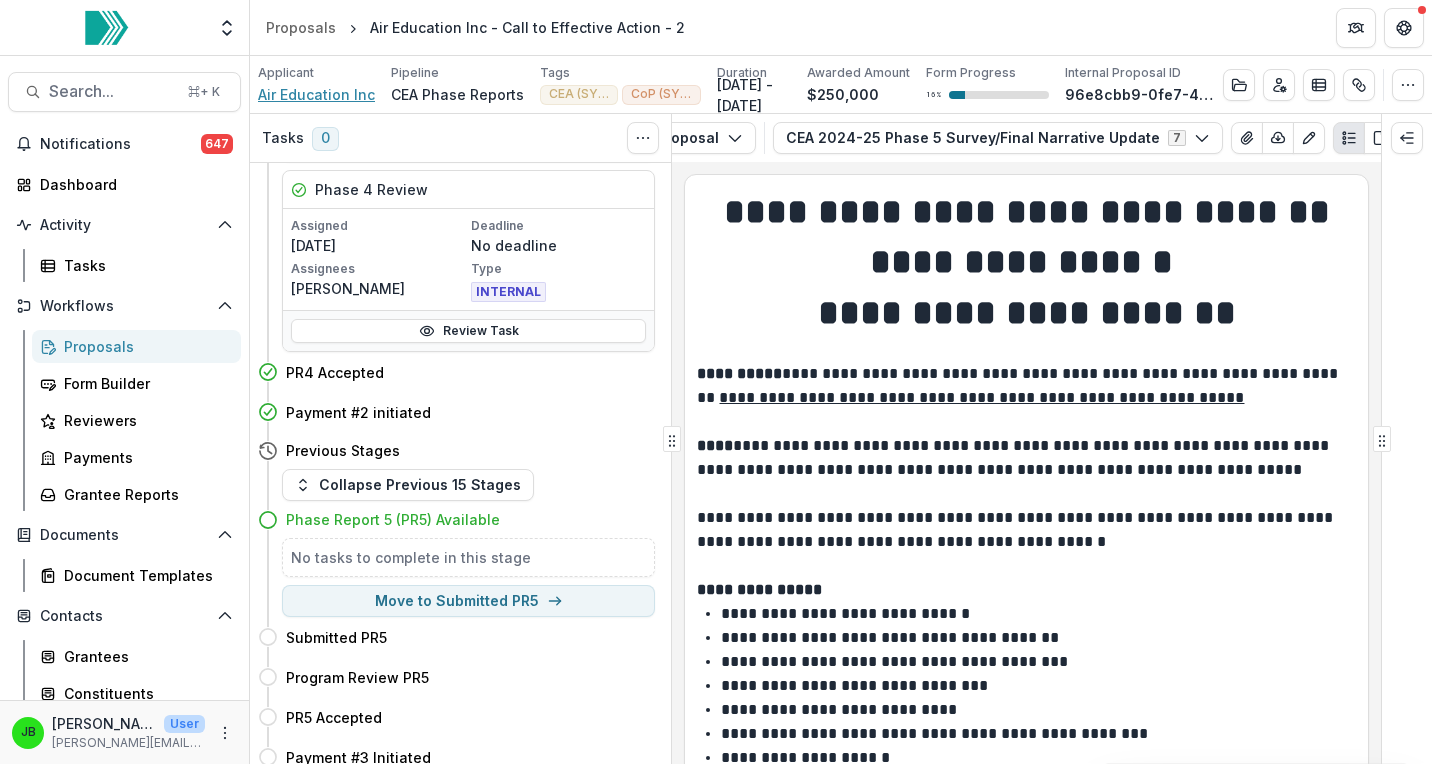 click on "Air Education Inc" at bounding box center (316, 94) 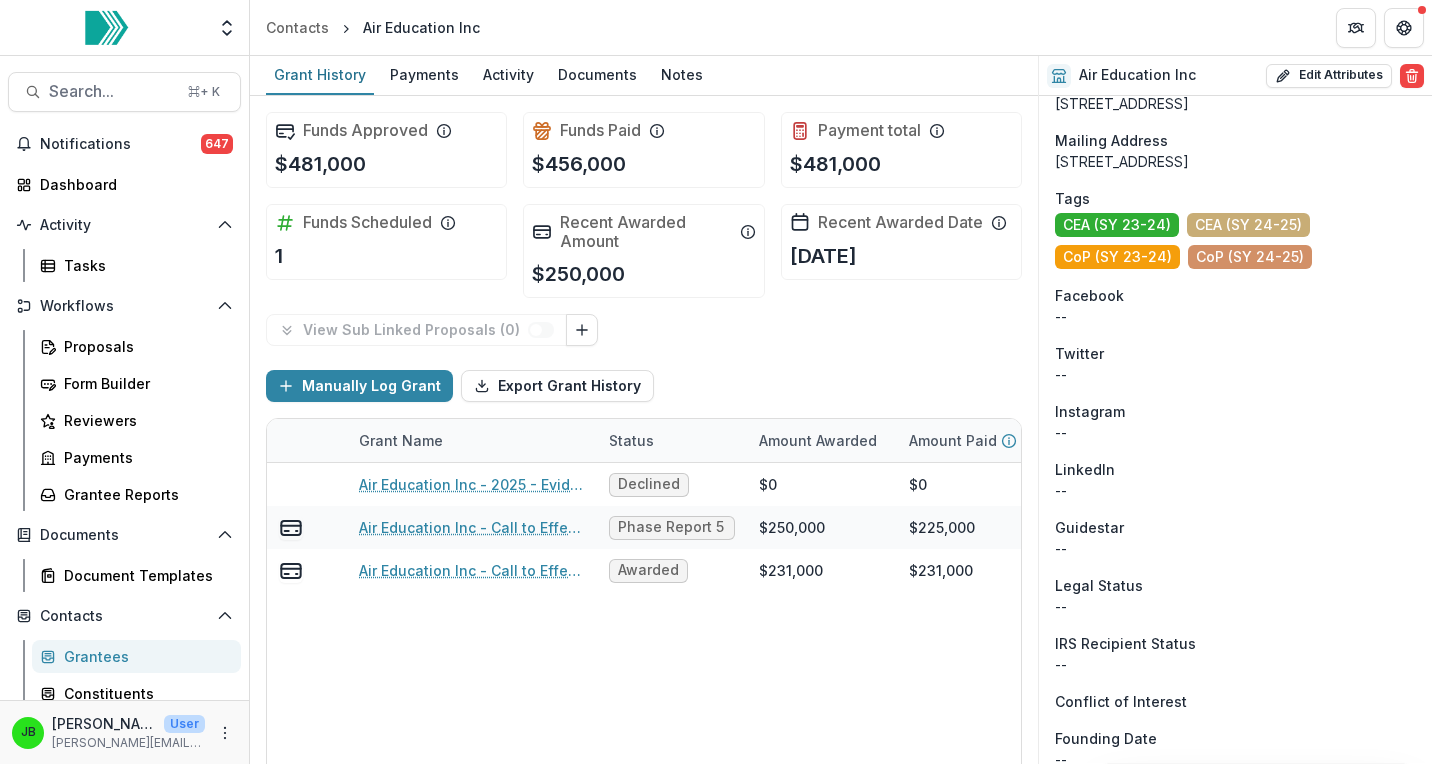 scroll, scrollTop: 1486, scrollLeft: 0, axis: vertical 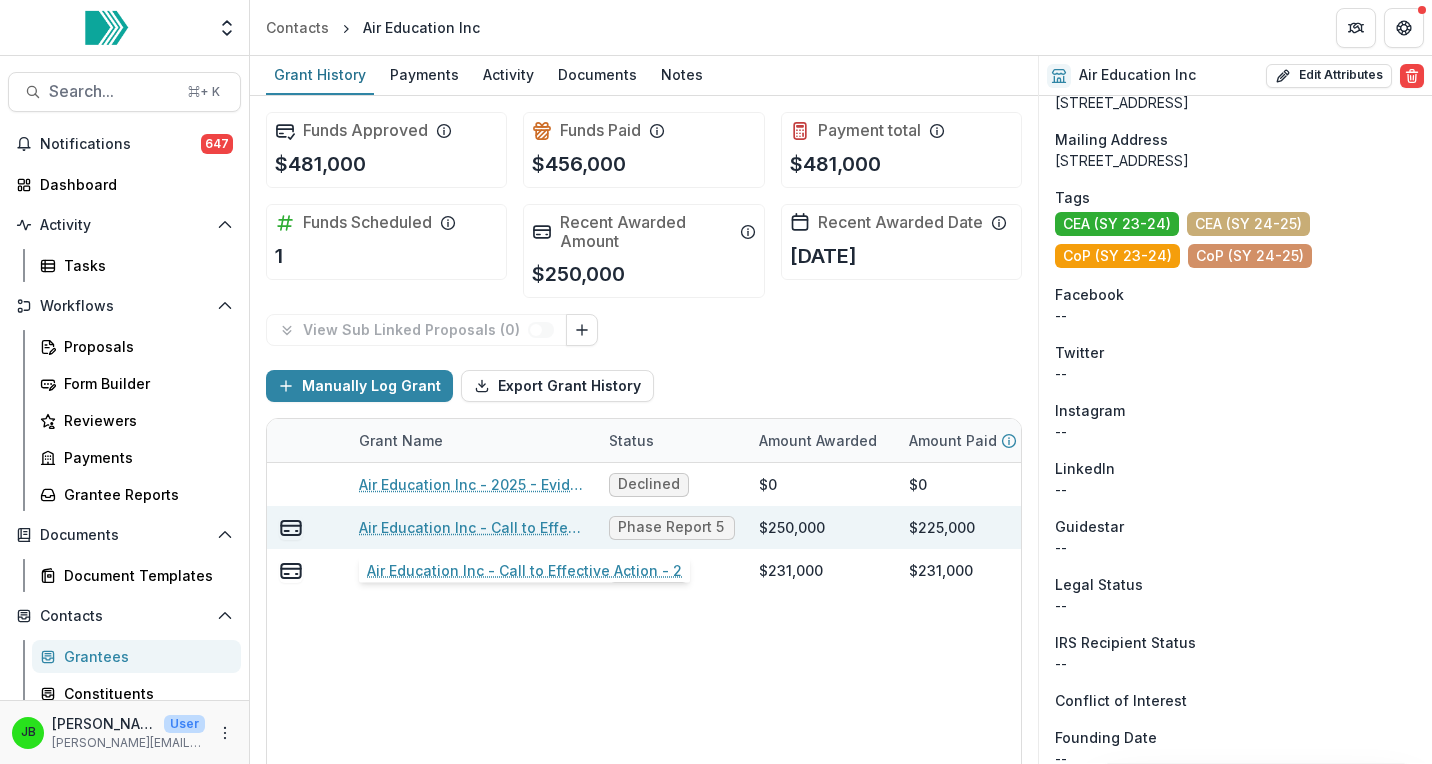 click on "Air Education Inc - Call to Effective Action - 2" at bounding box center [472, 527] 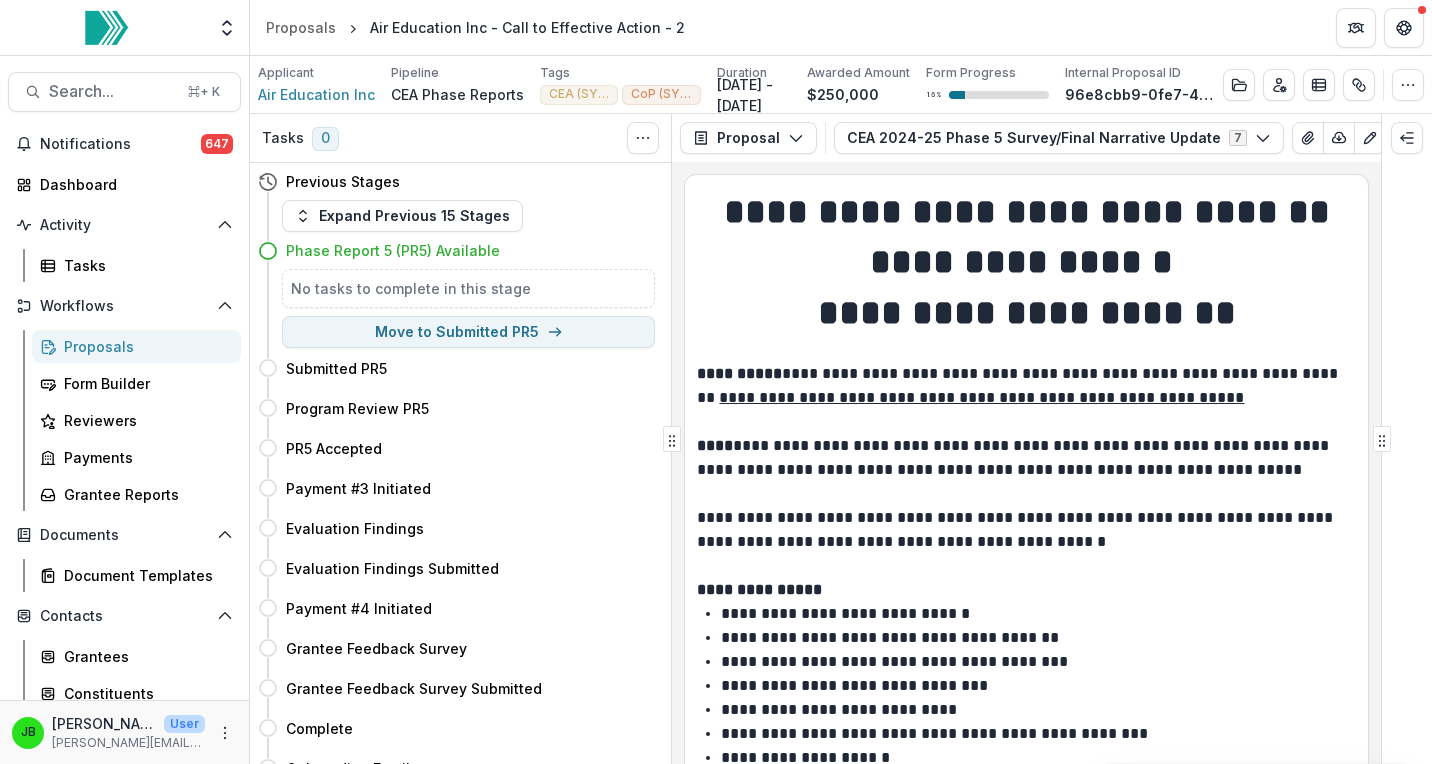 click on "0" at bounding box center [325, 139] 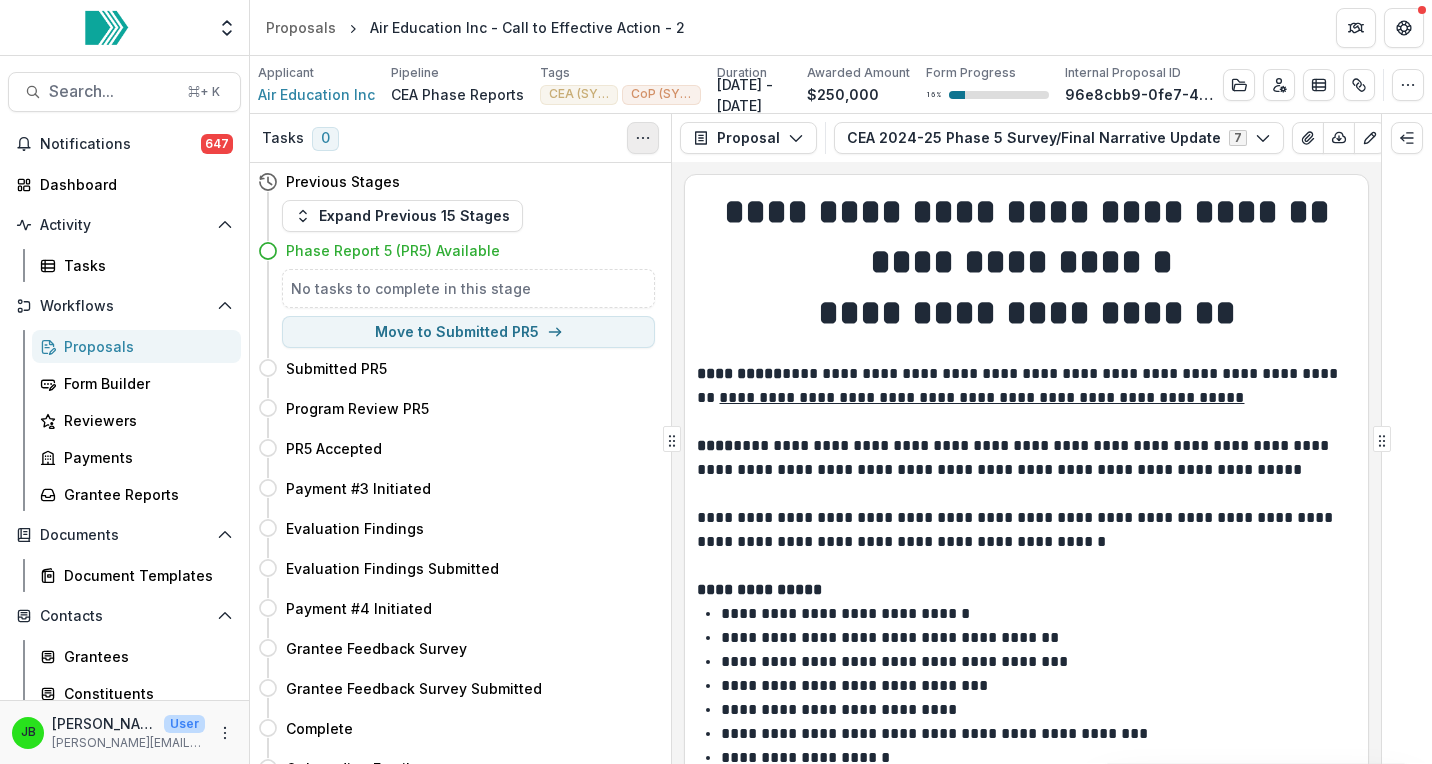 click at bounding box center (643, 138) 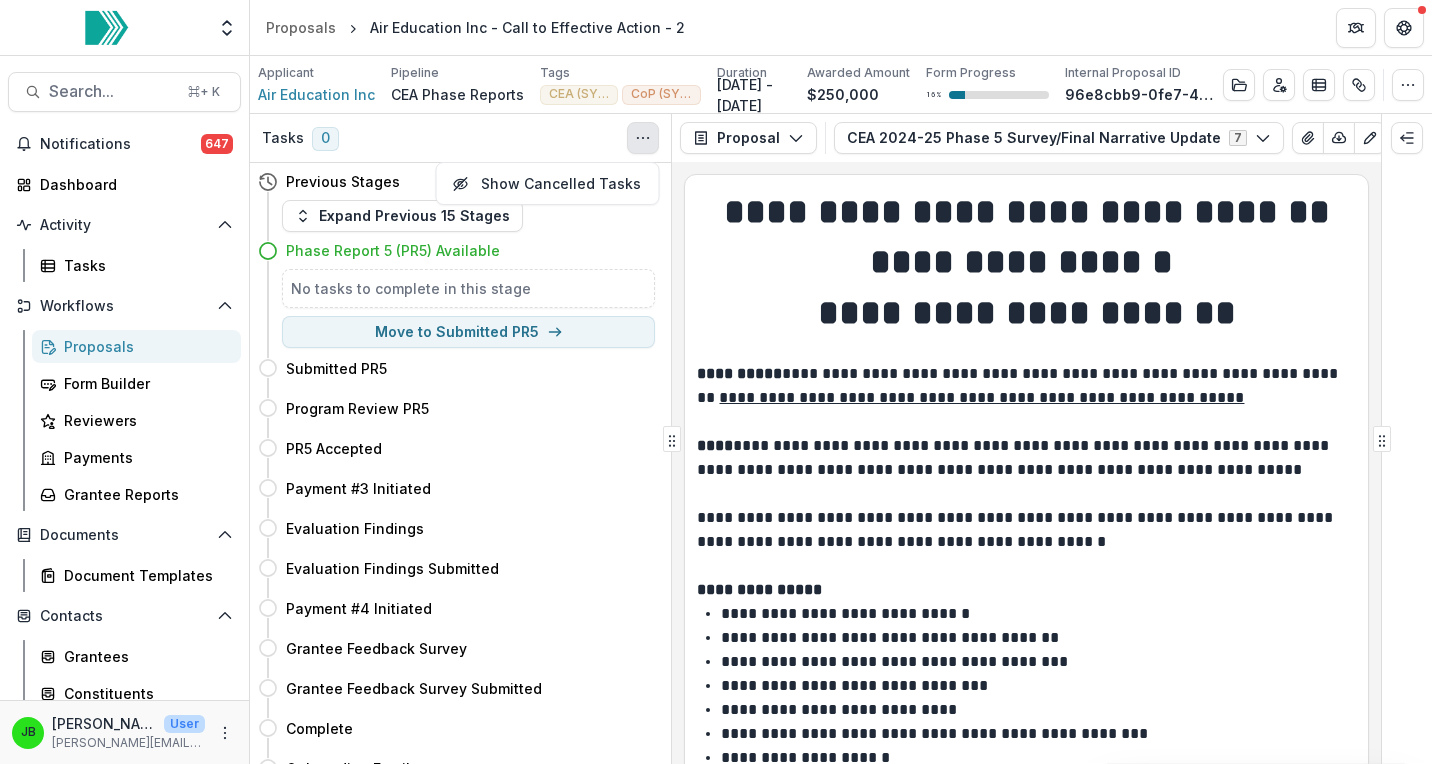 click at bounding box center [643, 138] 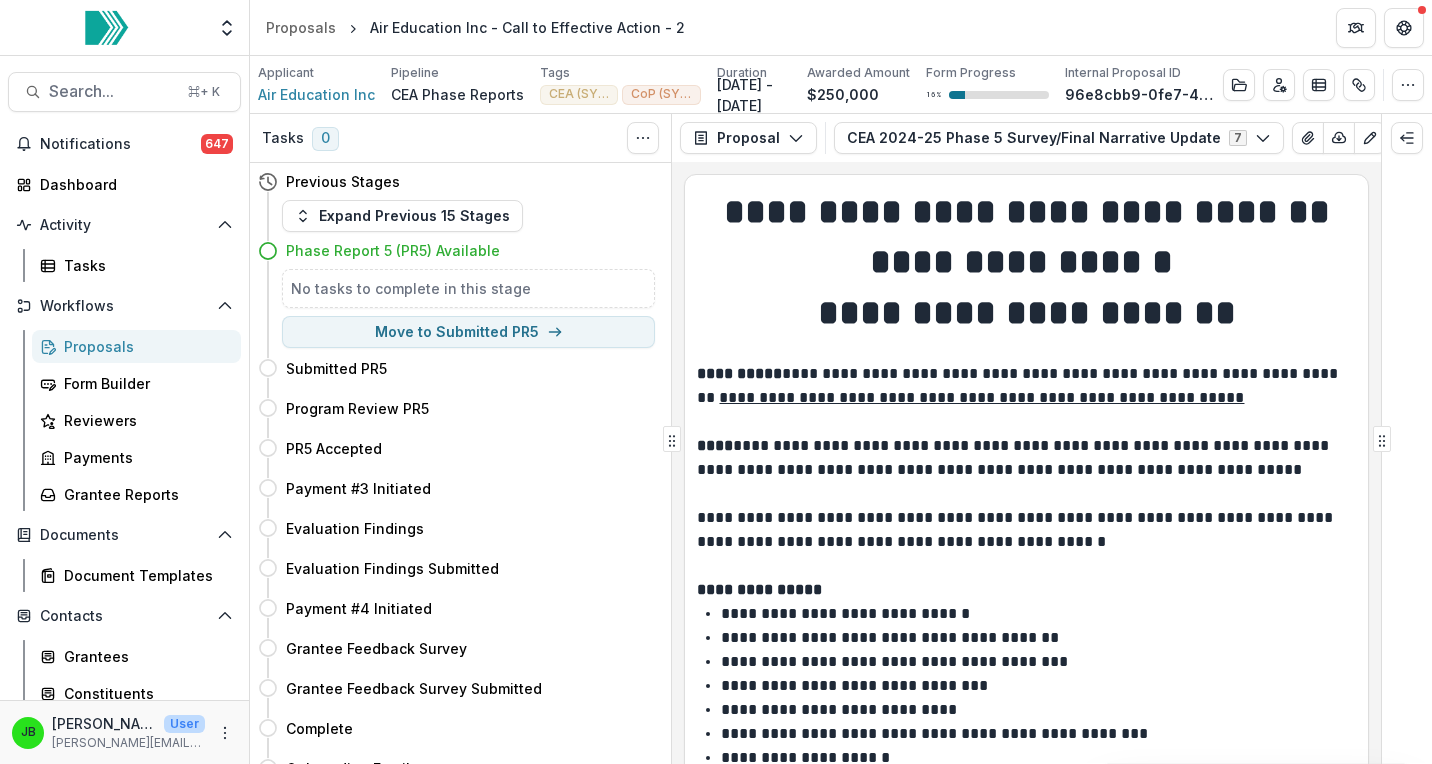 click on "Phase Report 5 (PR5) Available" at bounding box center [393, 250] 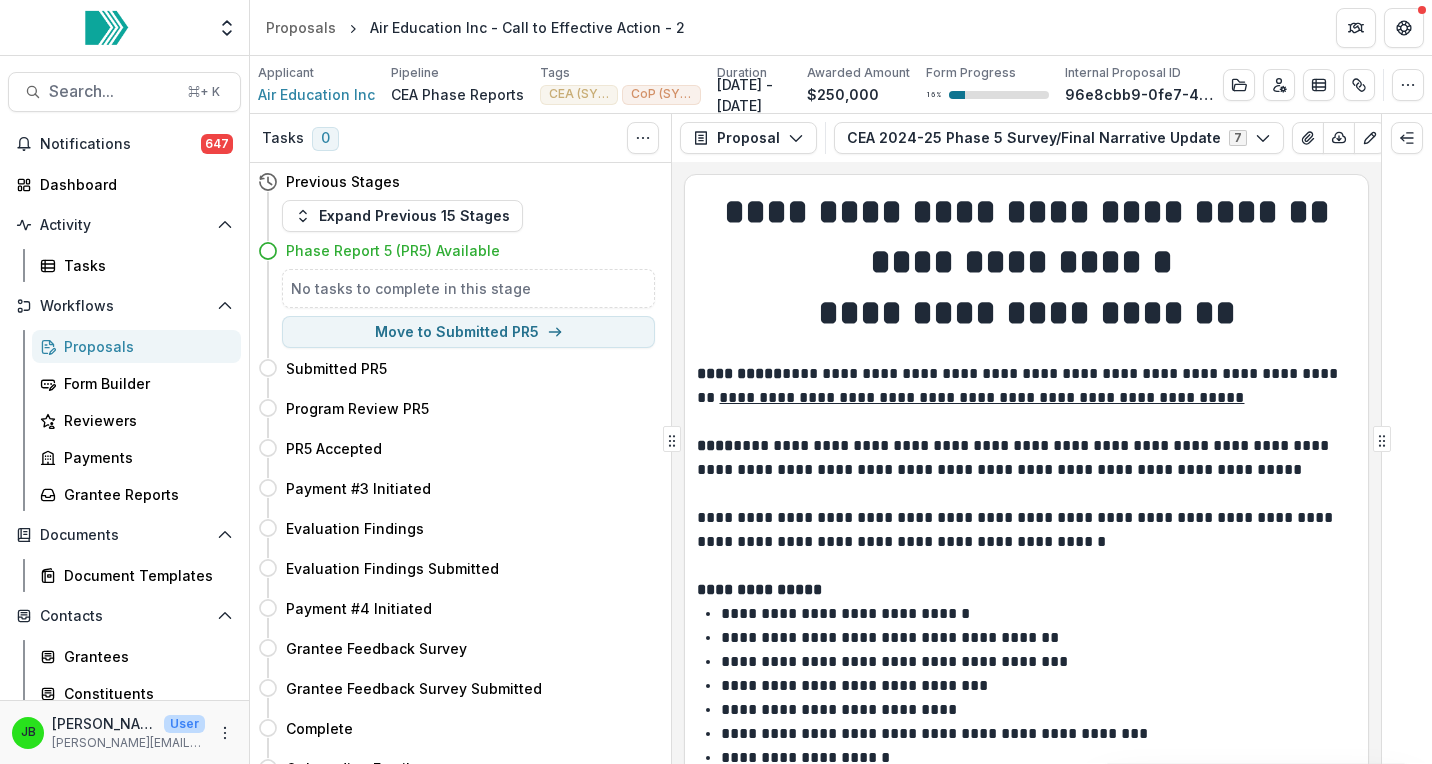 click 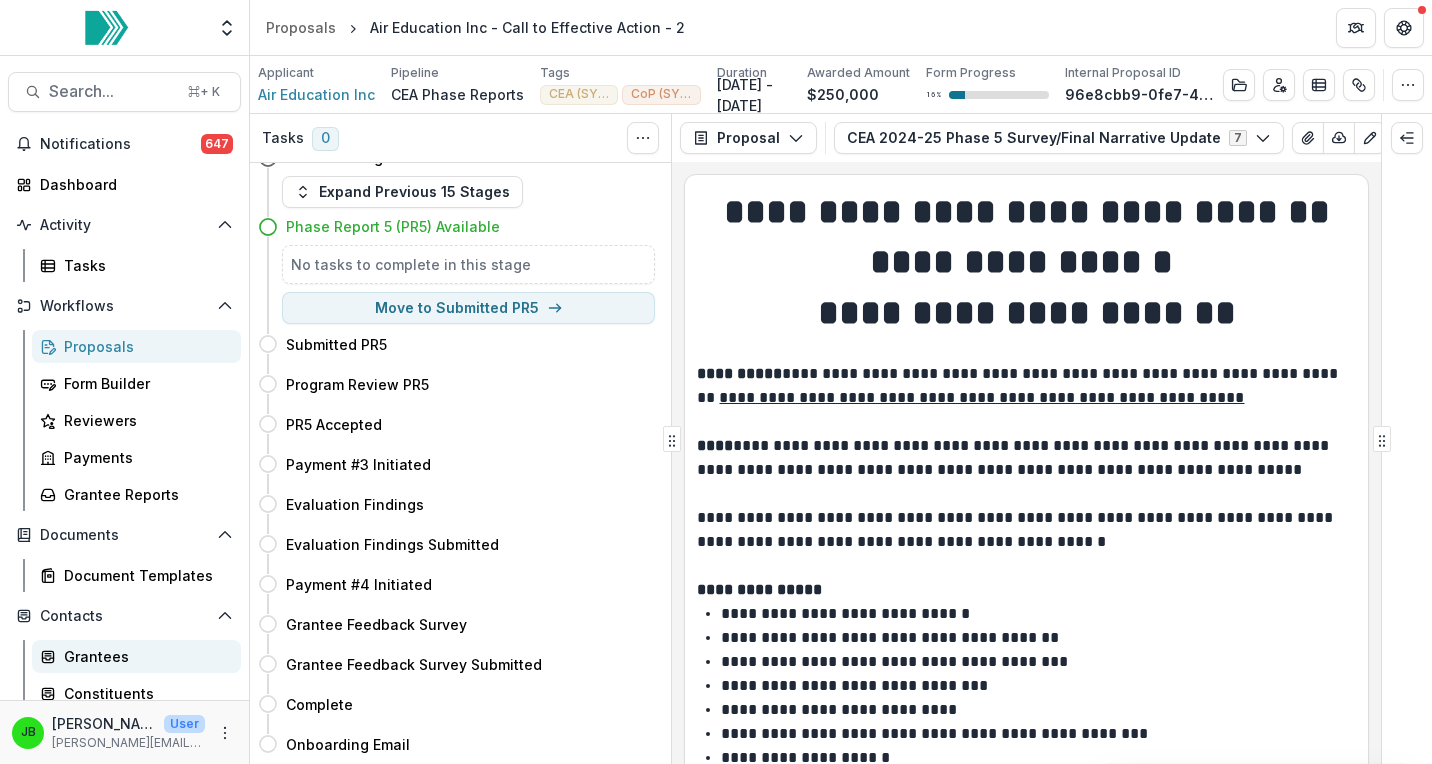 click on "Grantees" at bounding box center [144, 656] 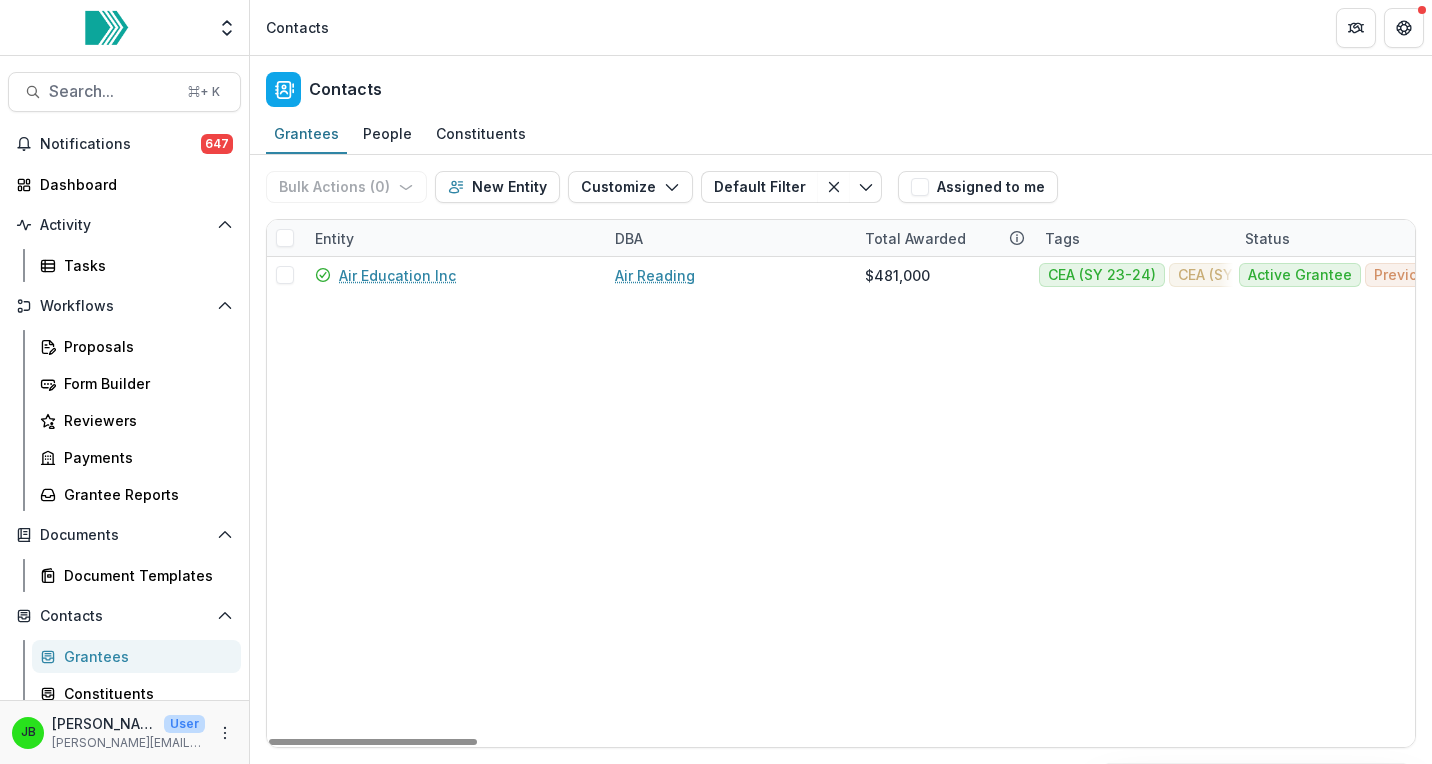 click on "Entity" at bounding box center (453, 238) 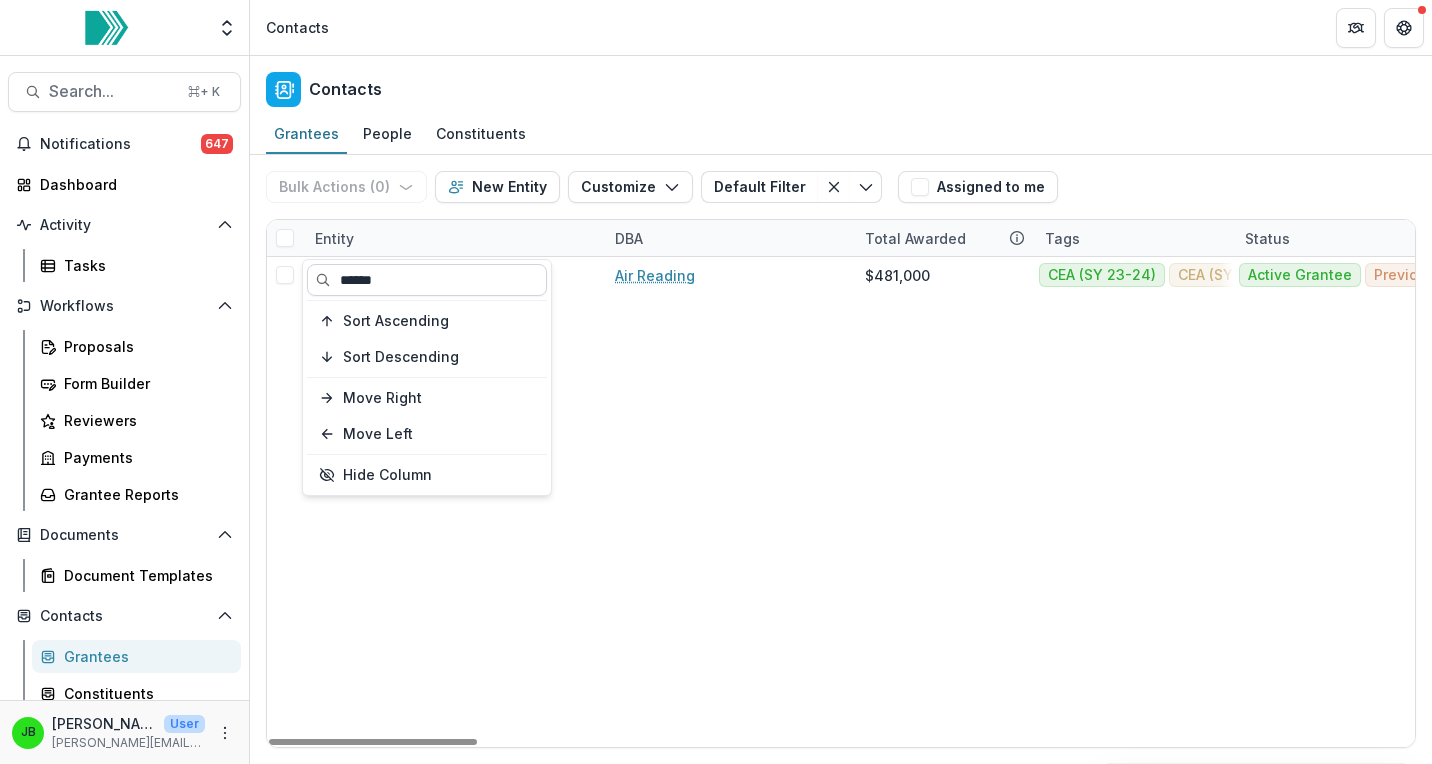 click on "******" at bounding box center (427, 280) 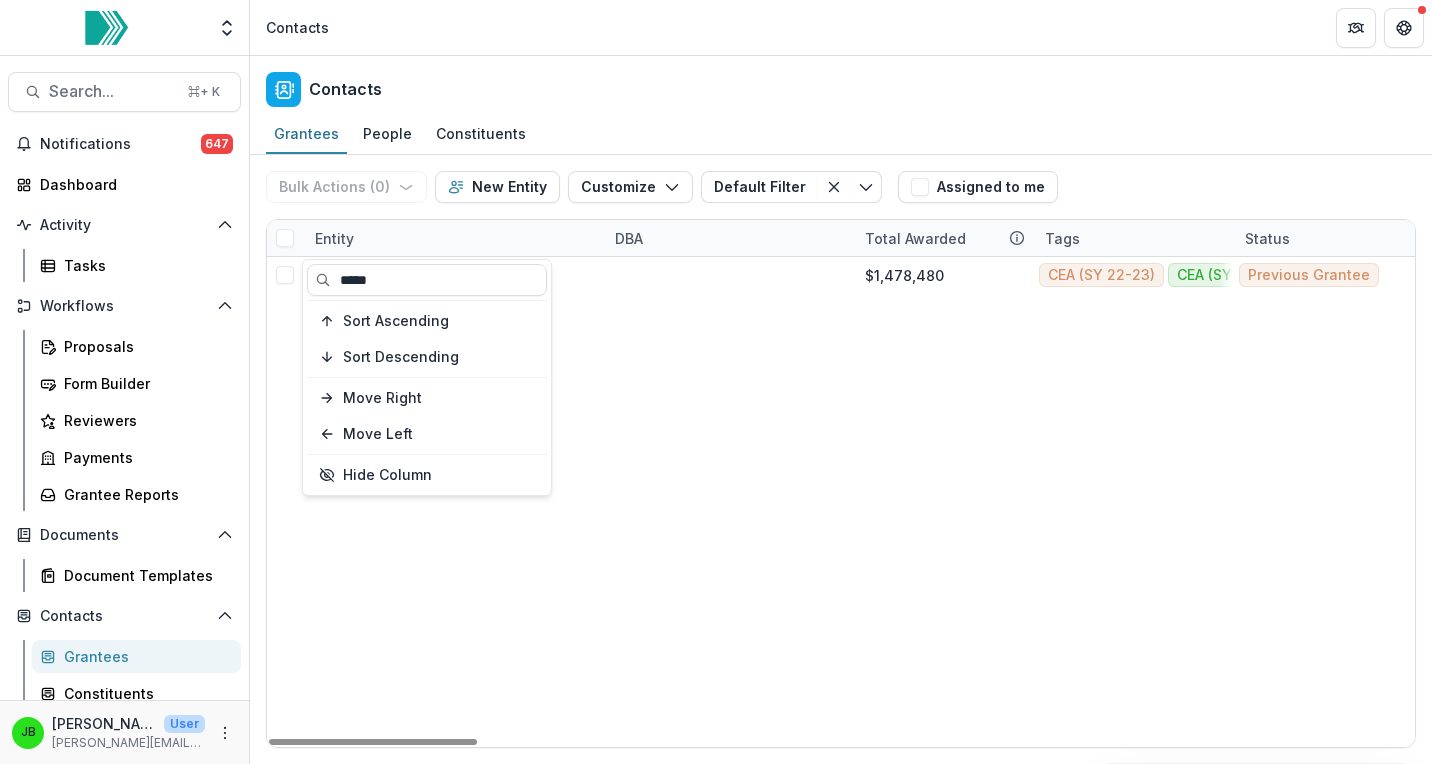 type on "*****" 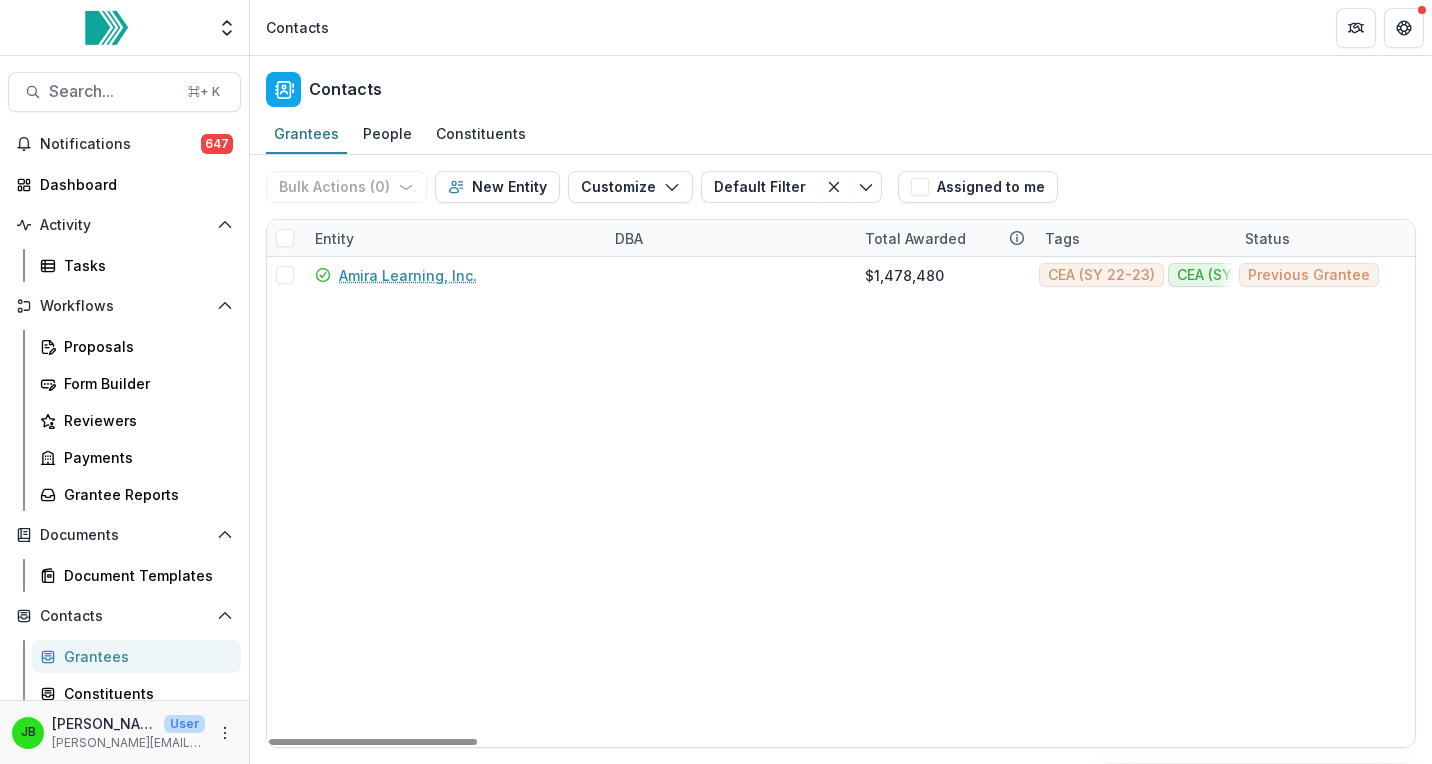 click on "Entity DBA Total Awarded Tags Status Foundation Primary Contact EIN Primary Contact Headquarters Entity City State Country Entity Email Program Lead Program Lead Email Finance Contact Name Finance Contact Email Tutoring Start Date Form Completed By Form Completed By Email Total Students Total Tutors Tutoring Sessions Subjects served Grades Served Tutor Types Delivery modes Tutor to student ratio Tutoring minutes District Grades served Date of Next Payment Description Website Mailing Address Amira Learning, Inc. $1,478,480 CEA (SY 22-23) CEA (SY 23-24) CEA (SY 24-25) CoP (SY 24-25) Rollover Previous Grantee Tu-[PERSON_NAME] N [US_EMPLOYER_IDENTIFICATION_NUMBER] [PERSON_NAME] P [STREET_ADDRESS] 94131 Organization" at bounding box center [841, 483] 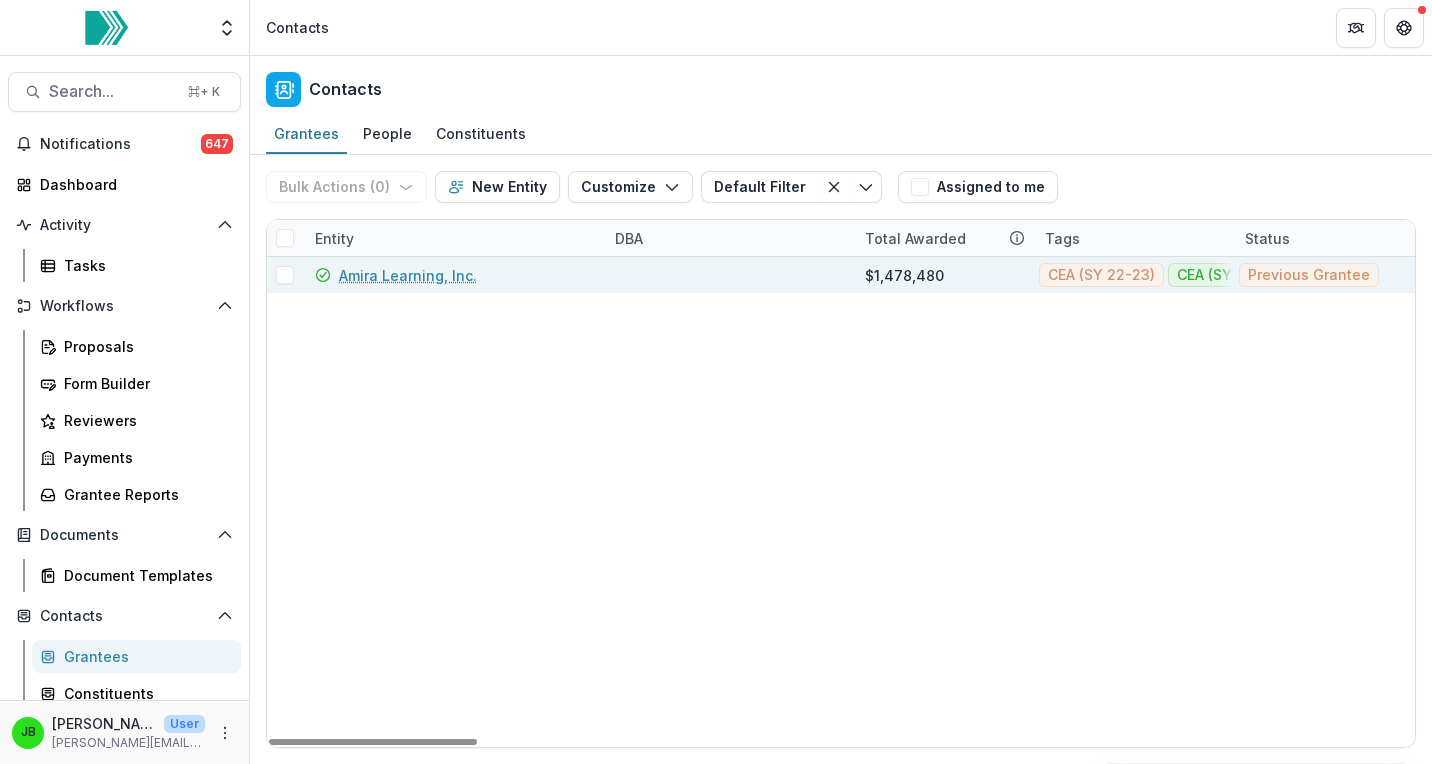 click on "Amira Learning, Inc." at bounding box center (408, 275) 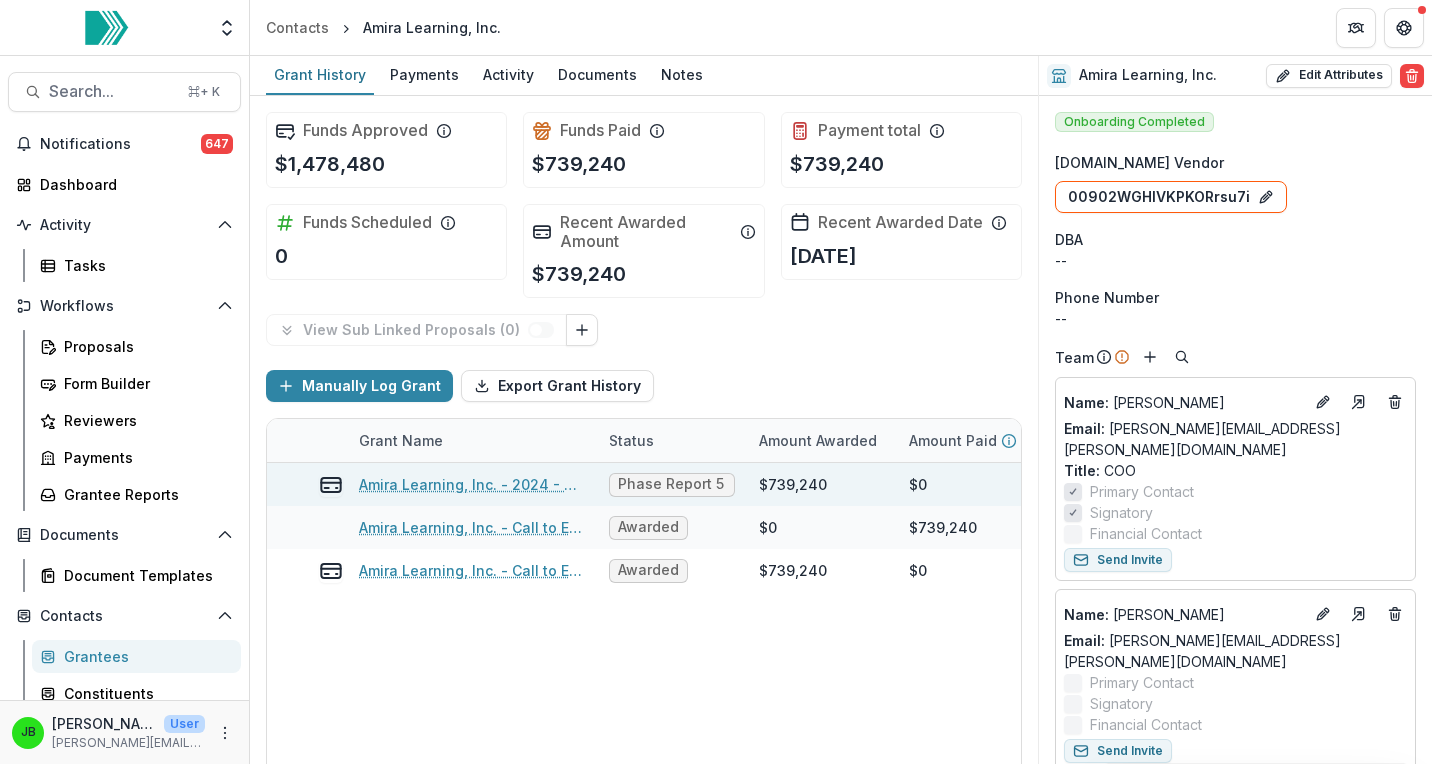 click on "Amira Learning, Inc. - 2024 - Call to Effective Action - 1" at bounding box center [472, 484] 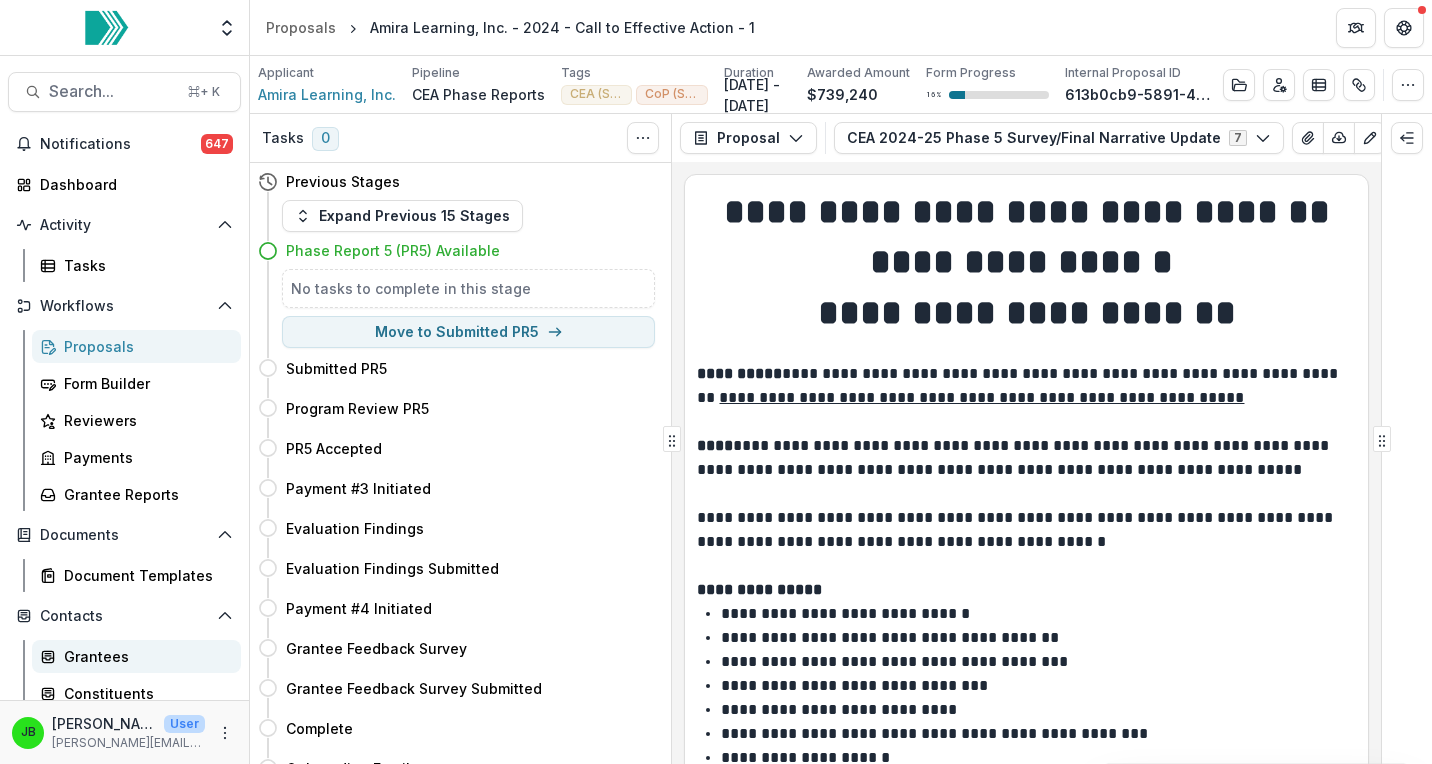 click on "Grantees" at bounding box center [136, 656] 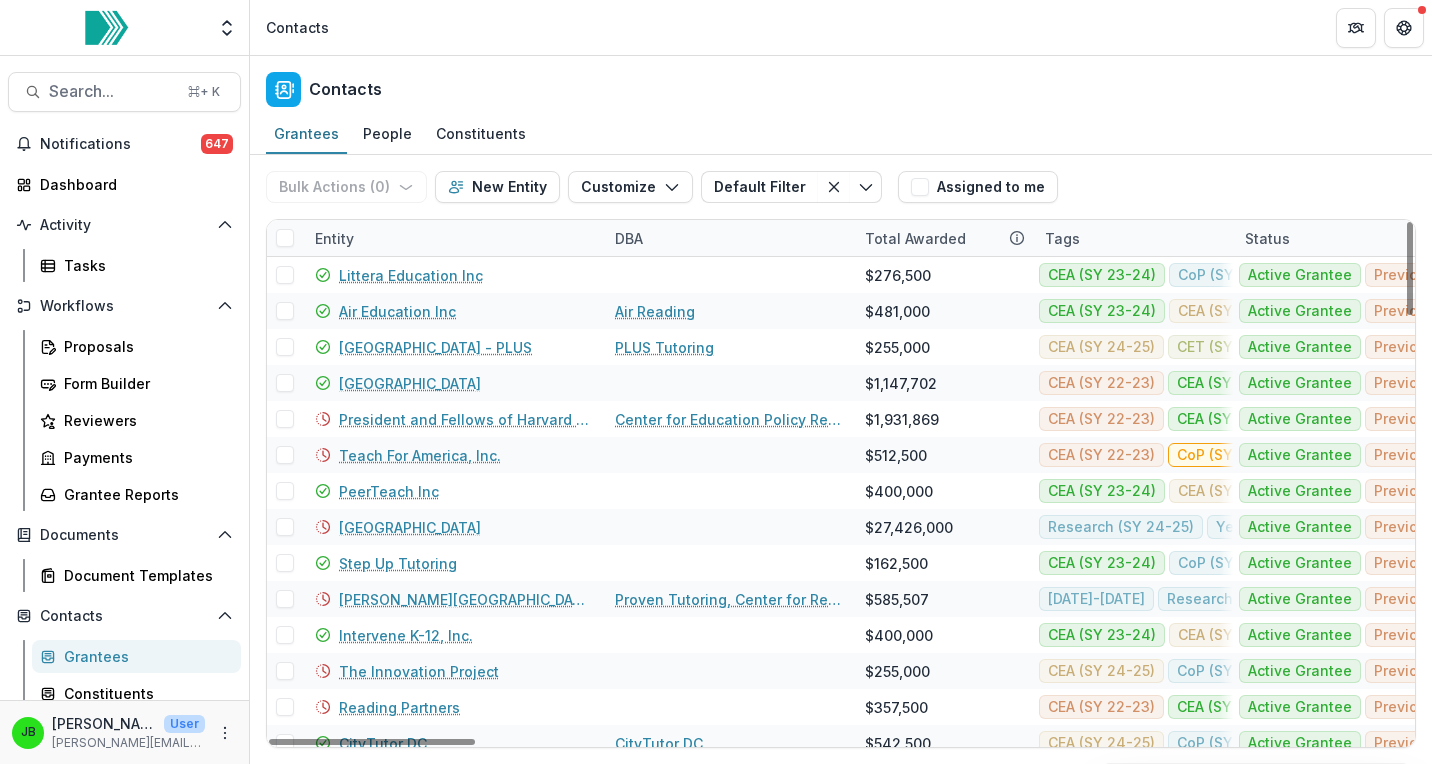 click on "Entity" at bounding box center [334, 238] 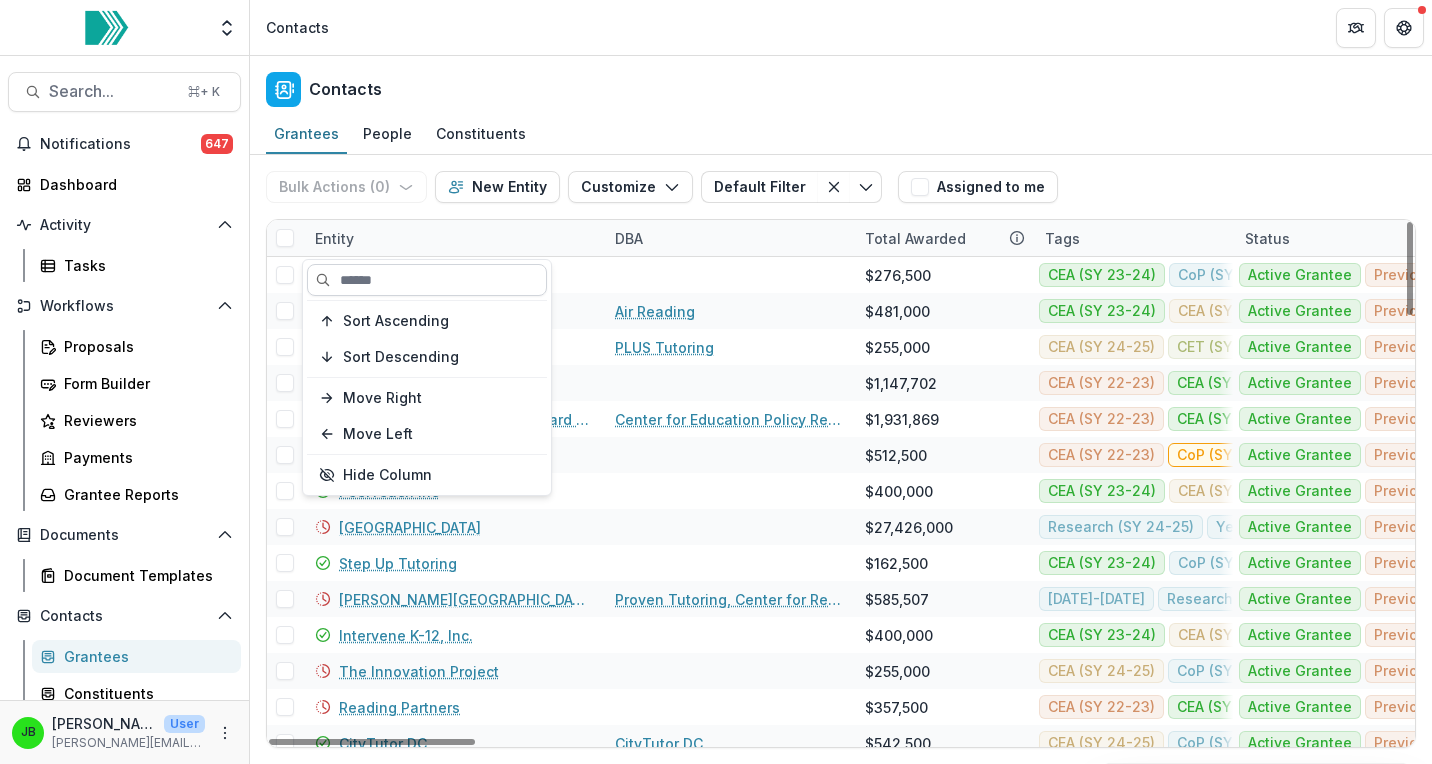 click at bounding box center [427, 280] 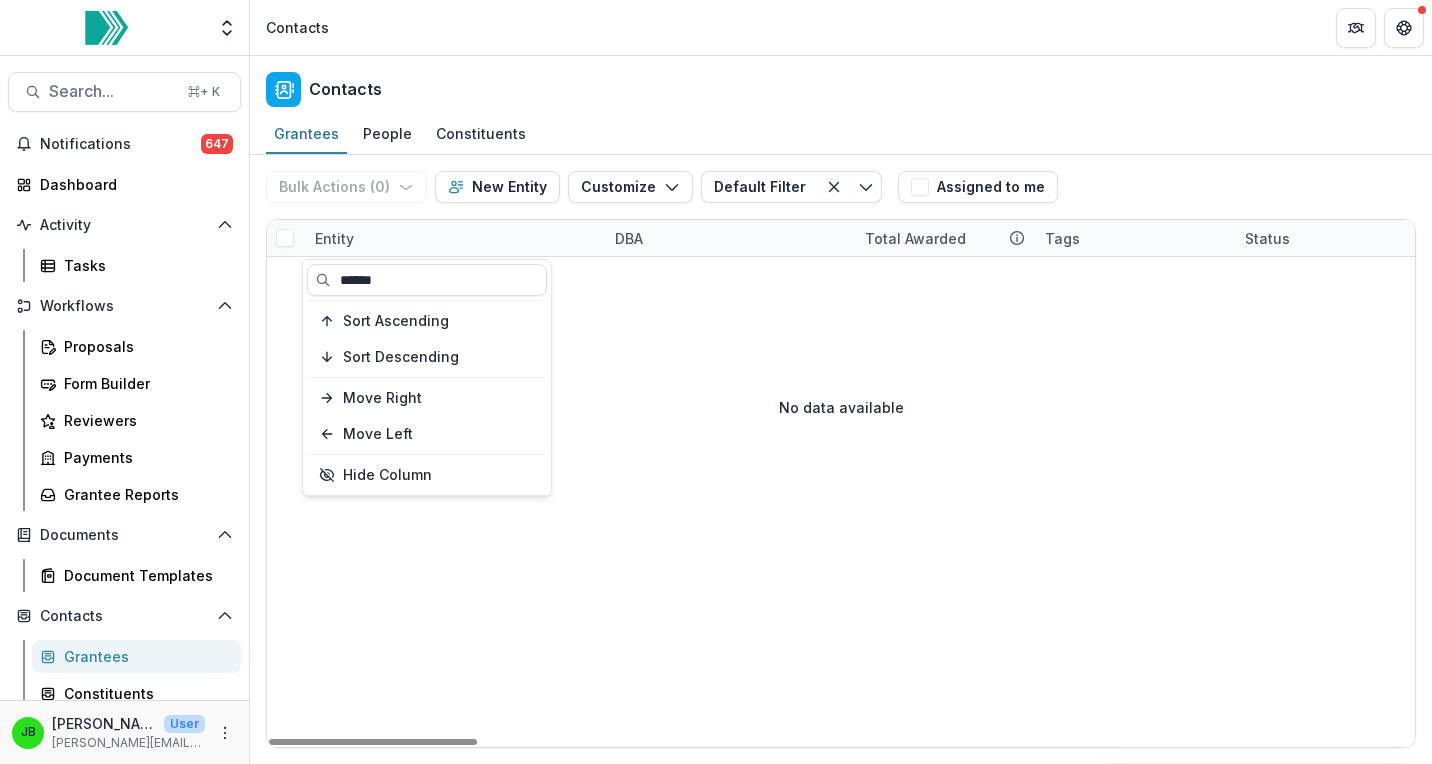 type on "******" 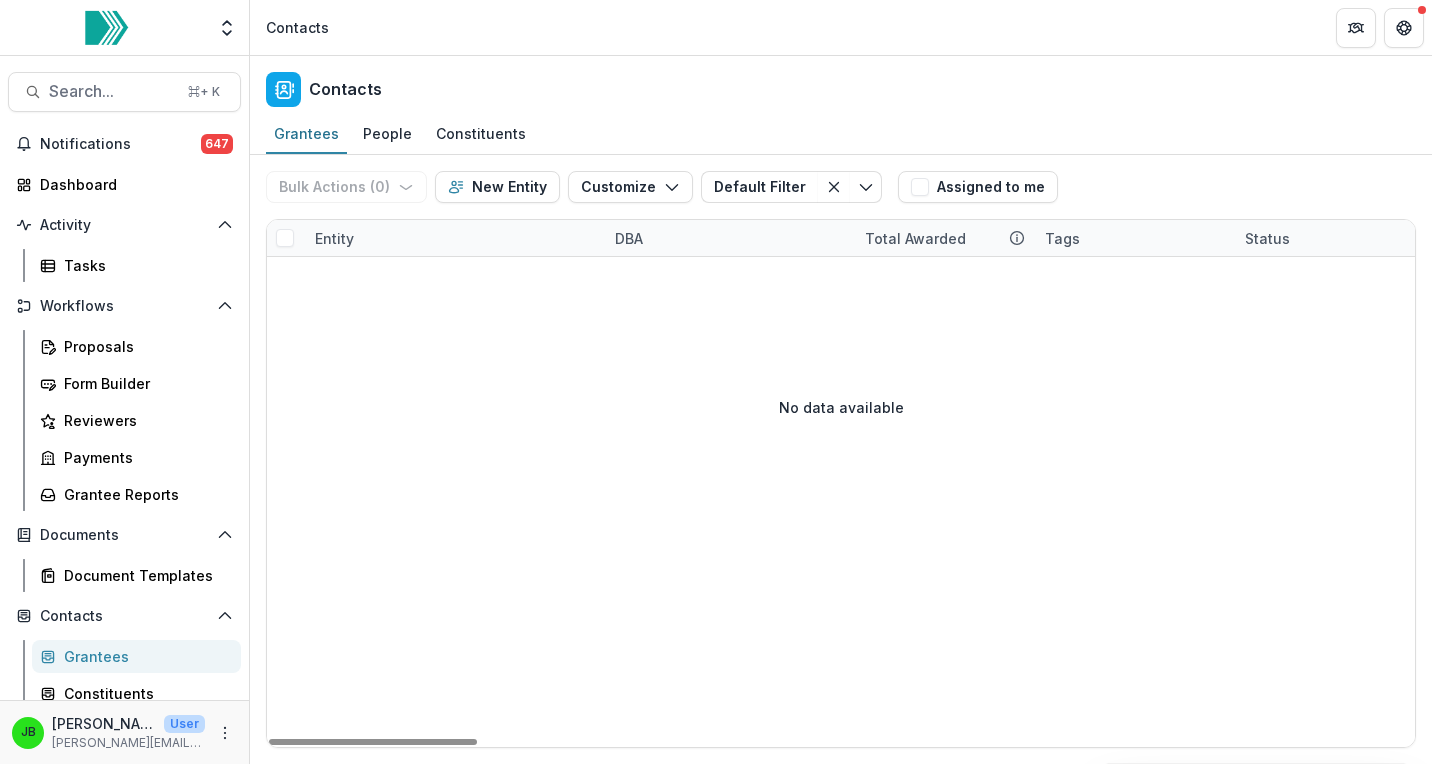 click on "Contacts" at bounding box center (841, 85) 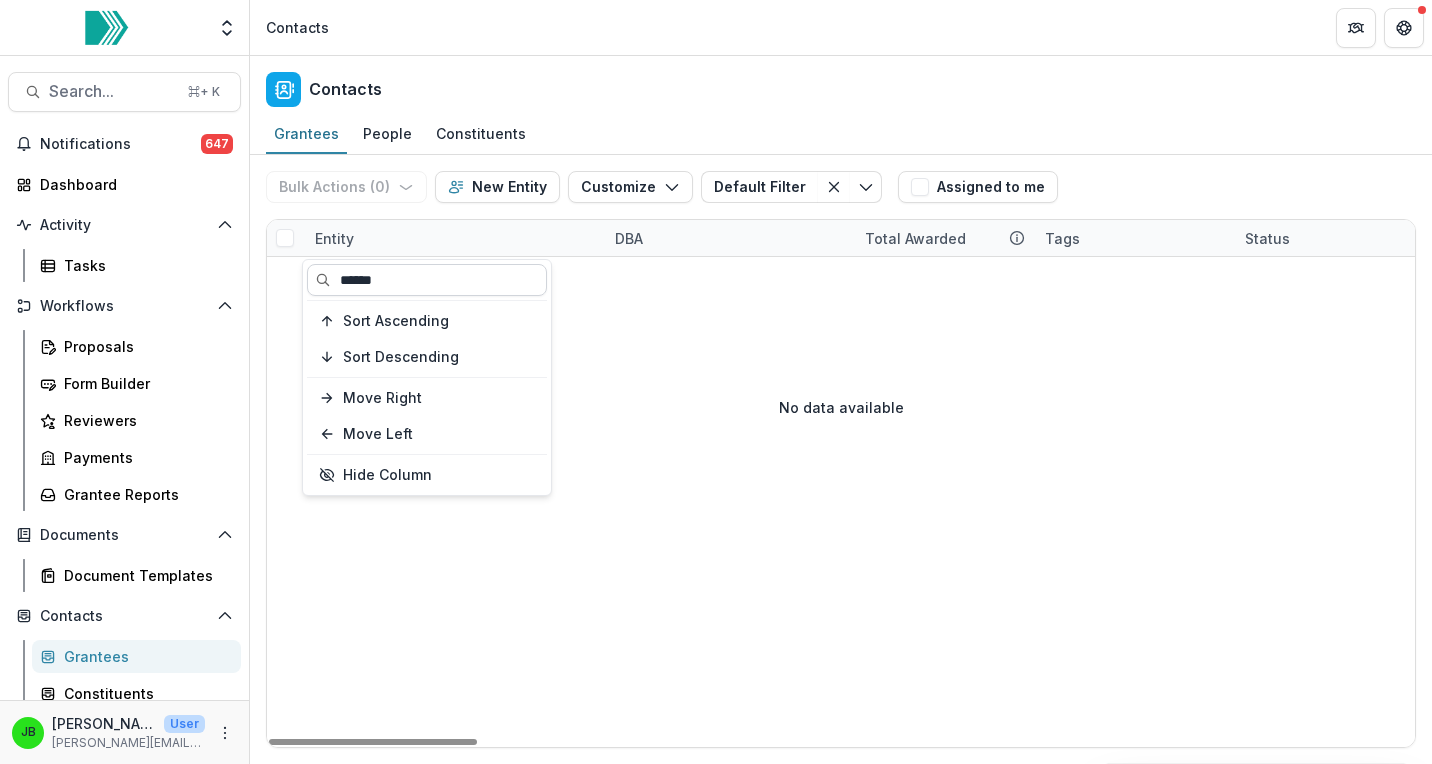 click on "******" at bounding box center [427, 280] 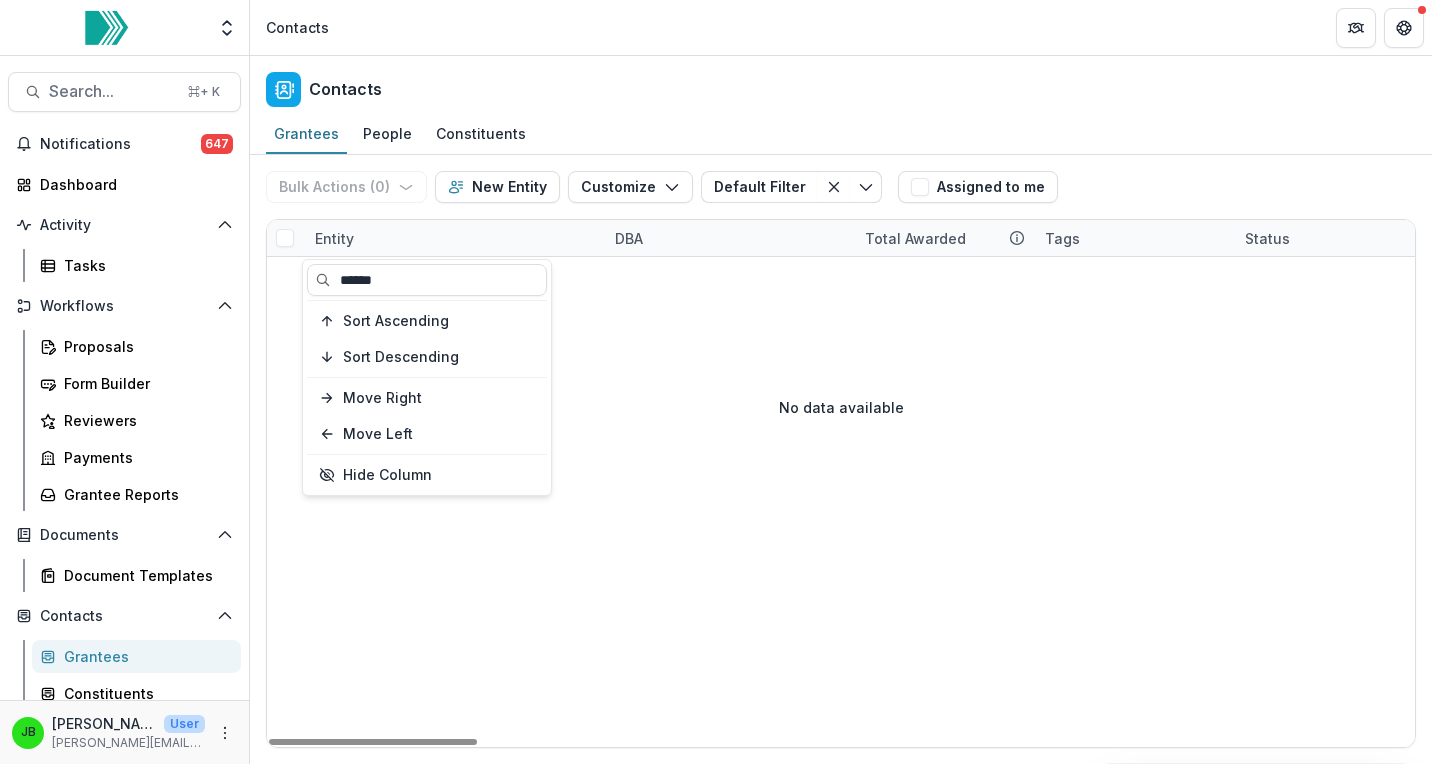 drag, startPoint x: 432, startPoint y: 285, endPoint x: 301, endPoint y: 285, distance: 131 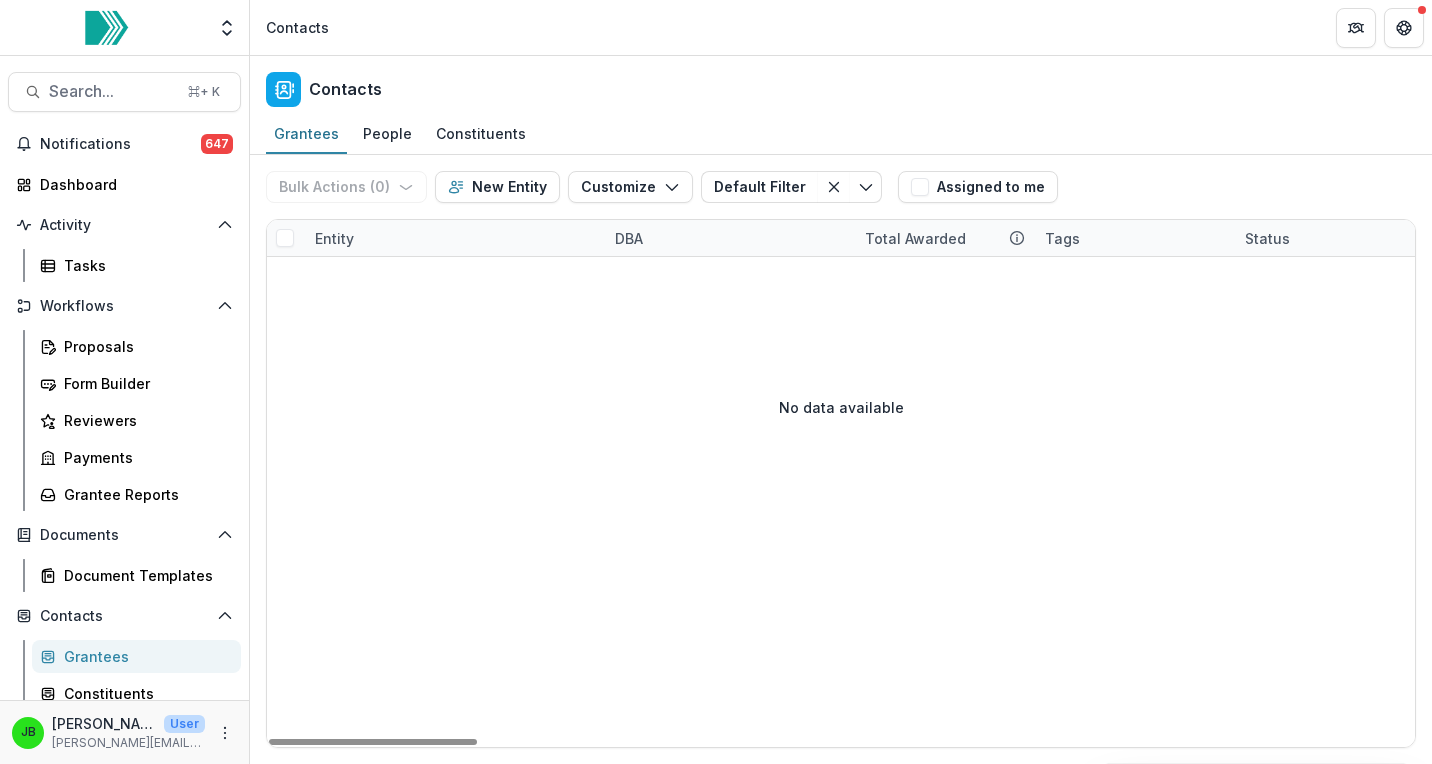 click on "Entity" at bounding box center [334, 238] 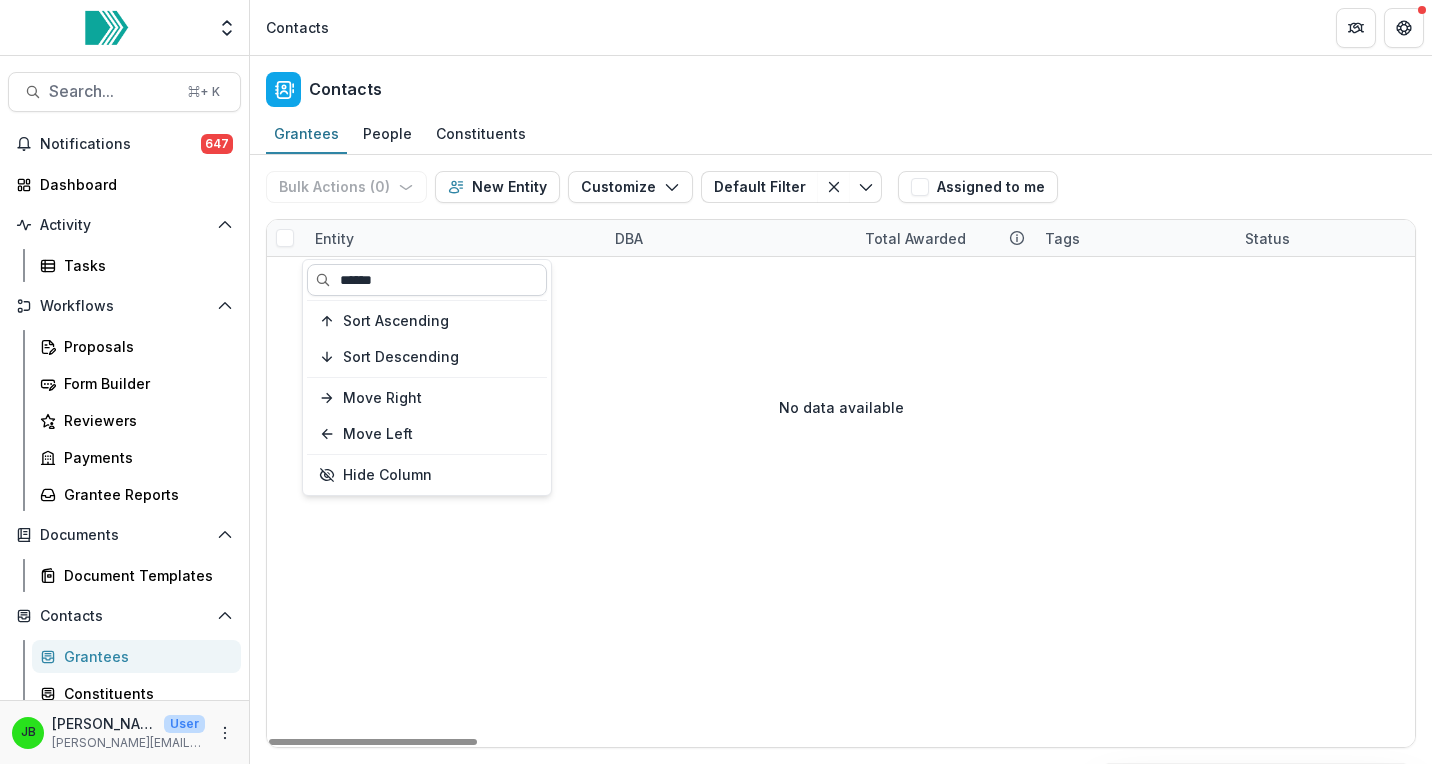 click on "******" at bounding box center (427, 280) 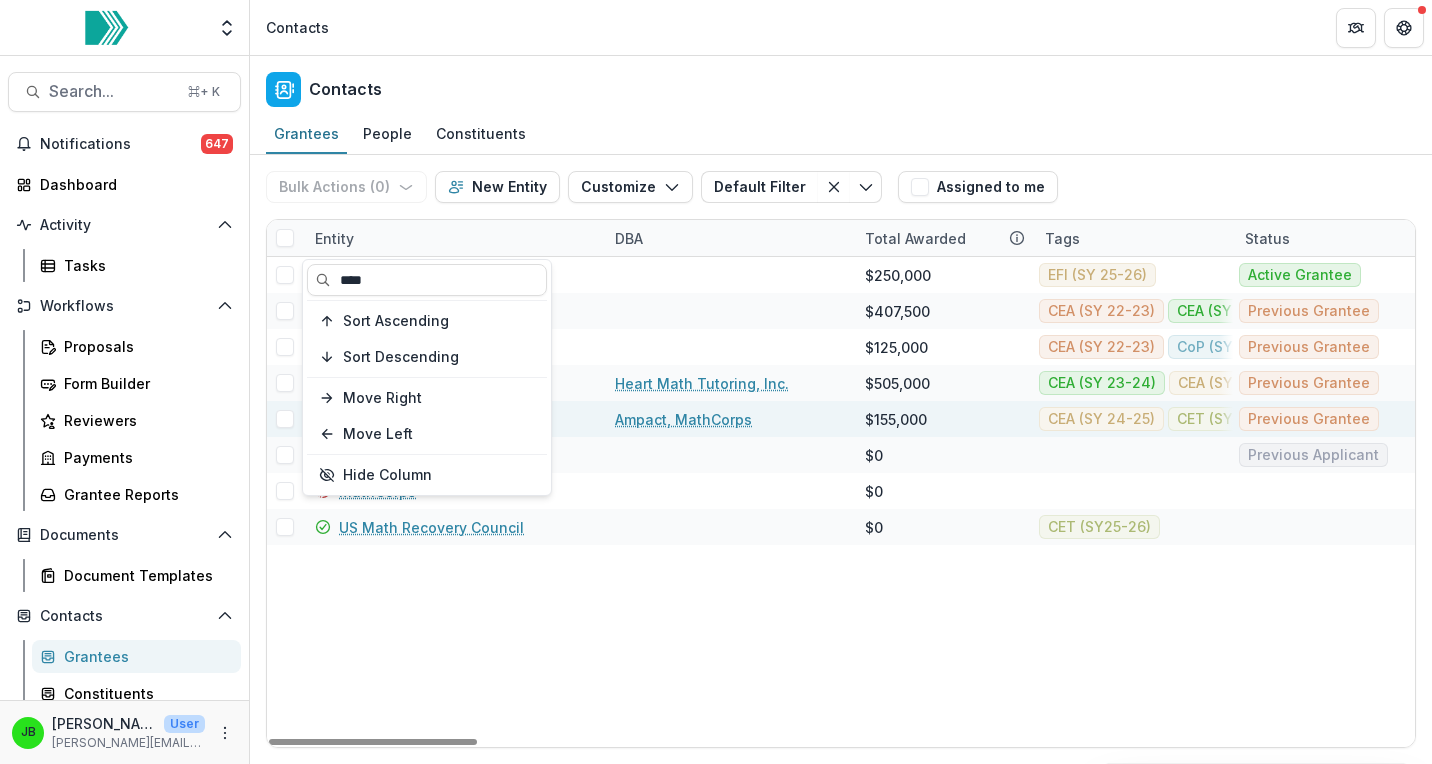 type on "****" 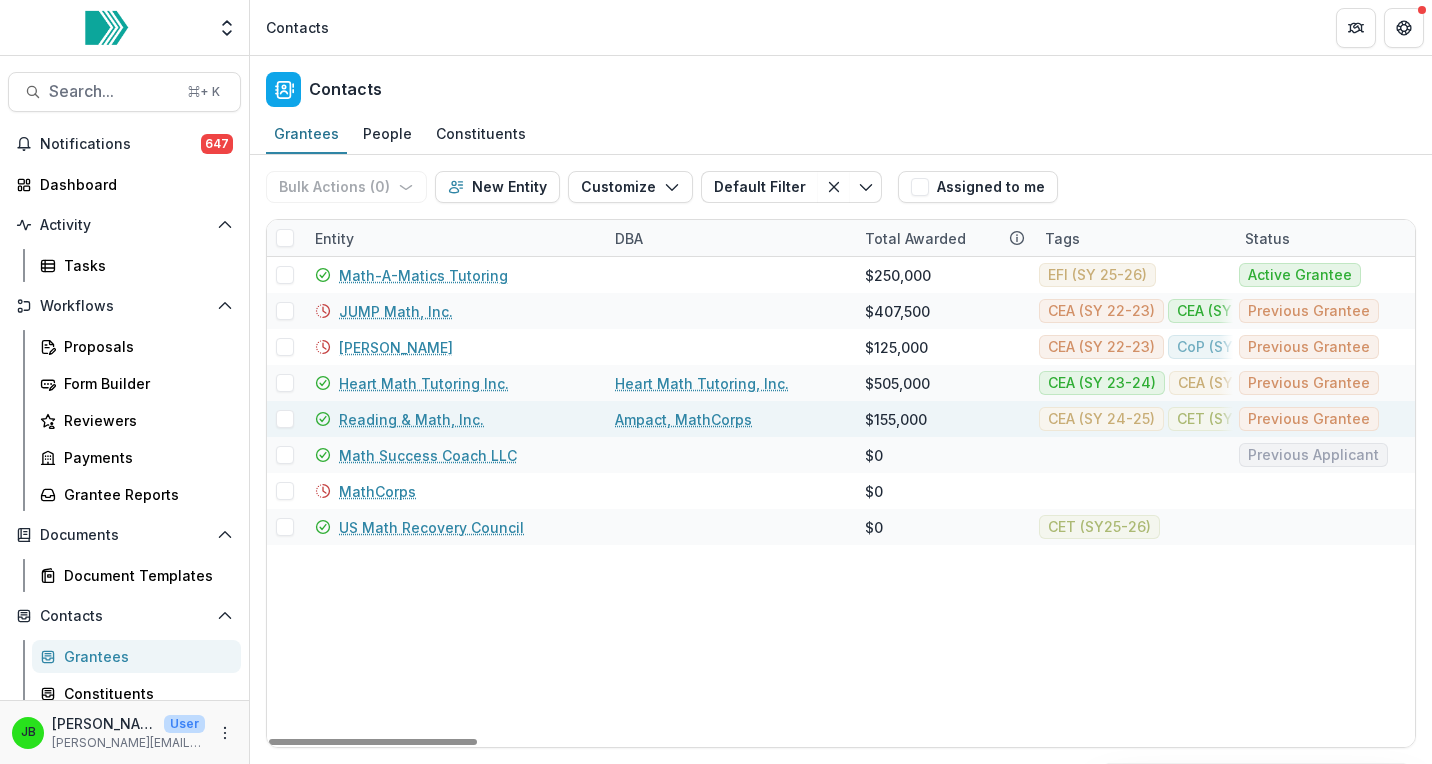 click on "Ampact, MathCorps" at bounding box center (728, 419) 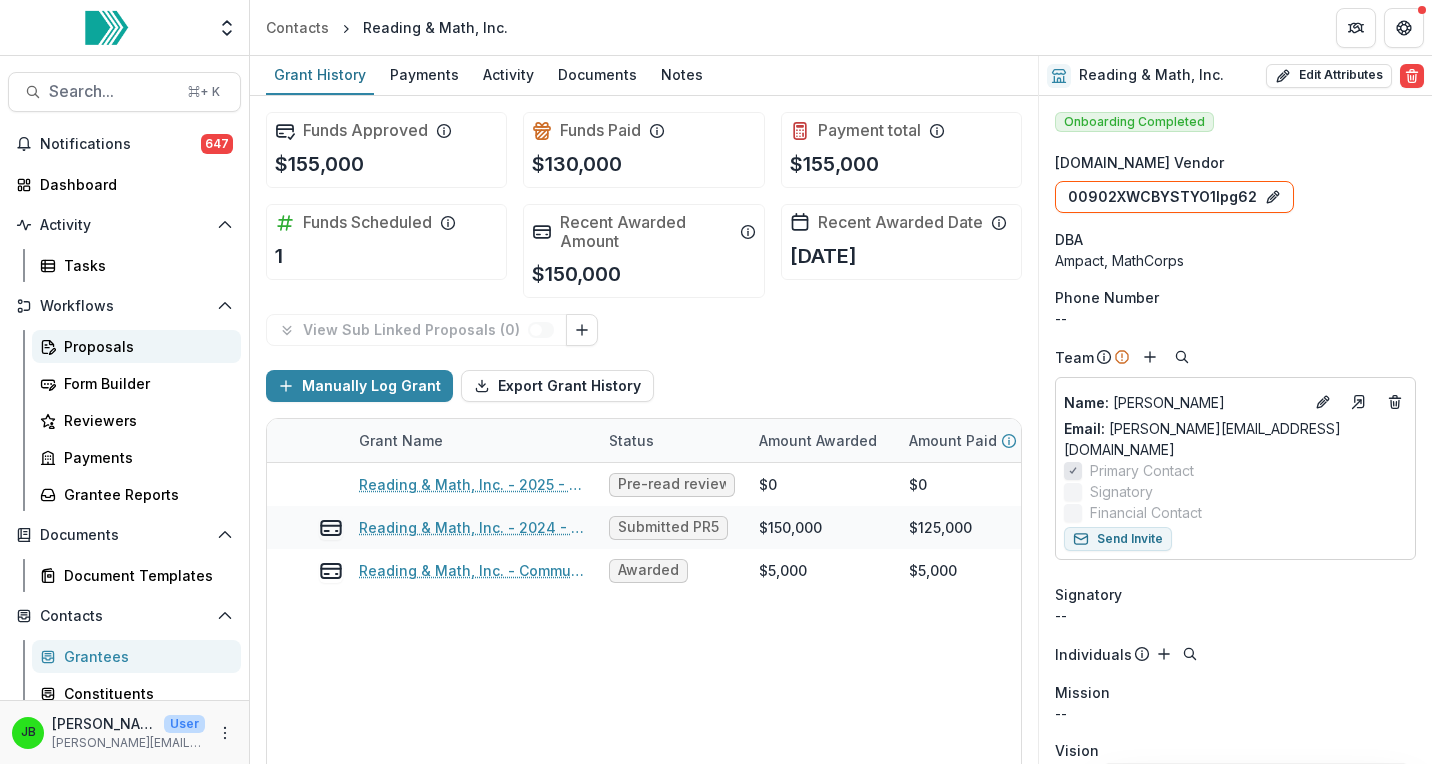 click on "Proposals" at bounding box center (144, 346) 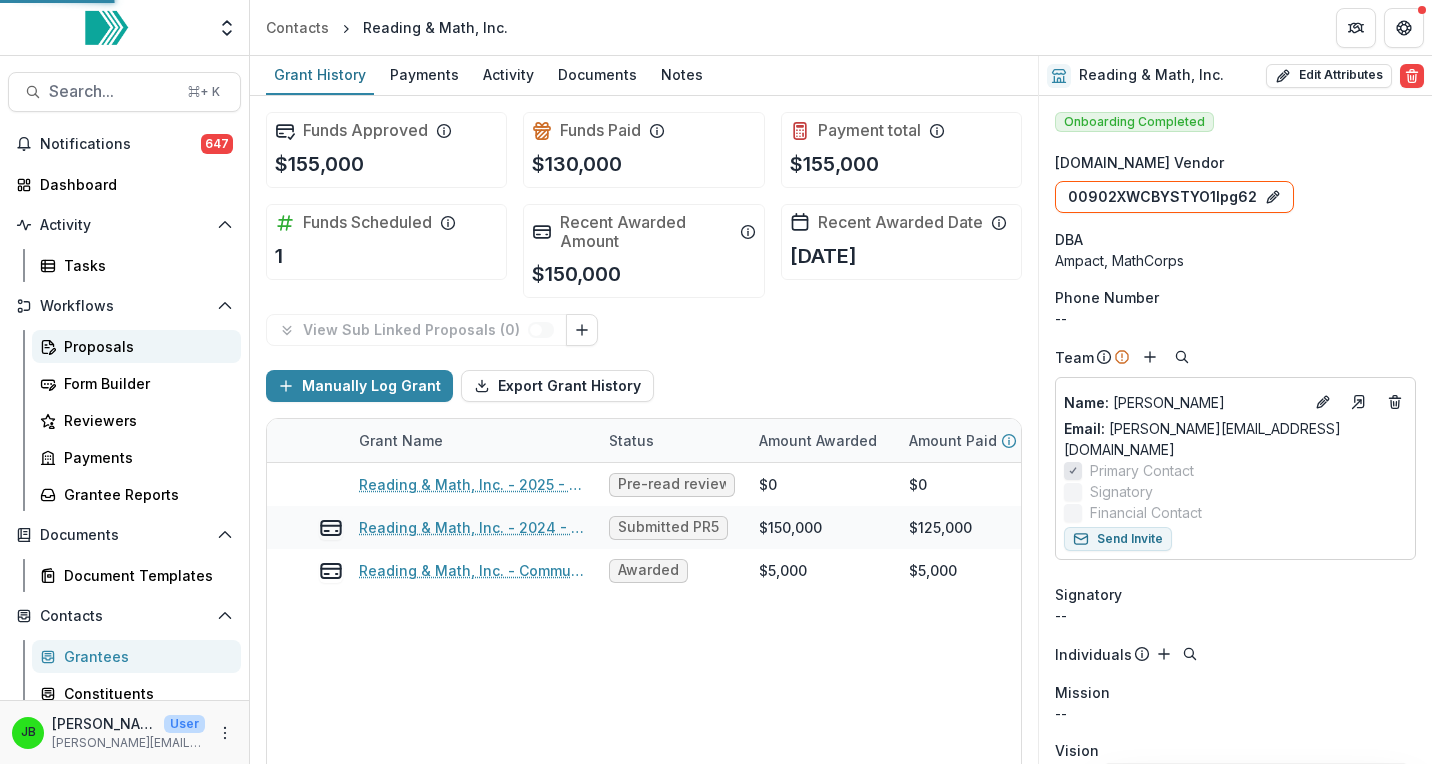 click on "Proposals" at bounding box center (144, 346) 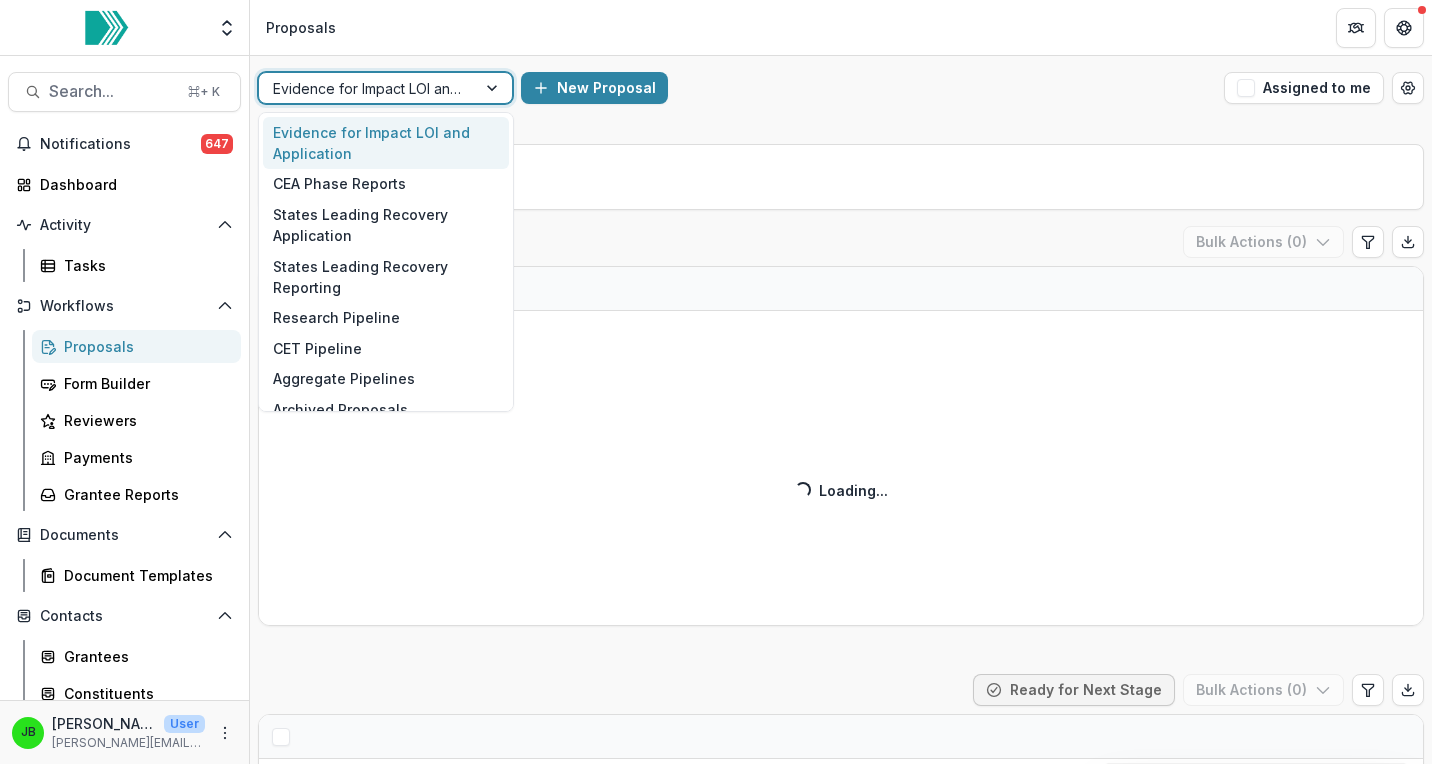 click at bounding box center [494, 88] 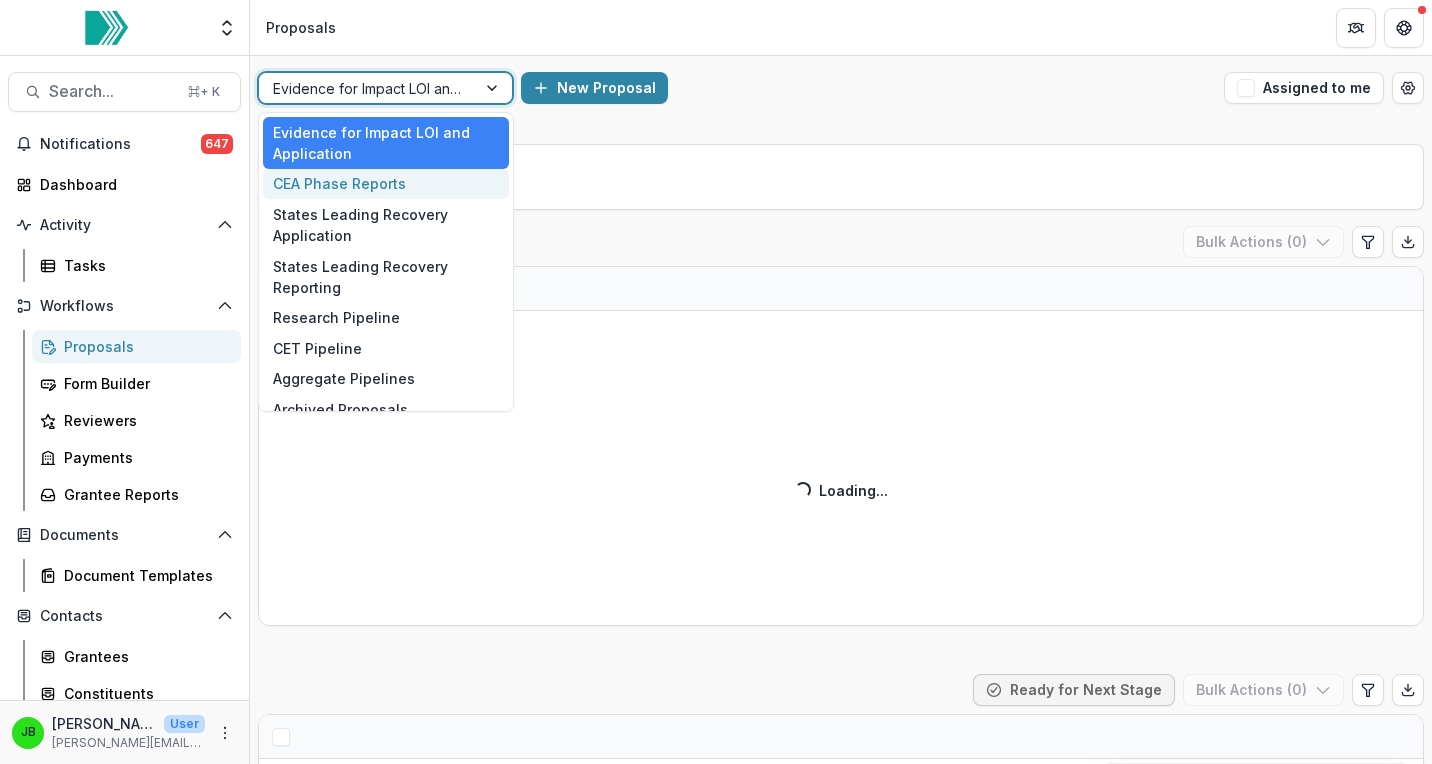click on "CEA Phase Reports" at bounding box center [386, 184] 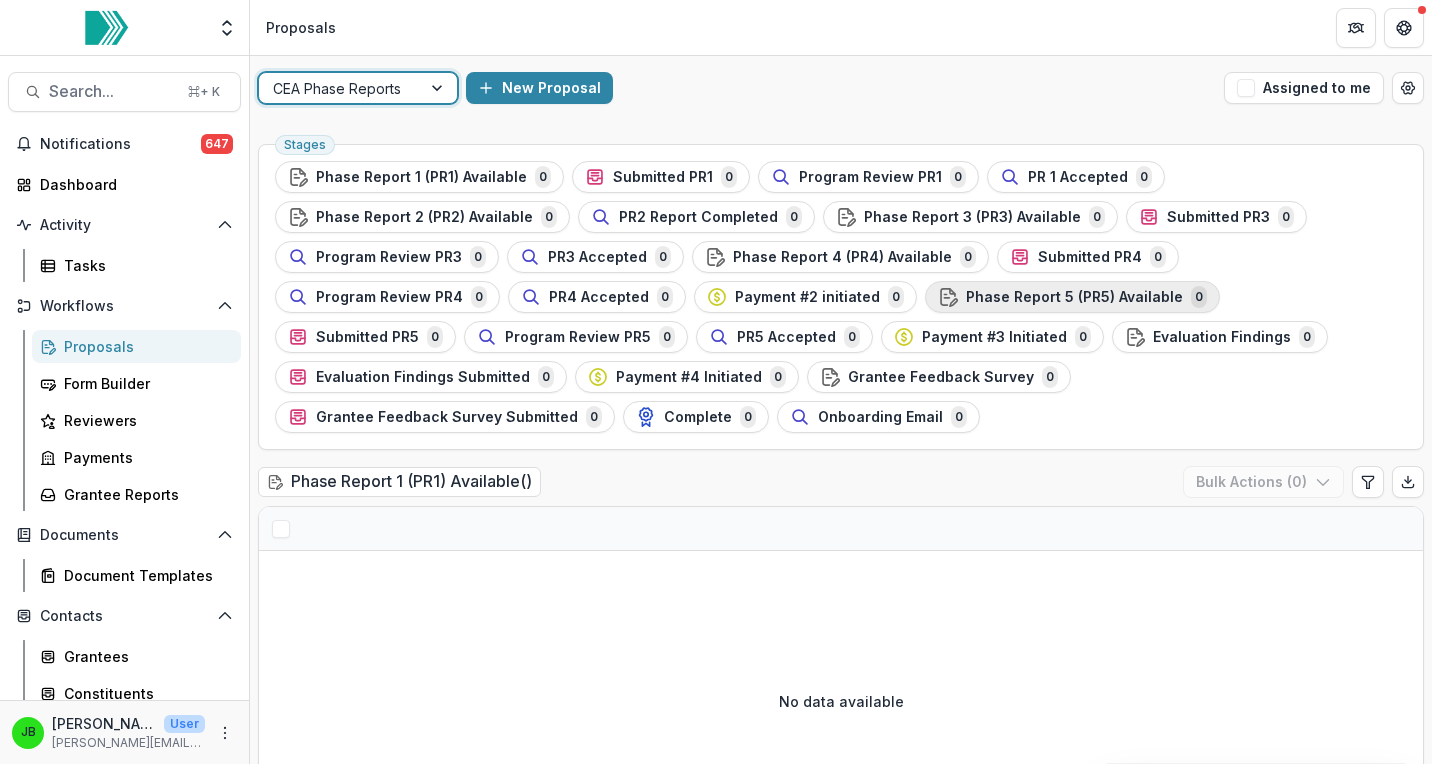 click on "Phase Report 5 (PR5) Available" at bounding box center [1074, 297] 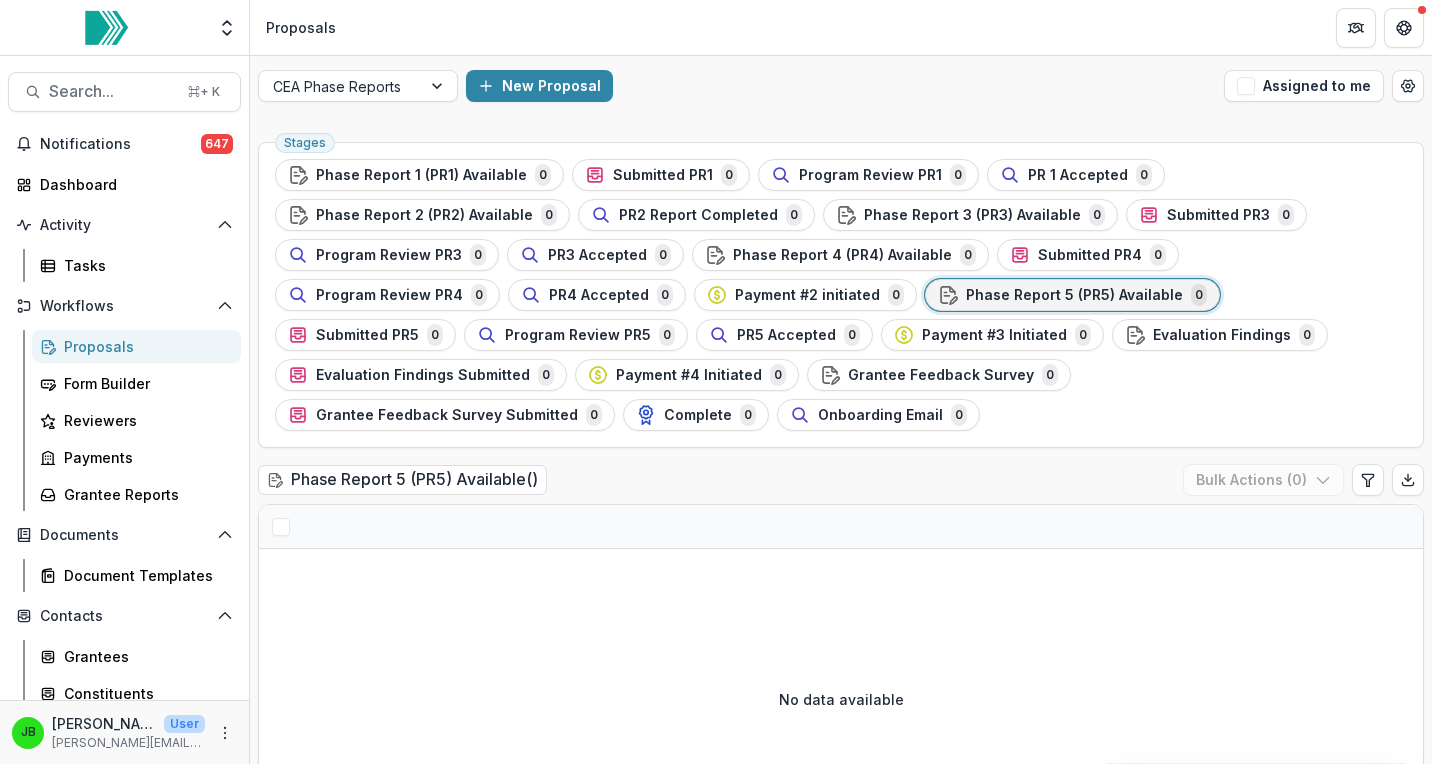 scroll, scrollTop: 0, scrollLeft: 0, axis: both 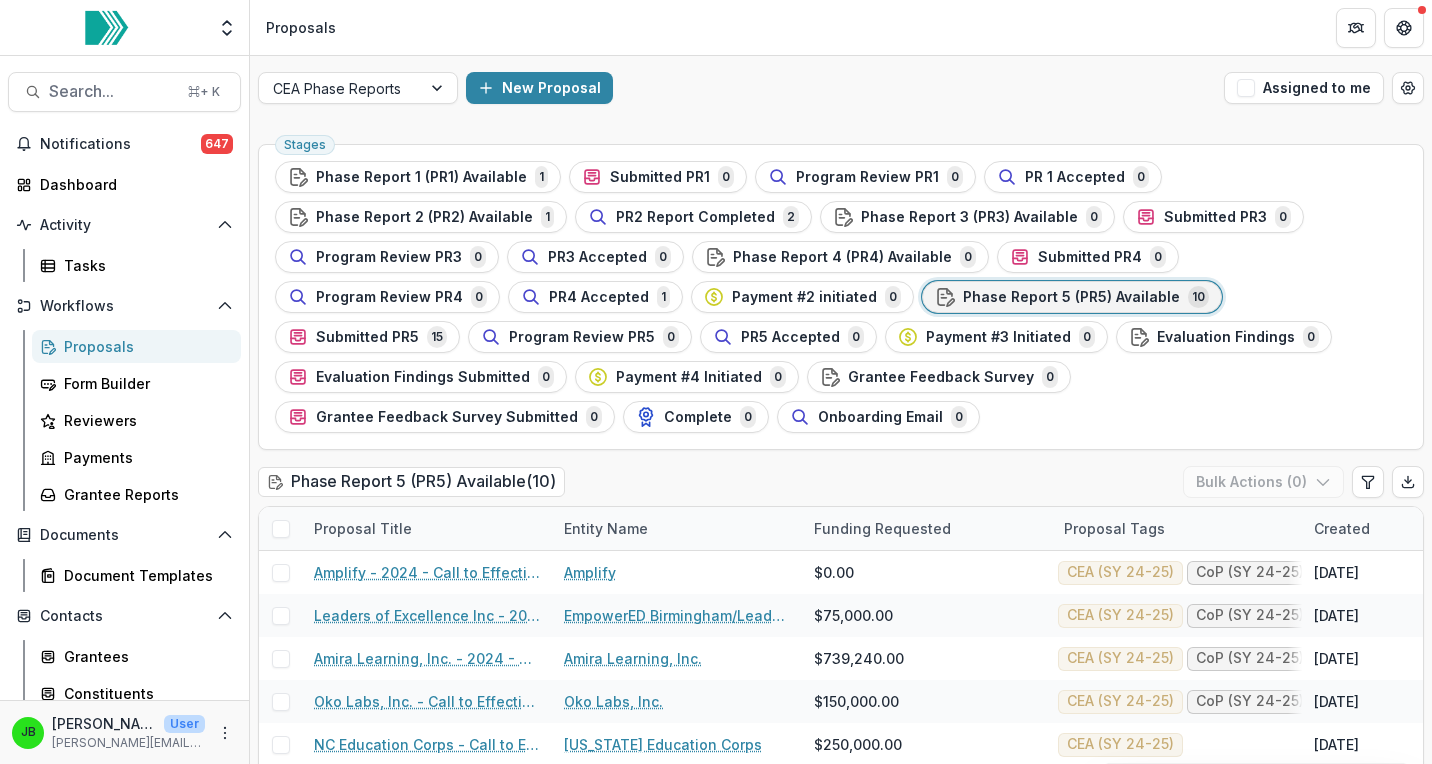 click on "Phase Report 5 (PR5) Available" at bounding box center (1071, 297) 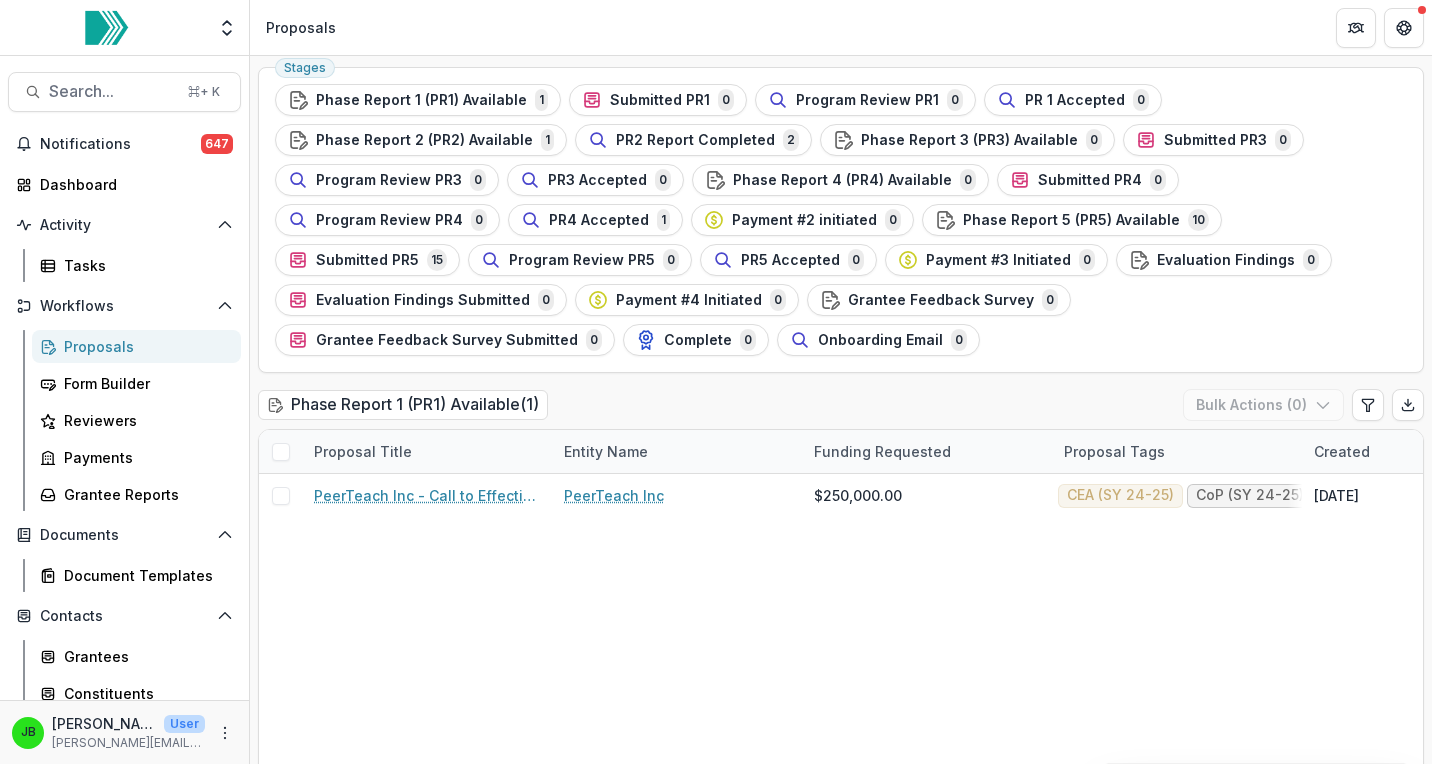 scroll, scrollTop: 68, scrollLeft: 0, axis: vertical 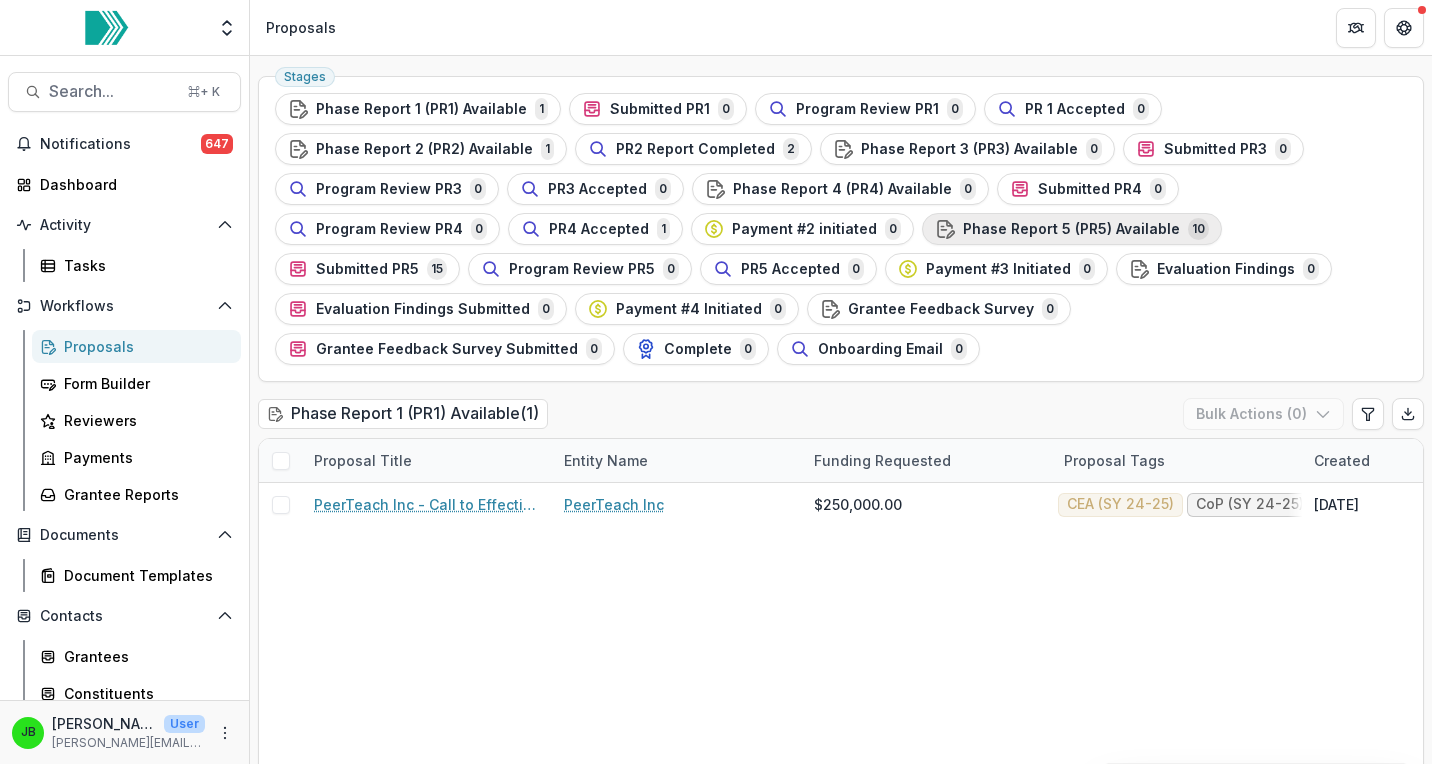 click on "Phase Report 5 (PR5) Available" at bounding box center (1071, 229) 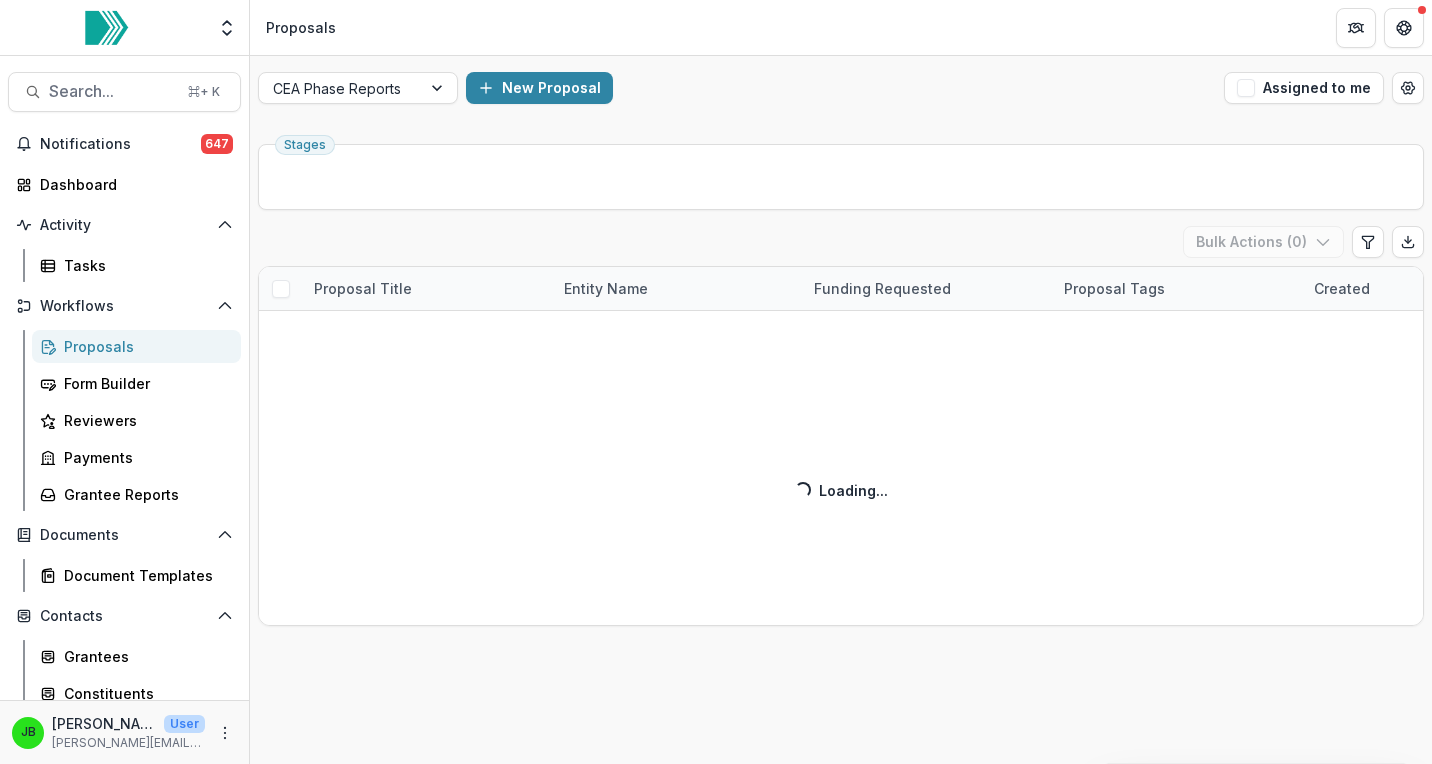 scroll, scrollTop: 0, scrollLeft: 0, axis: both 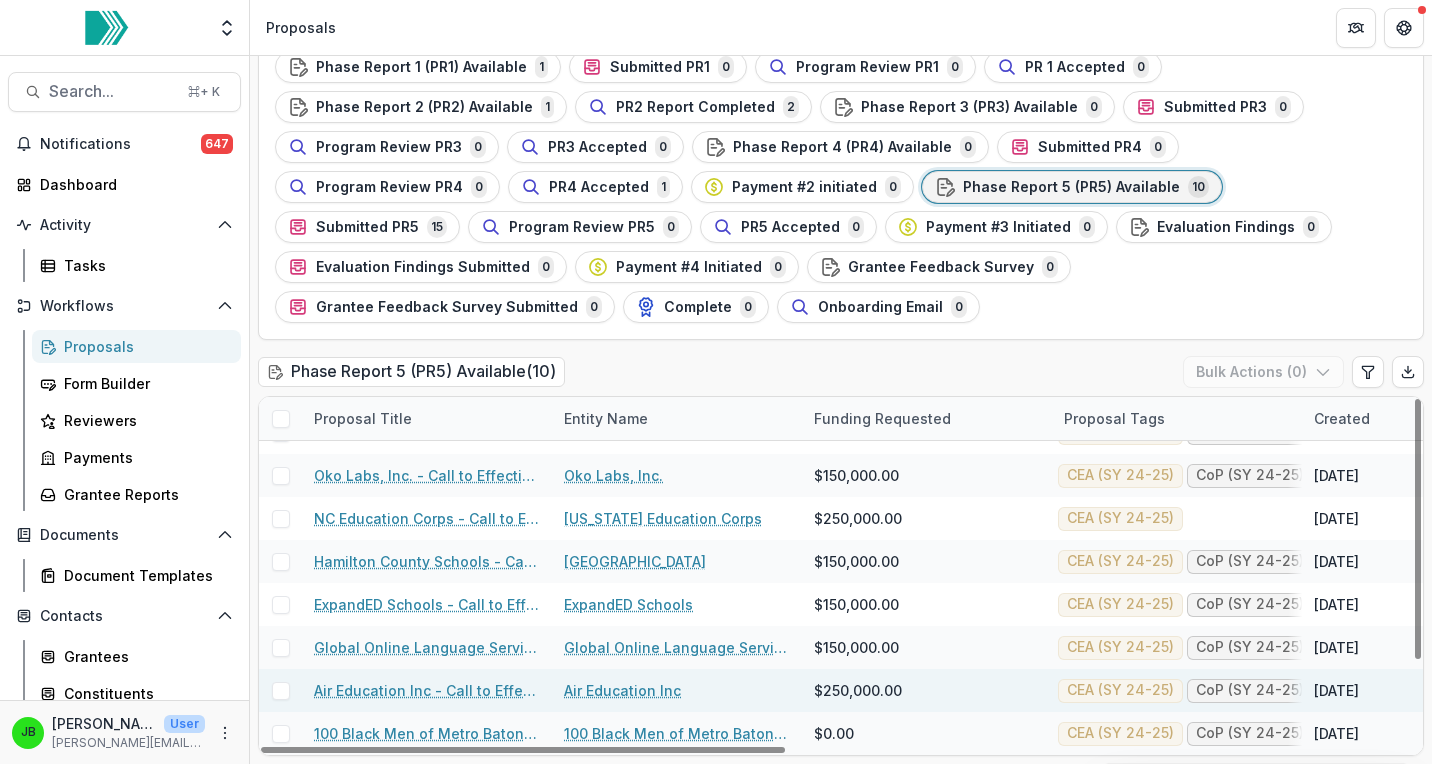 click at bounding box center (281, 691) 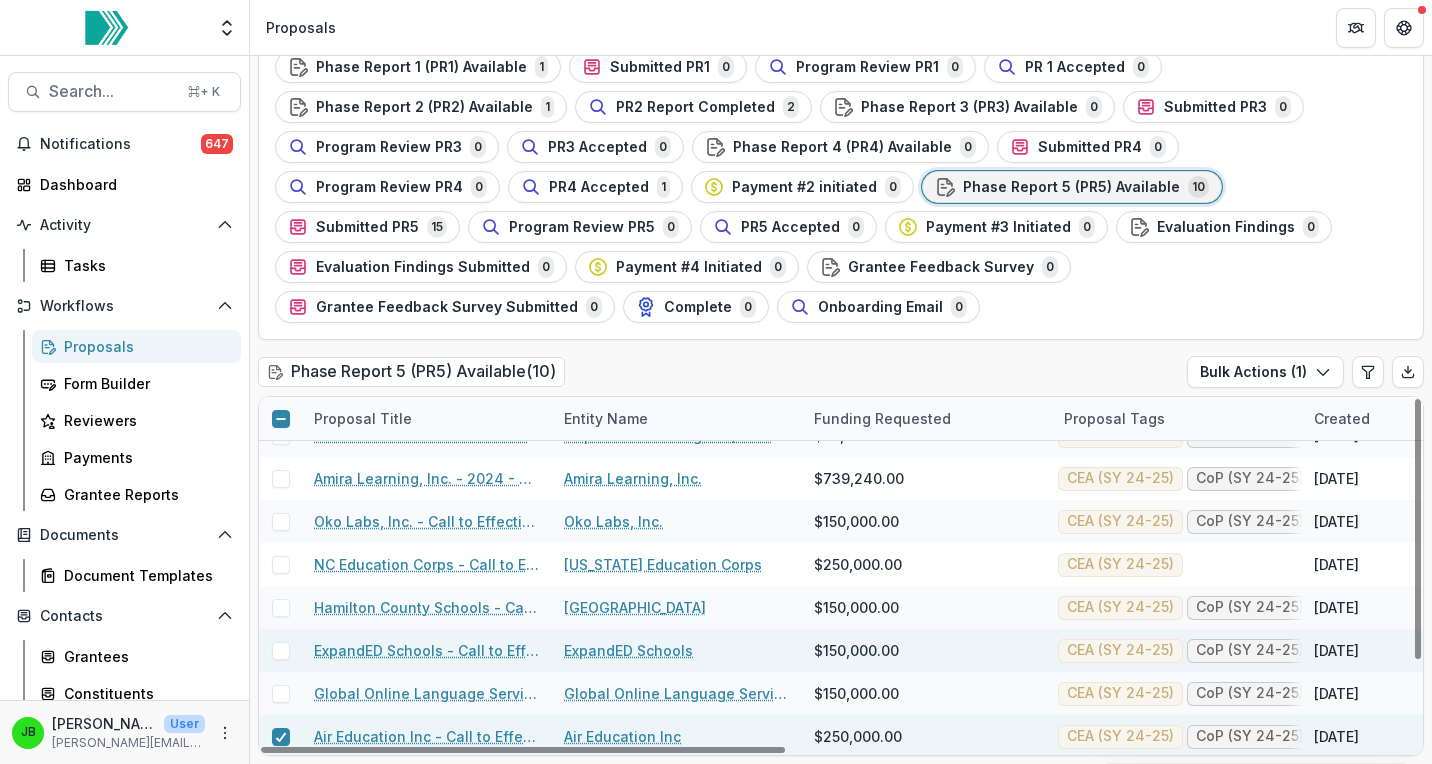scroll, scrollTop: 66, scrollLeft: 0, axis: vertical 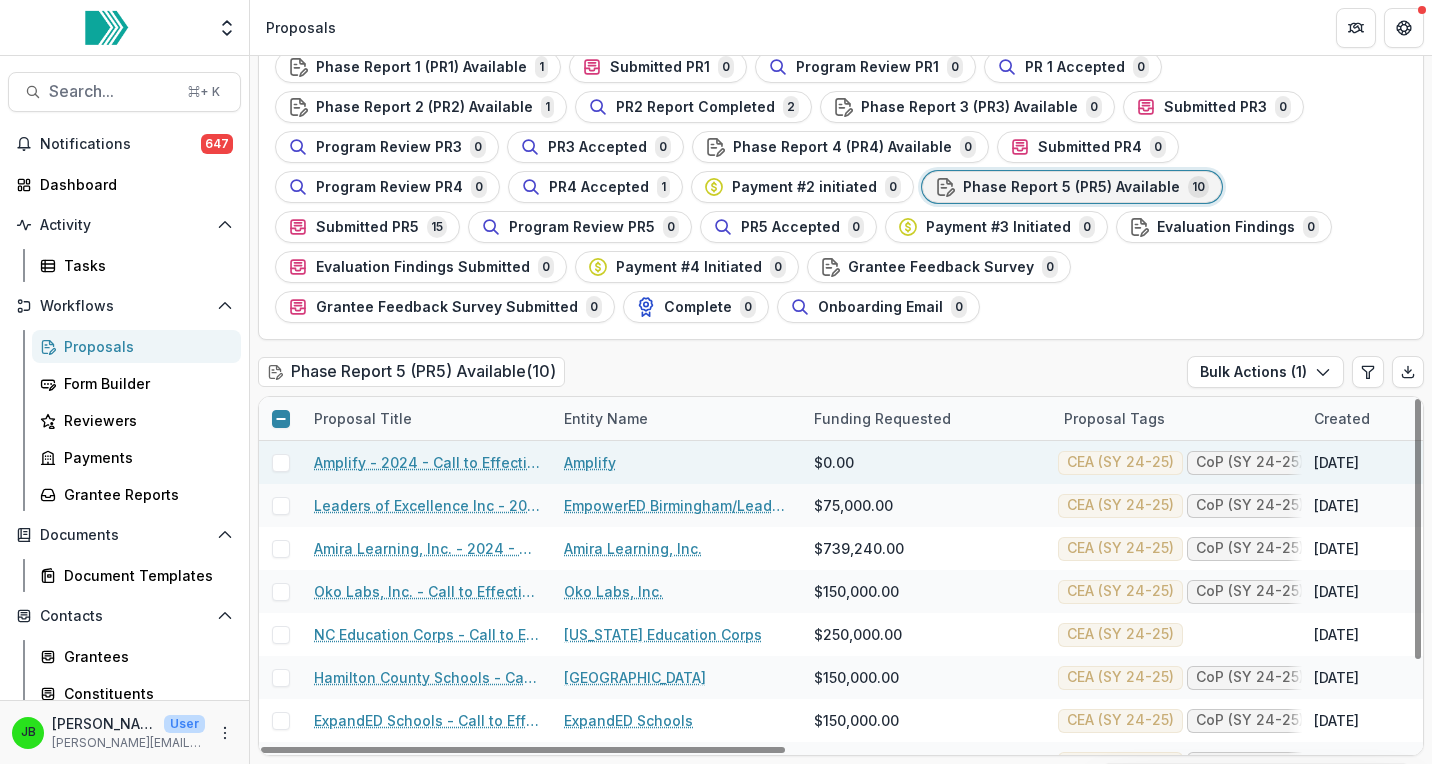 click at bounding box center (281, 463) 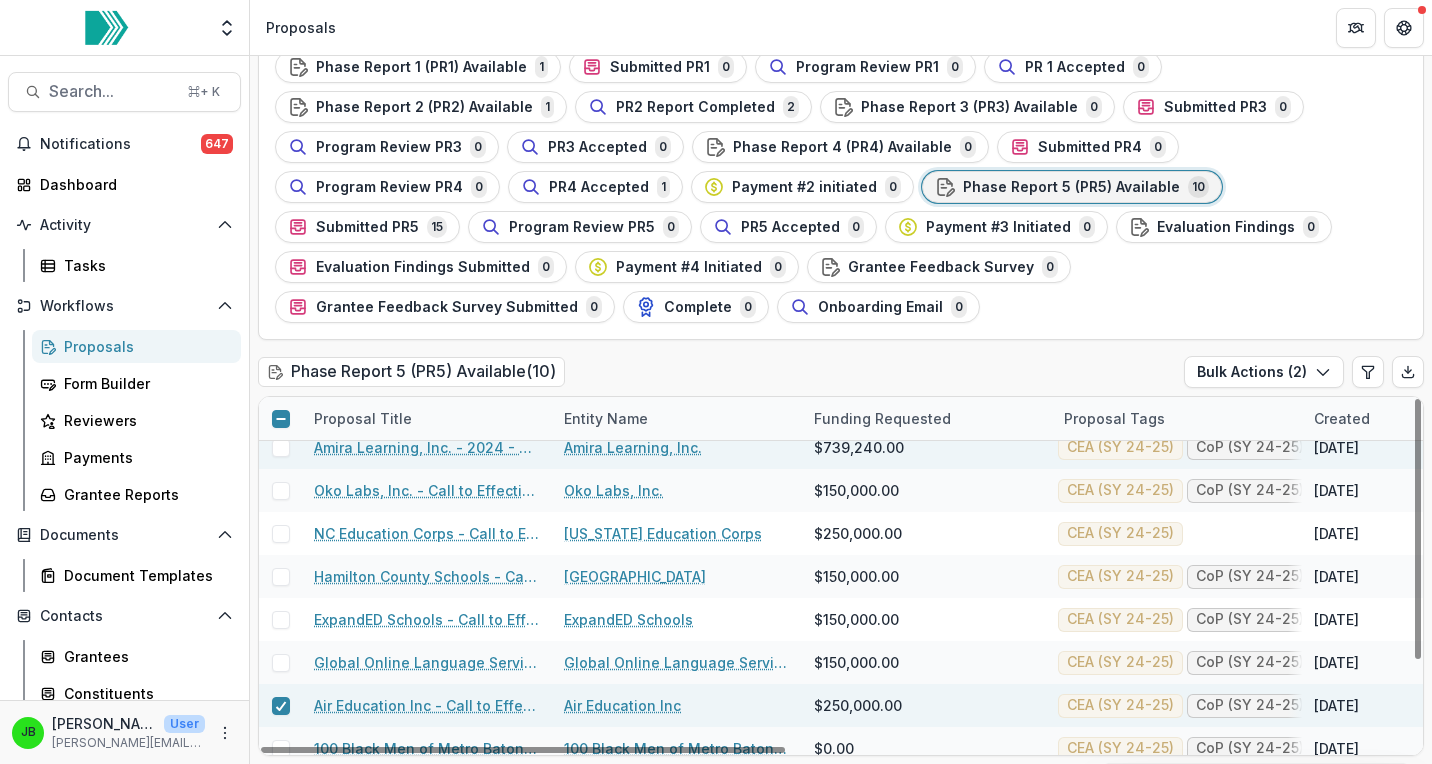 scroll, scrollTop: 116, scrollLeft: 0, axis: vertical 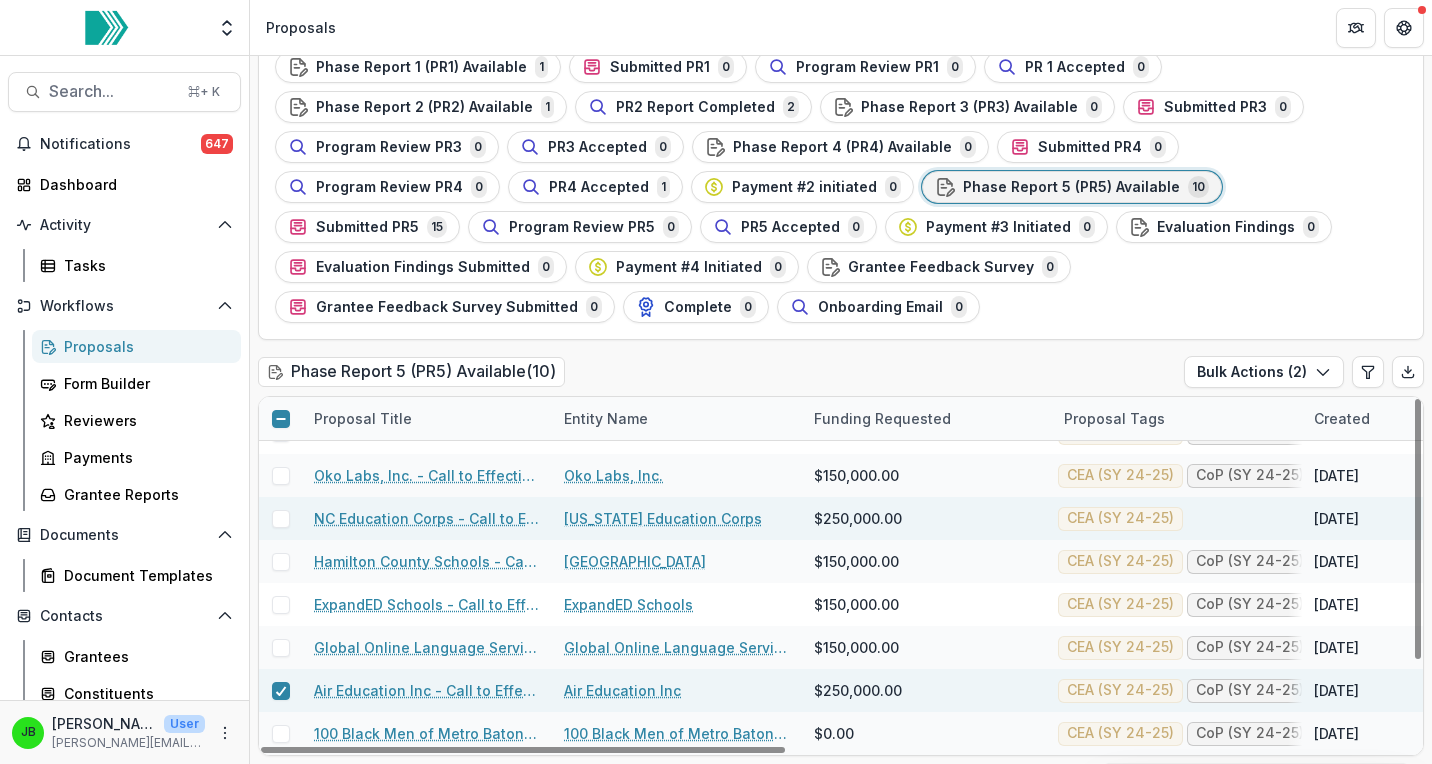 click at bounding box center (281, 519) 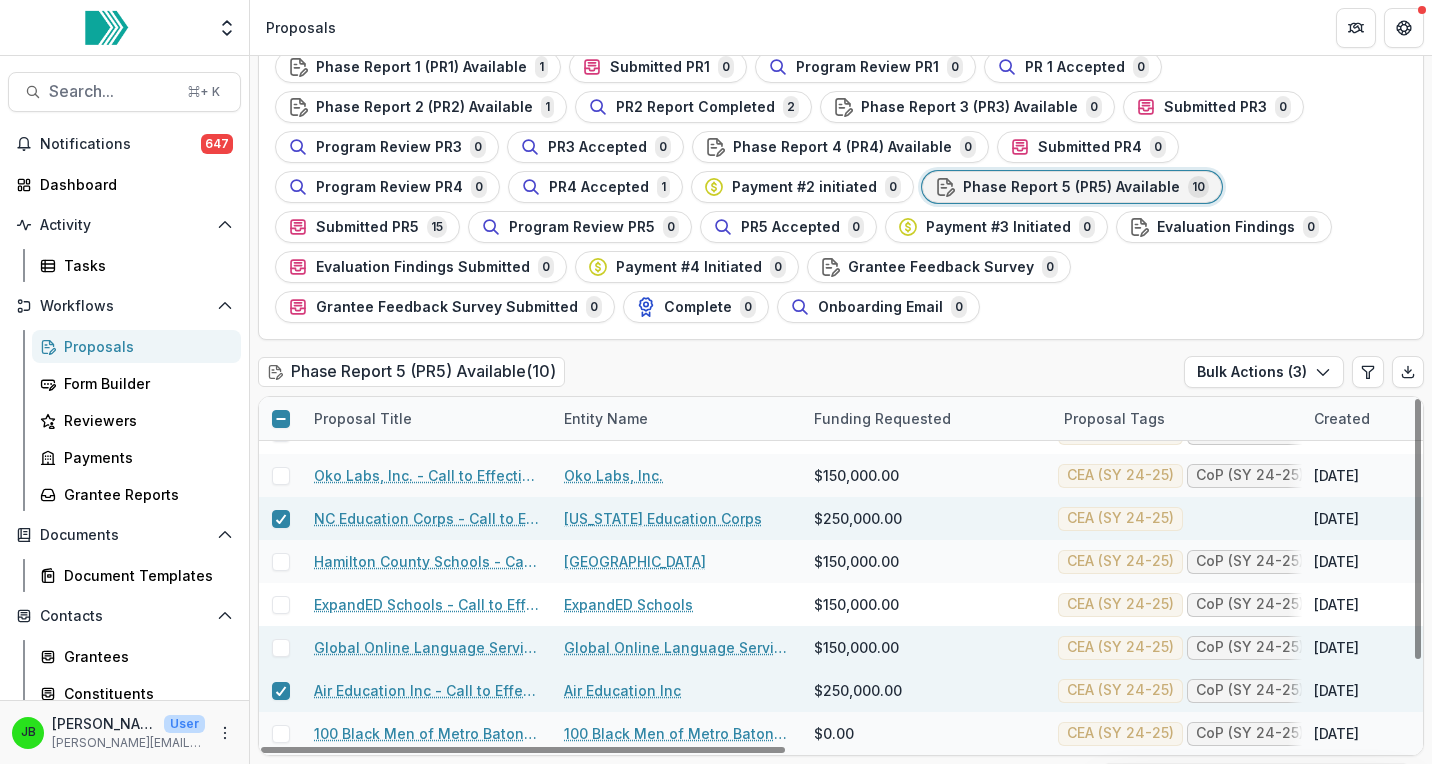 click at bounding box center (281, 648) 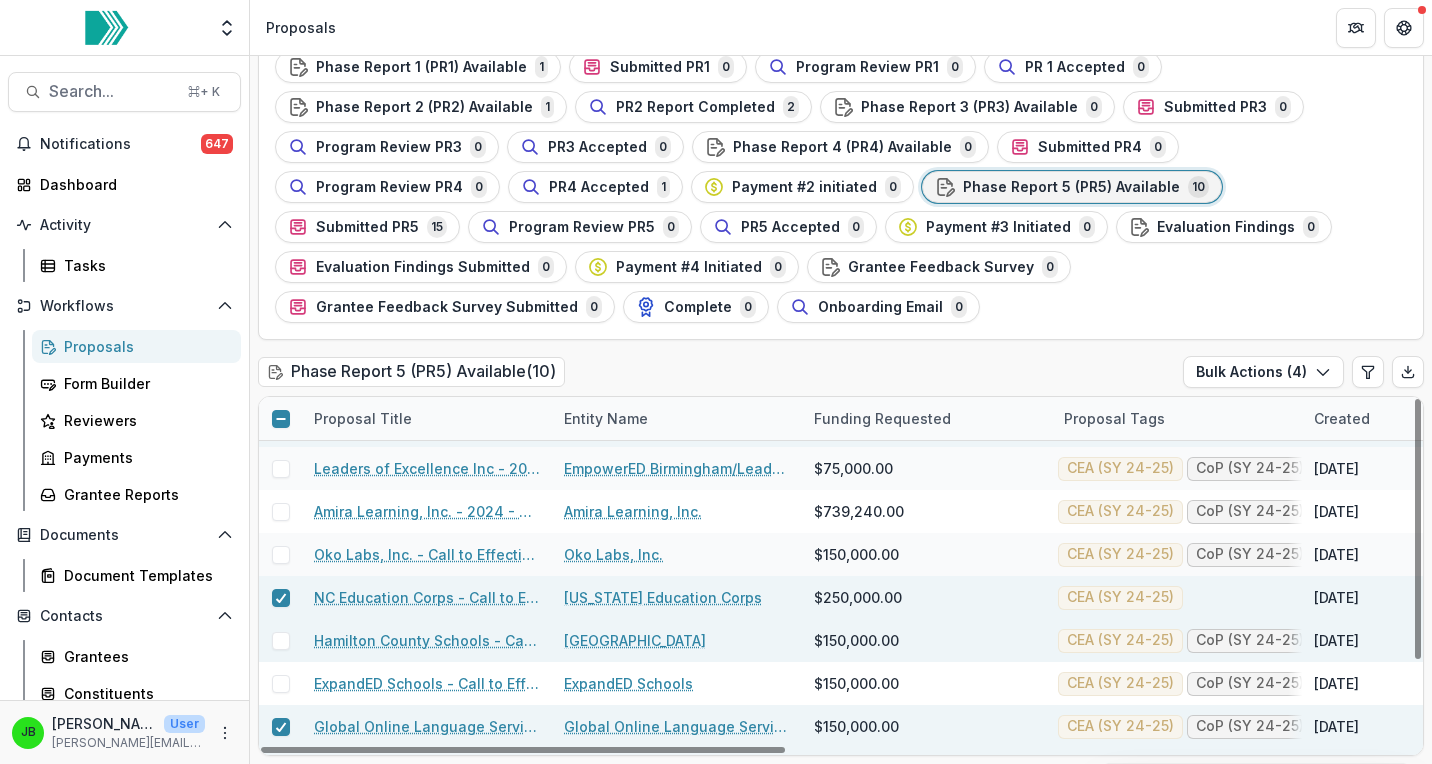 scroll, scrollTop: 0, scrollLeft: 0, axis: both 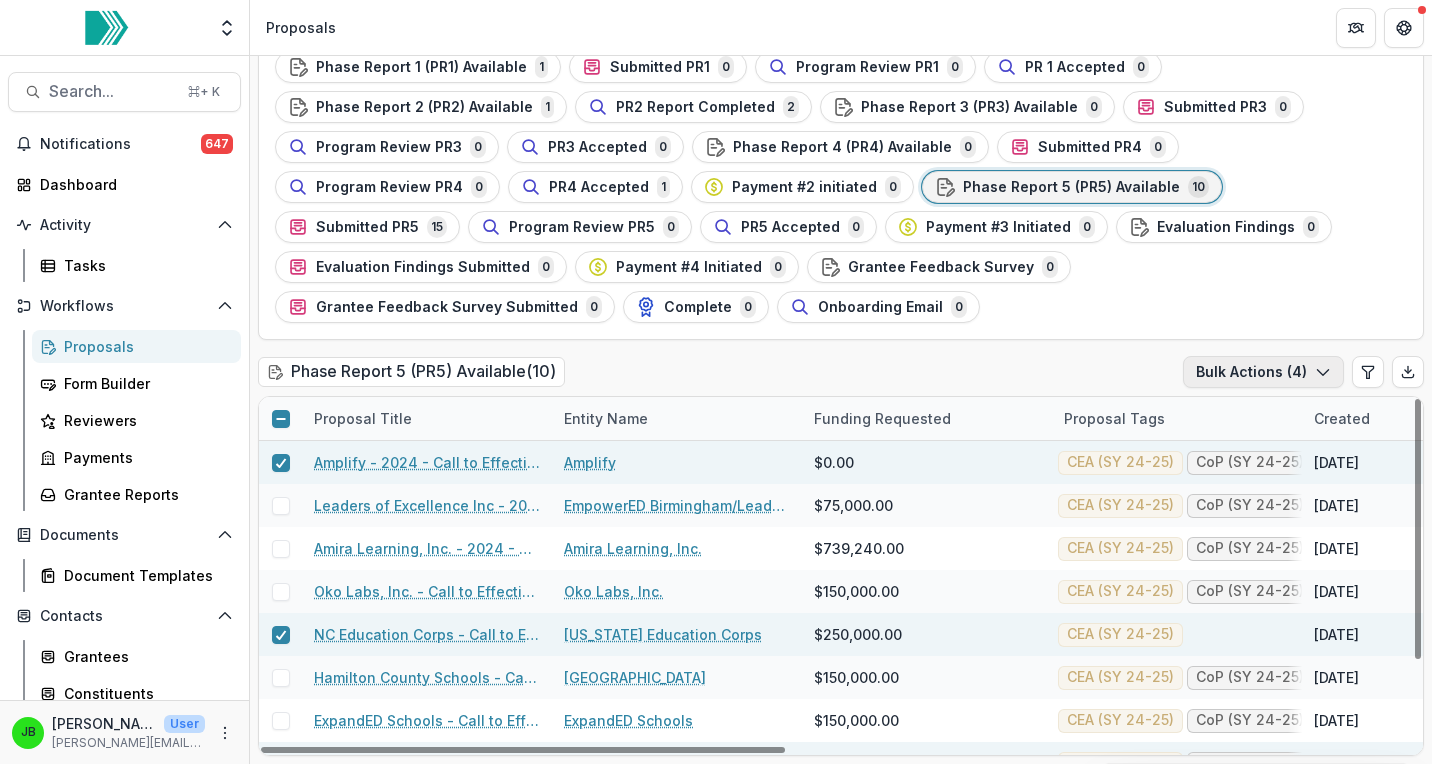 click on "Bulk Actions ( 4 )" at bounding box center [1263, 372] 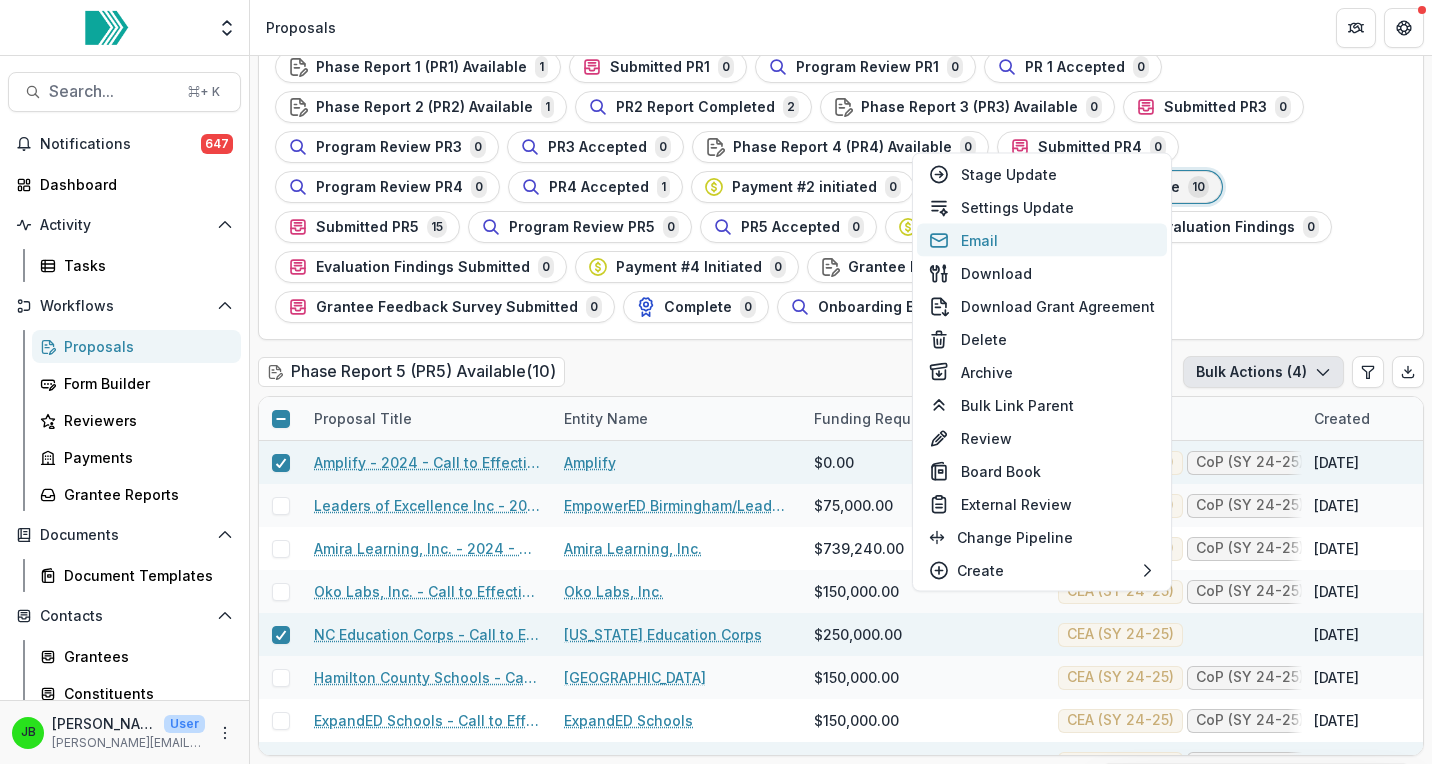 click on "Email" at bounding box center [1042, 240] 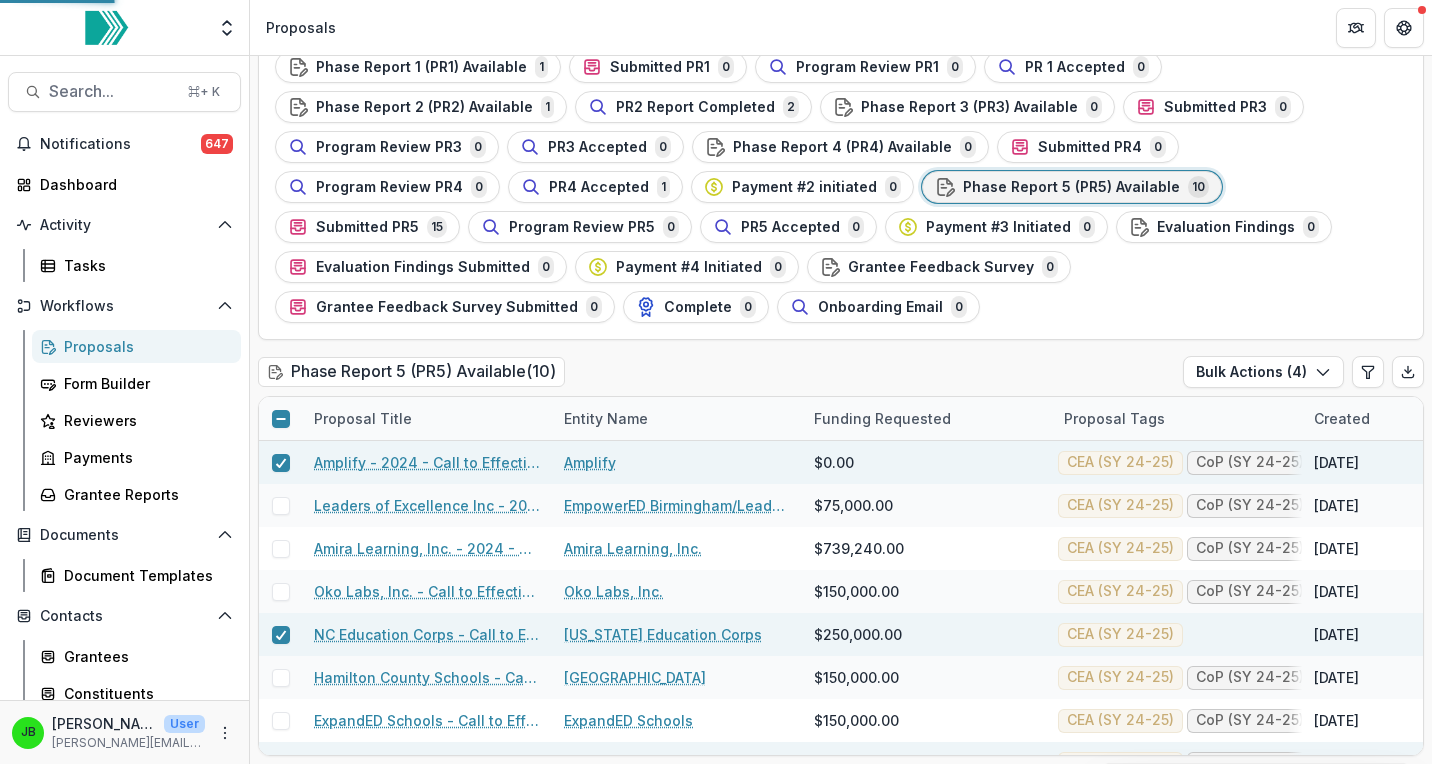 scroll, scrollTop: 0, scrollLeft: 0, axis: both 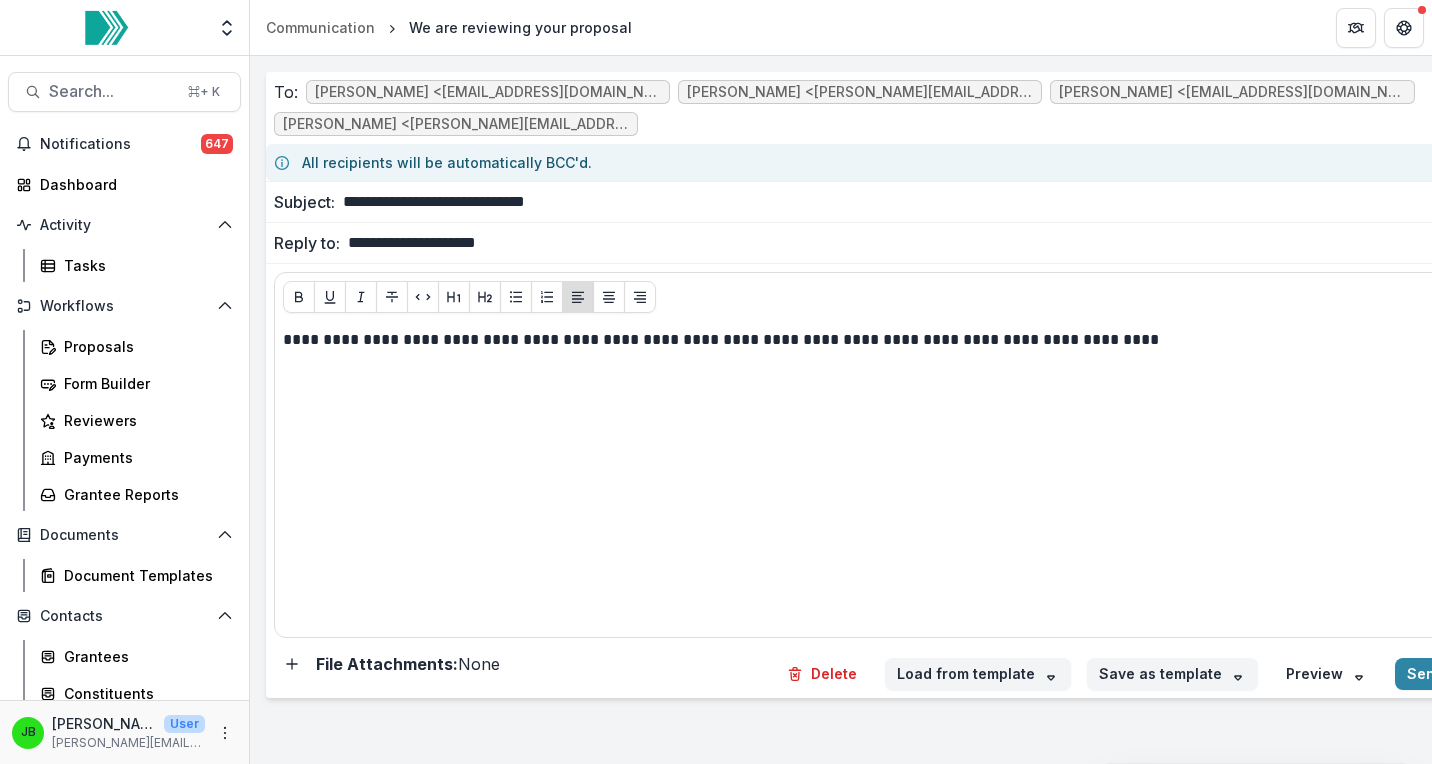 click on "**********" at bounding box center [911, 202] 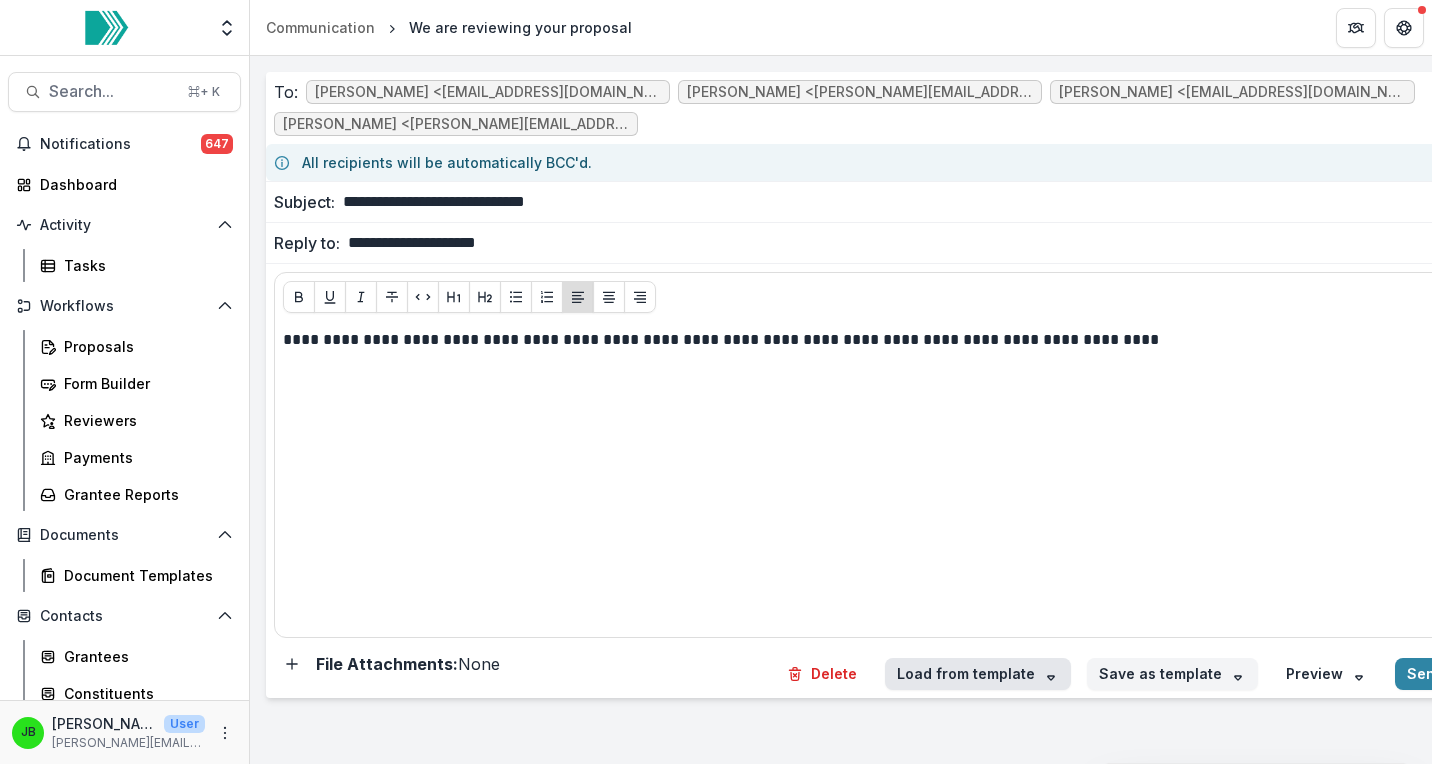 click on "Load from template" at bounding box center [978, 674] 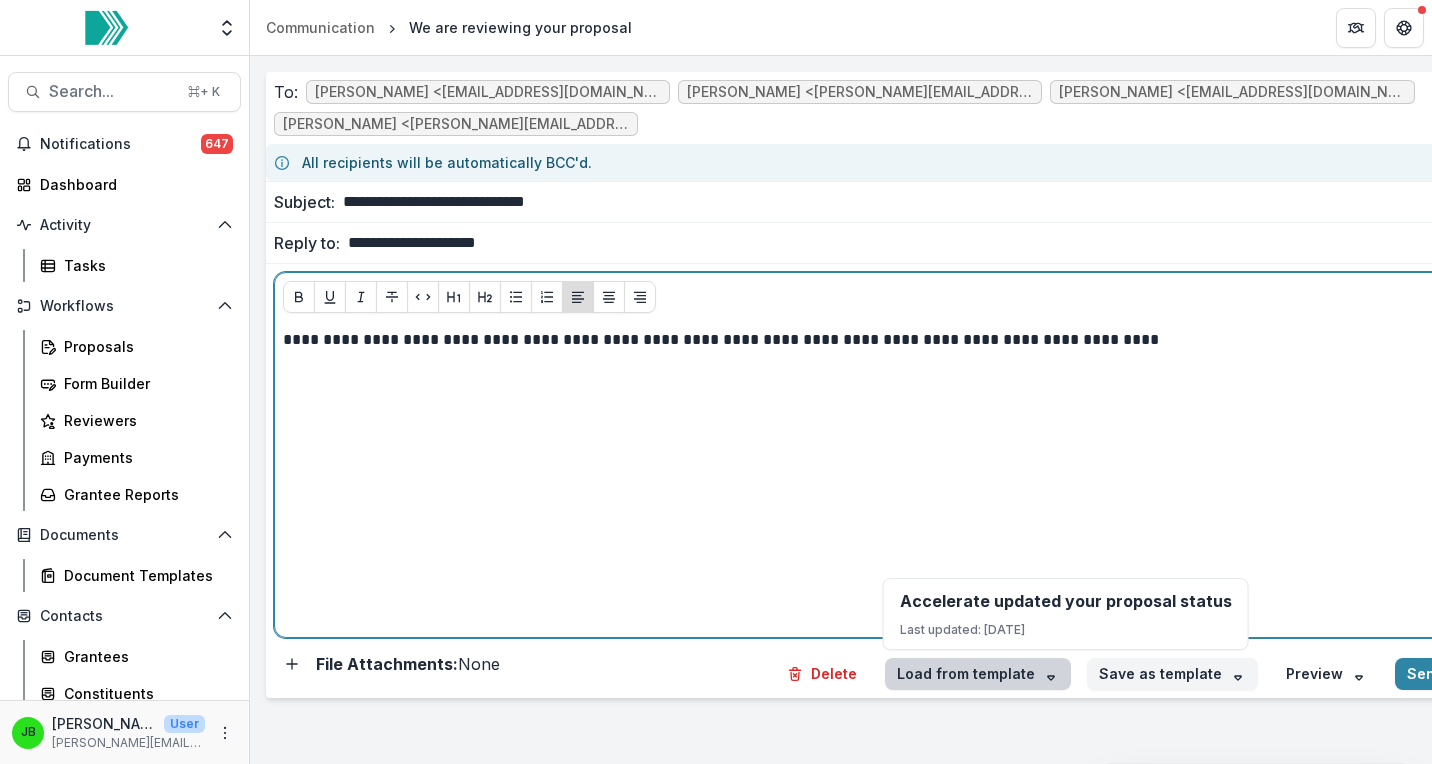 click on "**********" at bounding box center (877, 479) 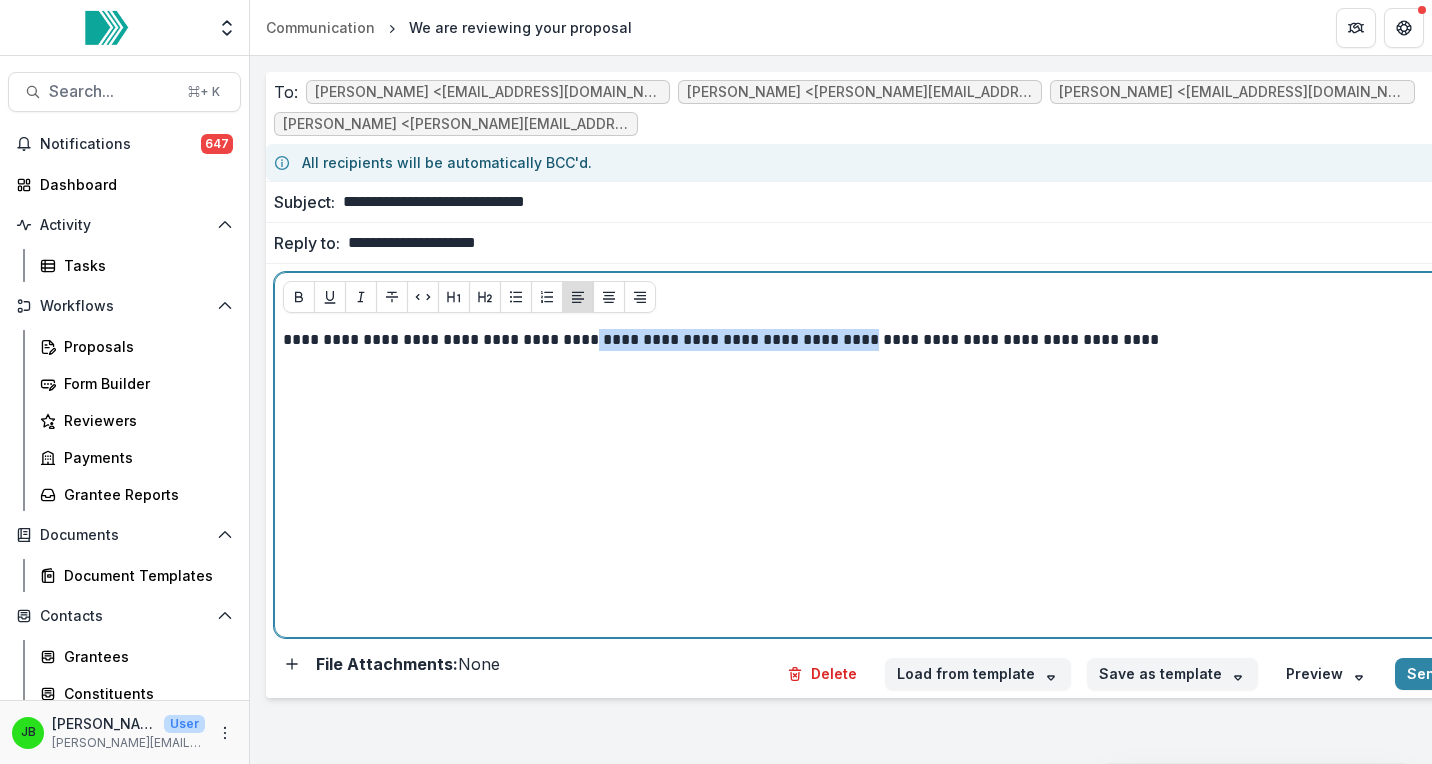 drag, startPoint x: 582, startPoint y: 339, endPoint x: 856, endPoint y: 343, distance: 274.0292 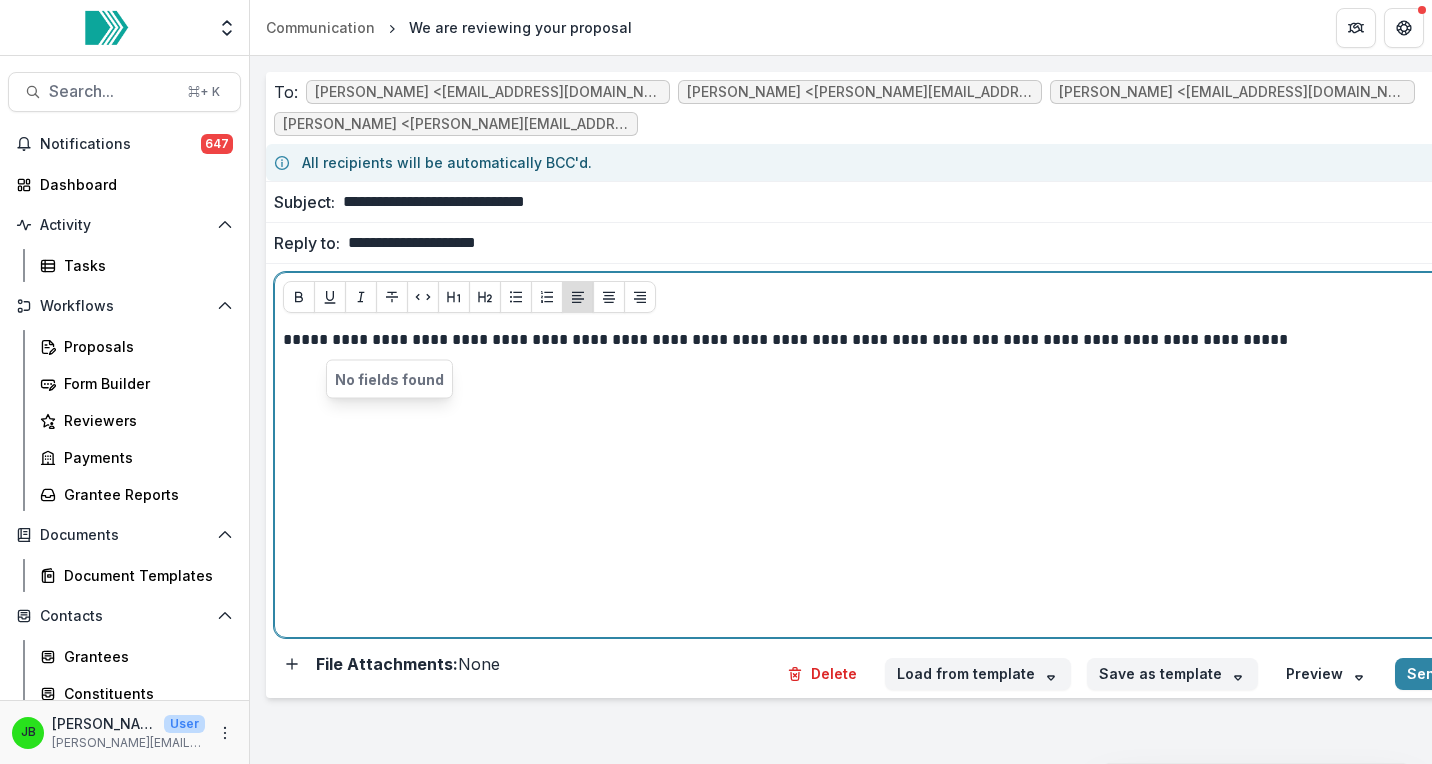 click on "**********" at bounding box center (866, 340) 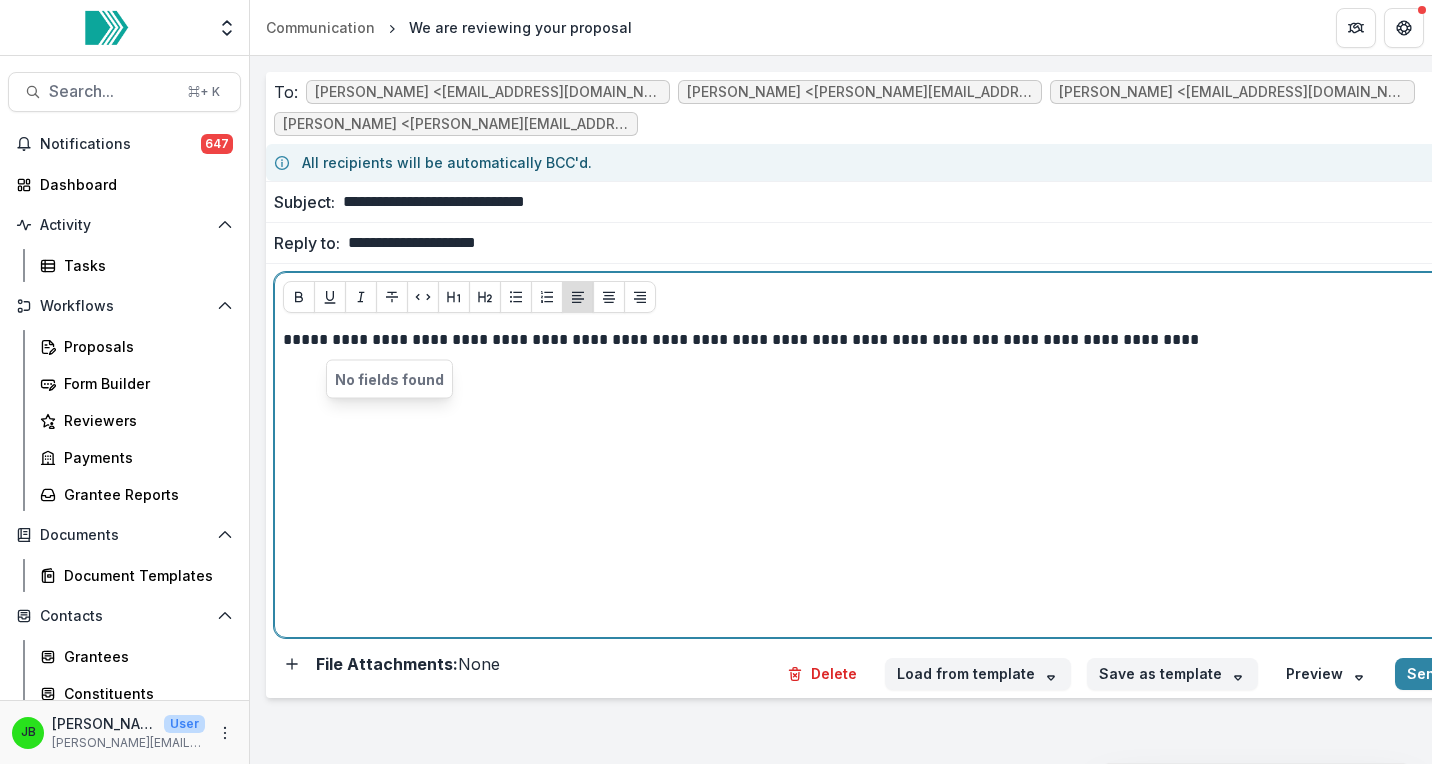 click on "**********" at bounding box center (866, 340) 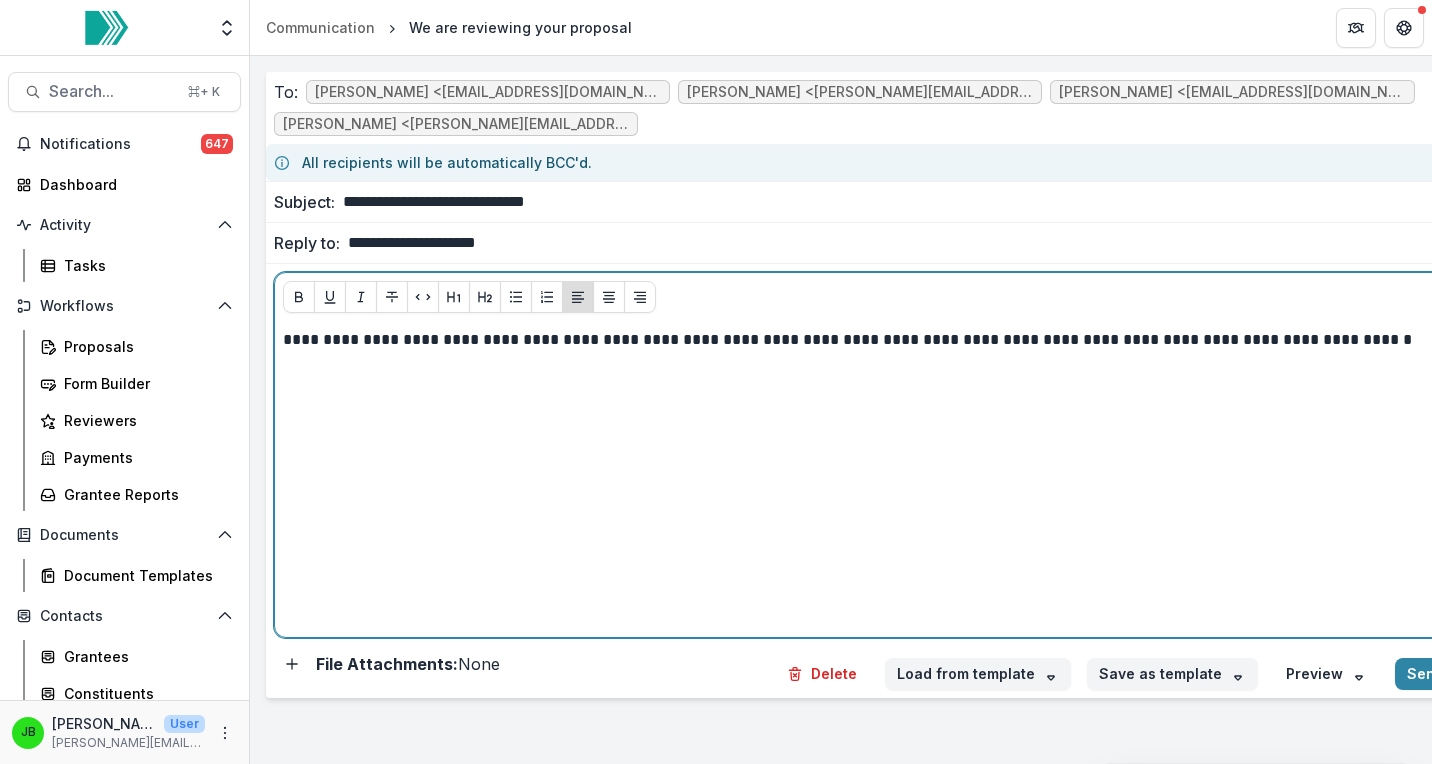 click on "**********" at bounding box center (866, 340) 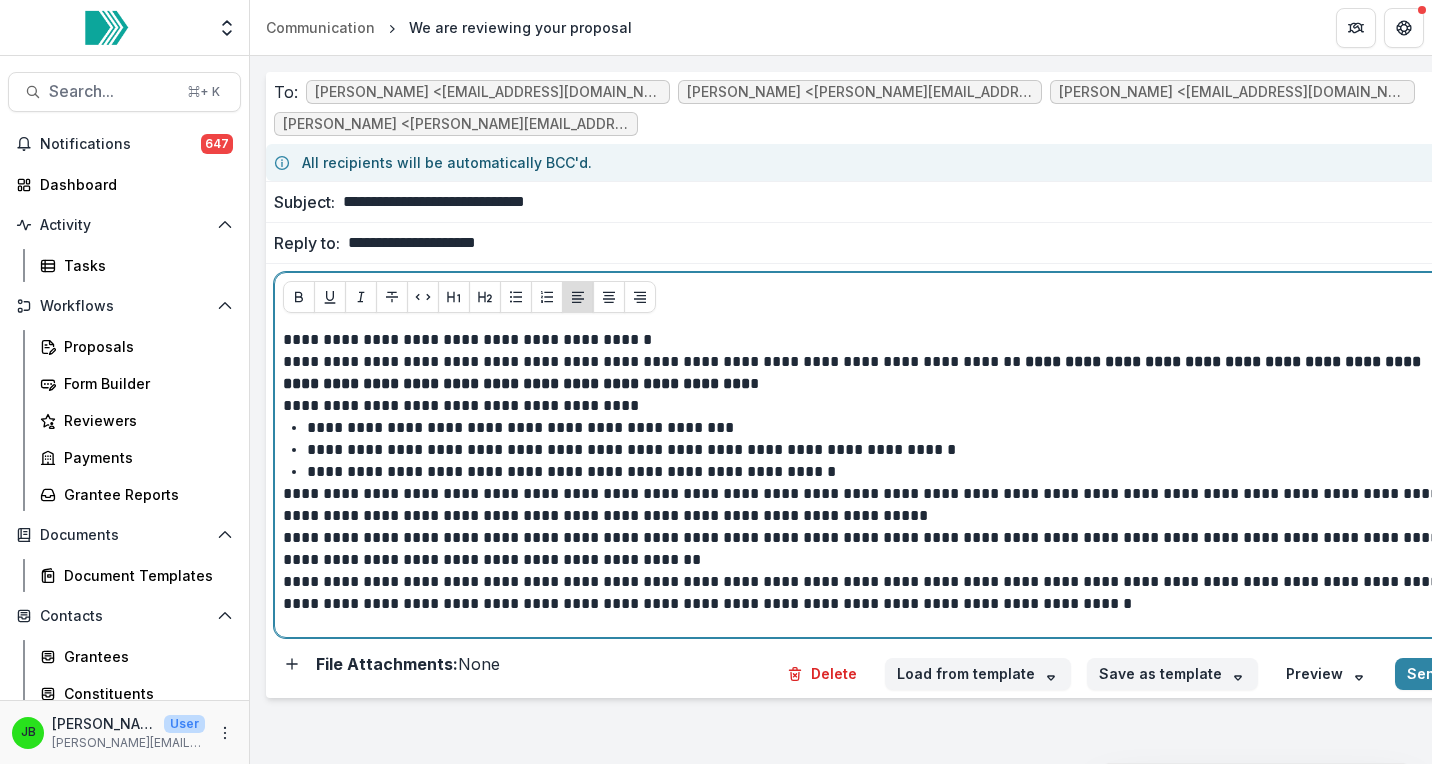 click on "**********" at bounding box center (866, 505) 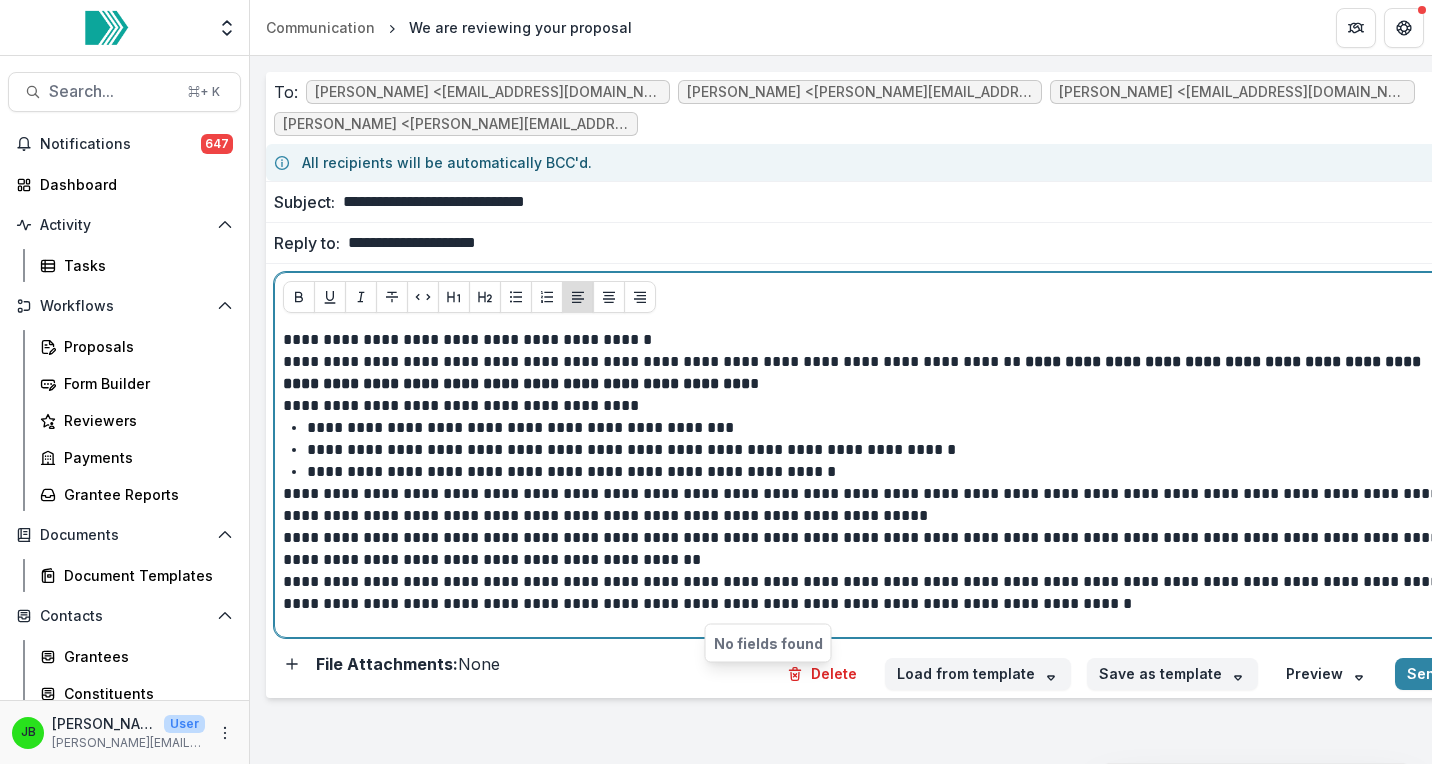 click on "**********" at bounding box center [866, 593] 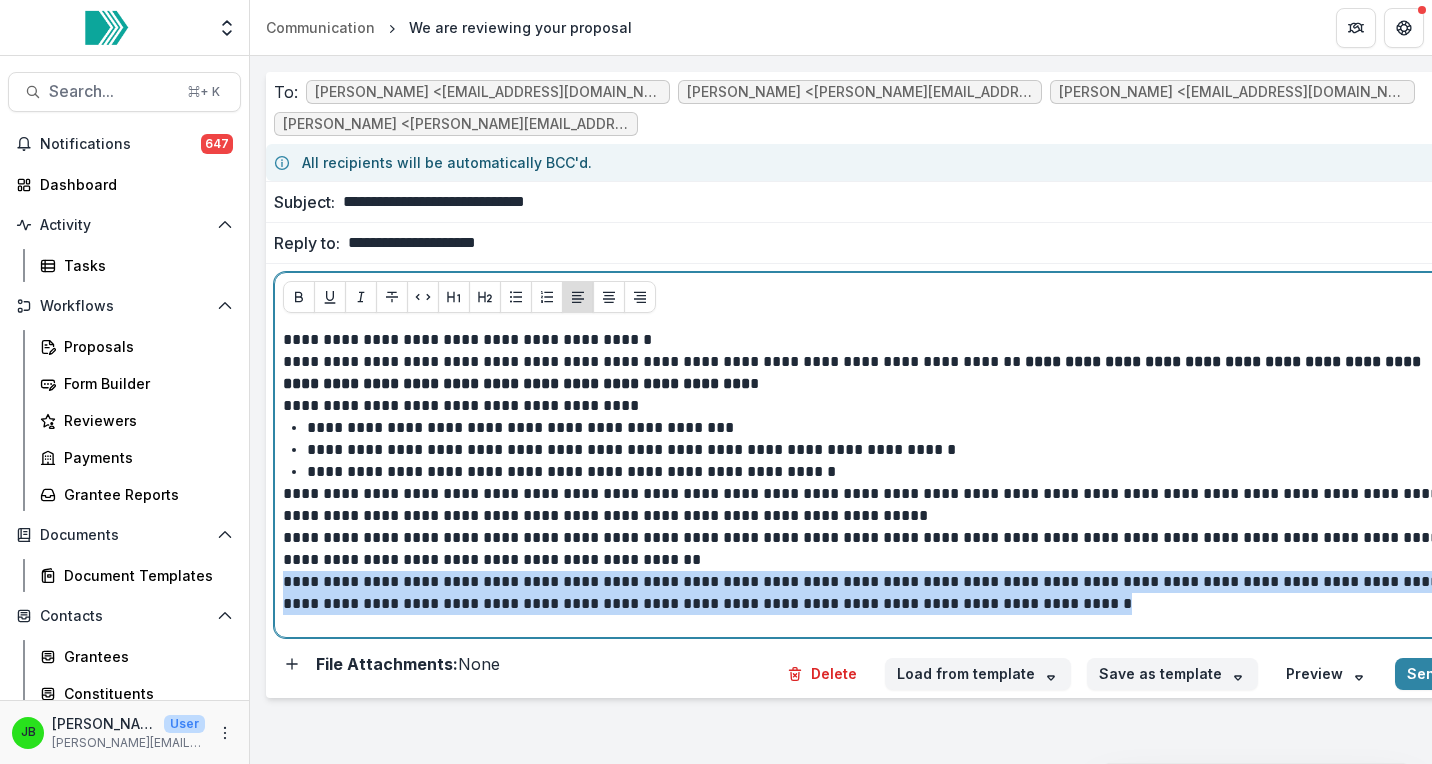 drag, startPoint x: 1089, startPoint y: 611, endPoint x: 272, endPoint y: 582, distance: 817.5145 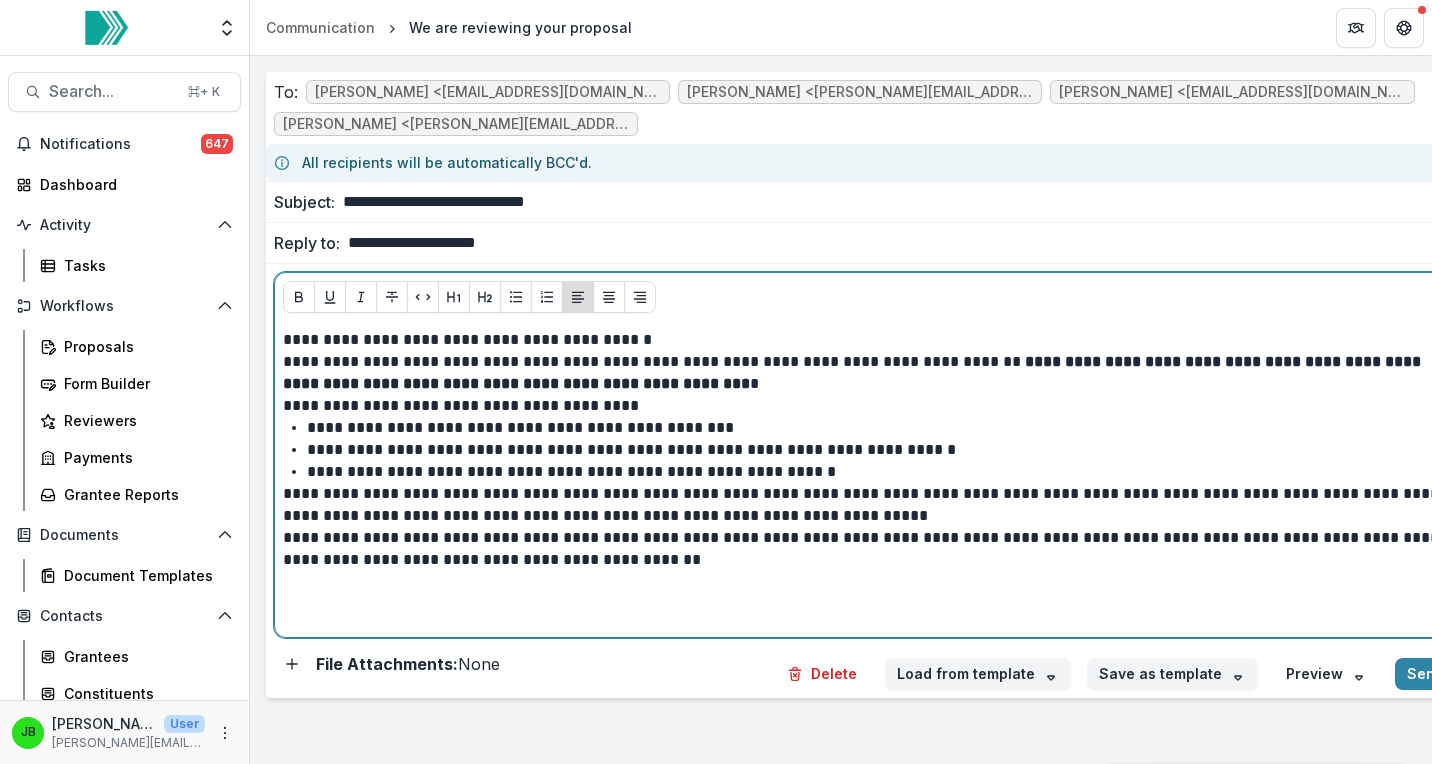click on "**********" at bounding box center [866, 340] 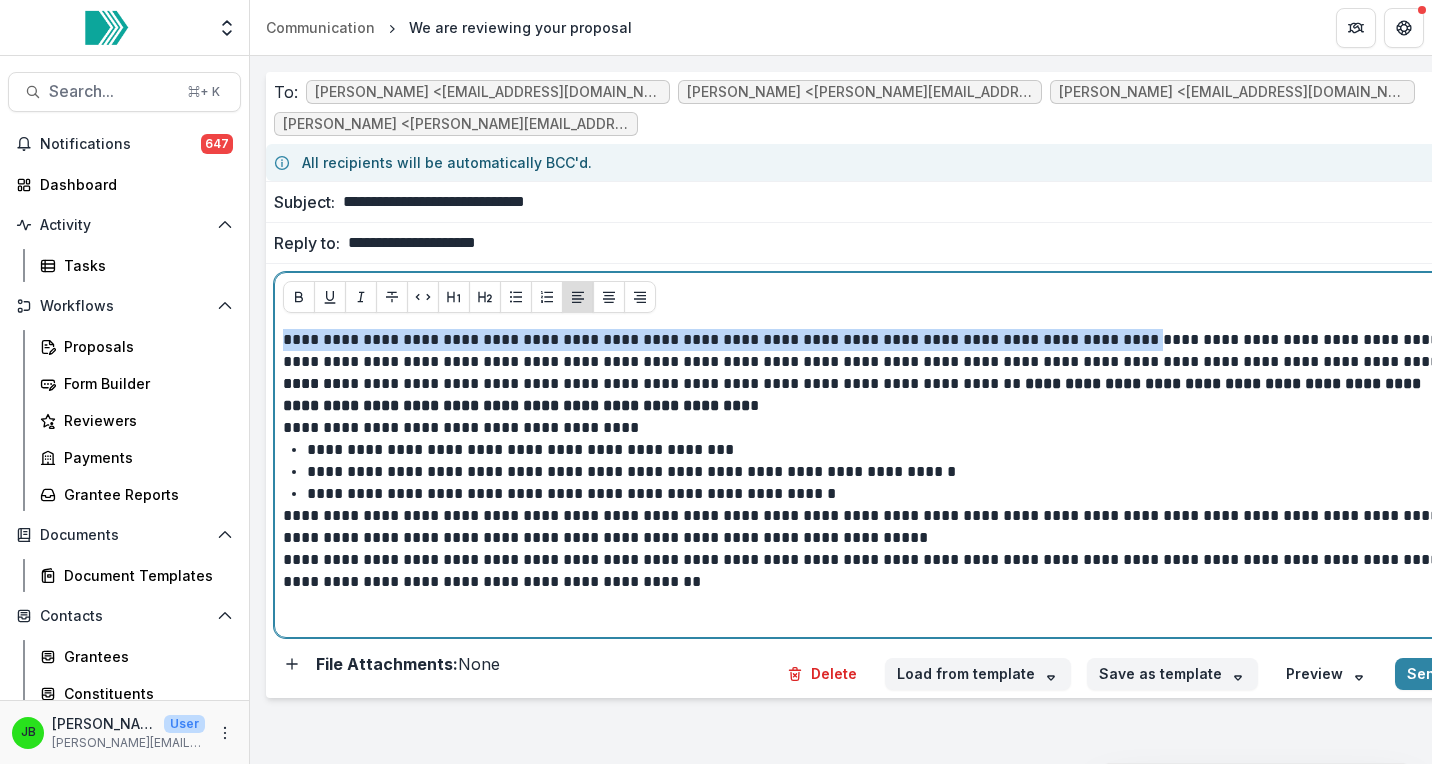 drag, startPoint x: 1128, startPoint y: 341, endPoint x: 271, endPoint y: 344, distance: 857.00525 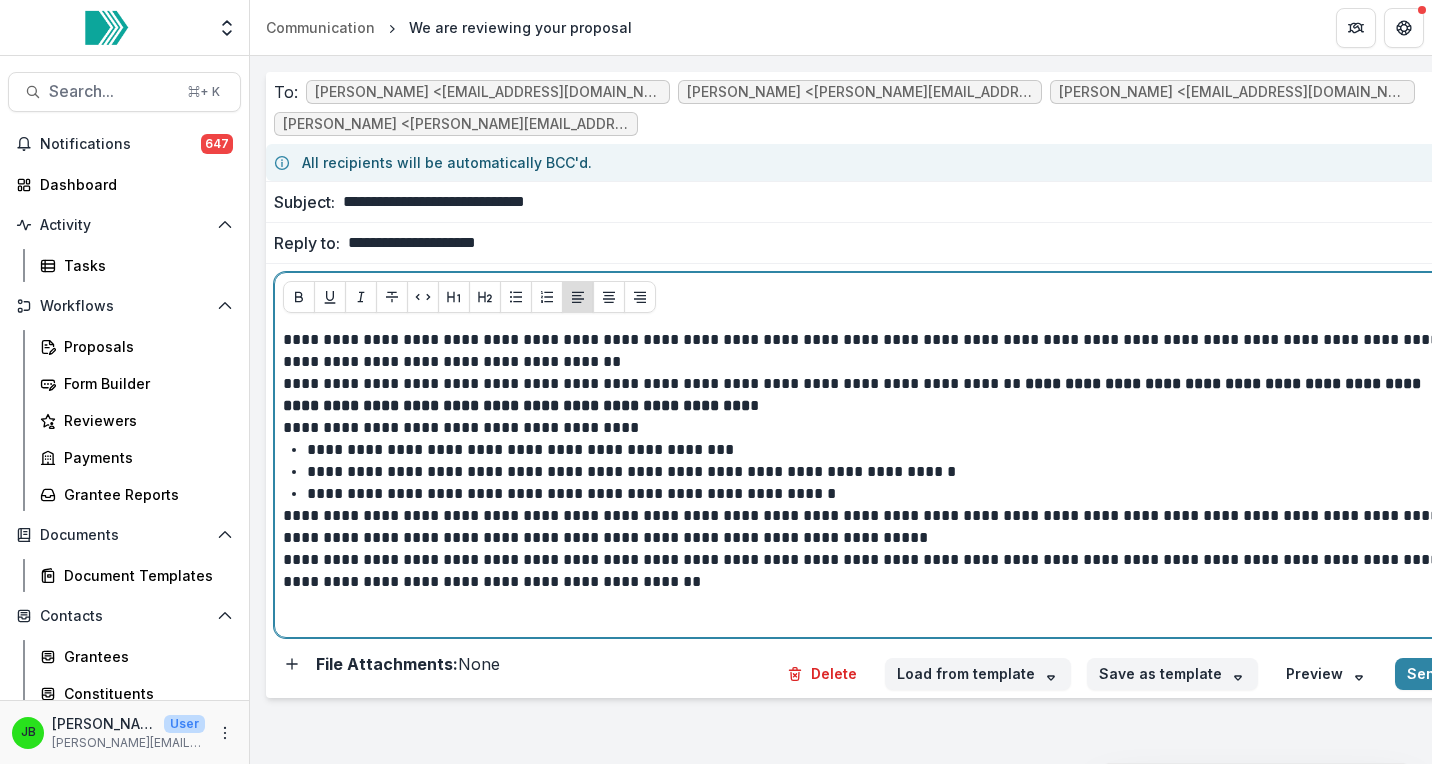 click on "**********" at bounding box center (866, 351) 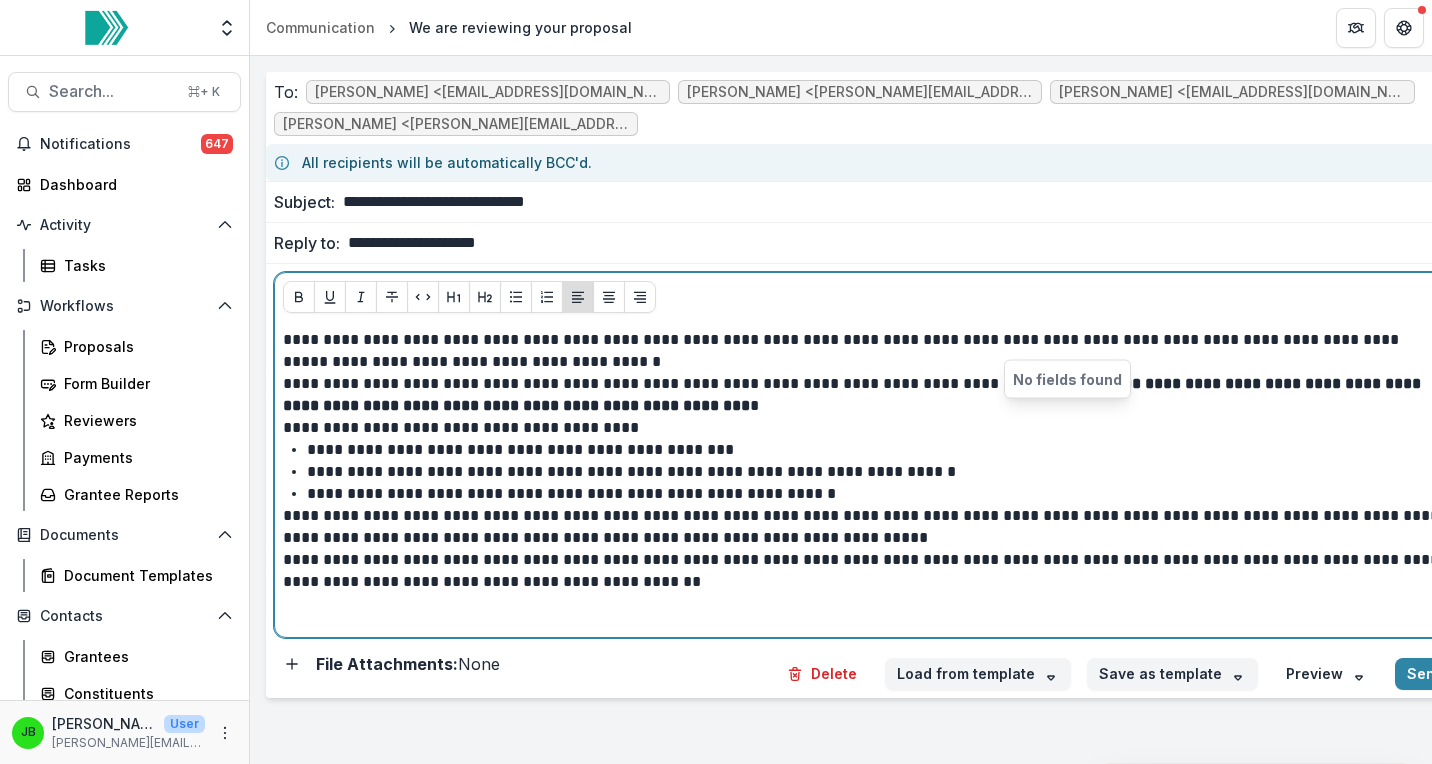 type 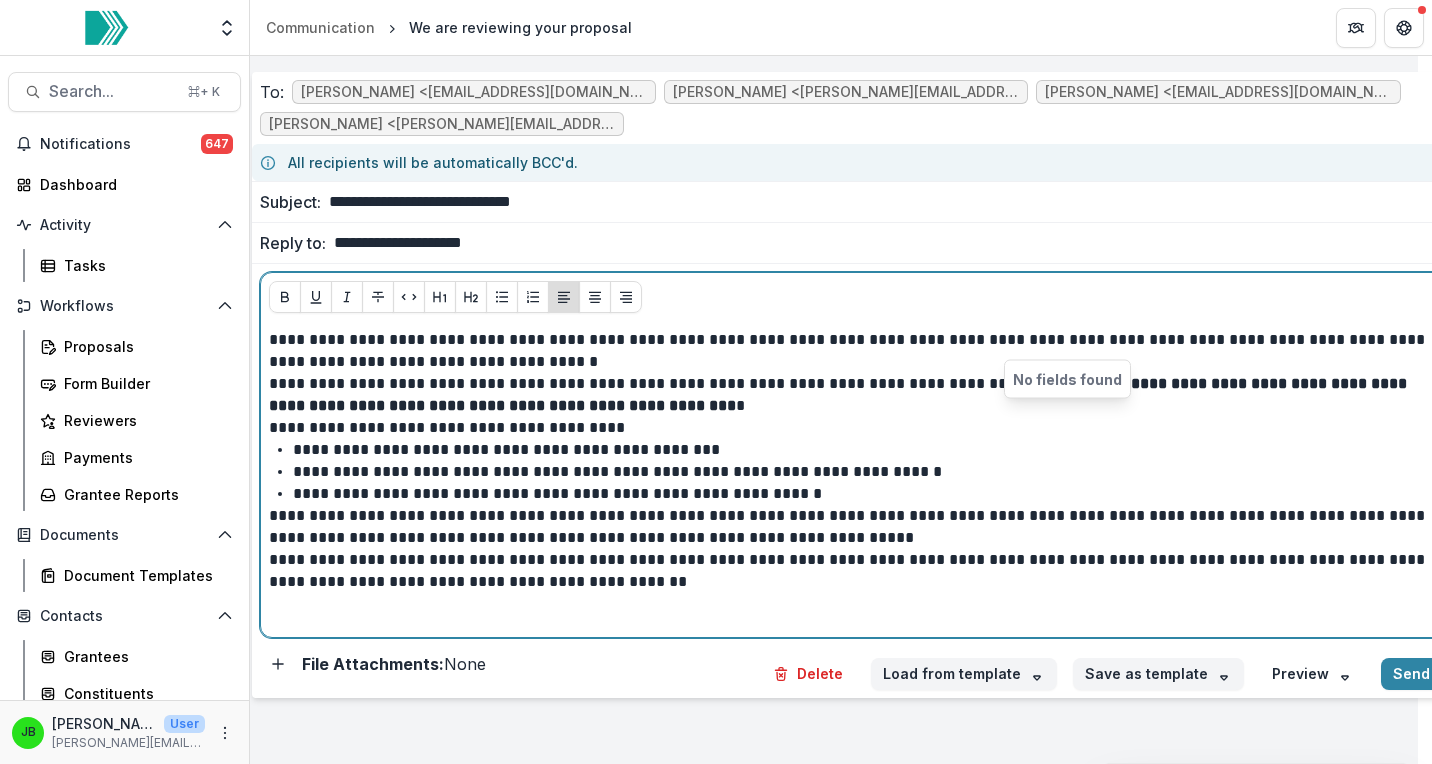 scroll, scrollTop: 0, scrollLeft: 12, axis: horizontal 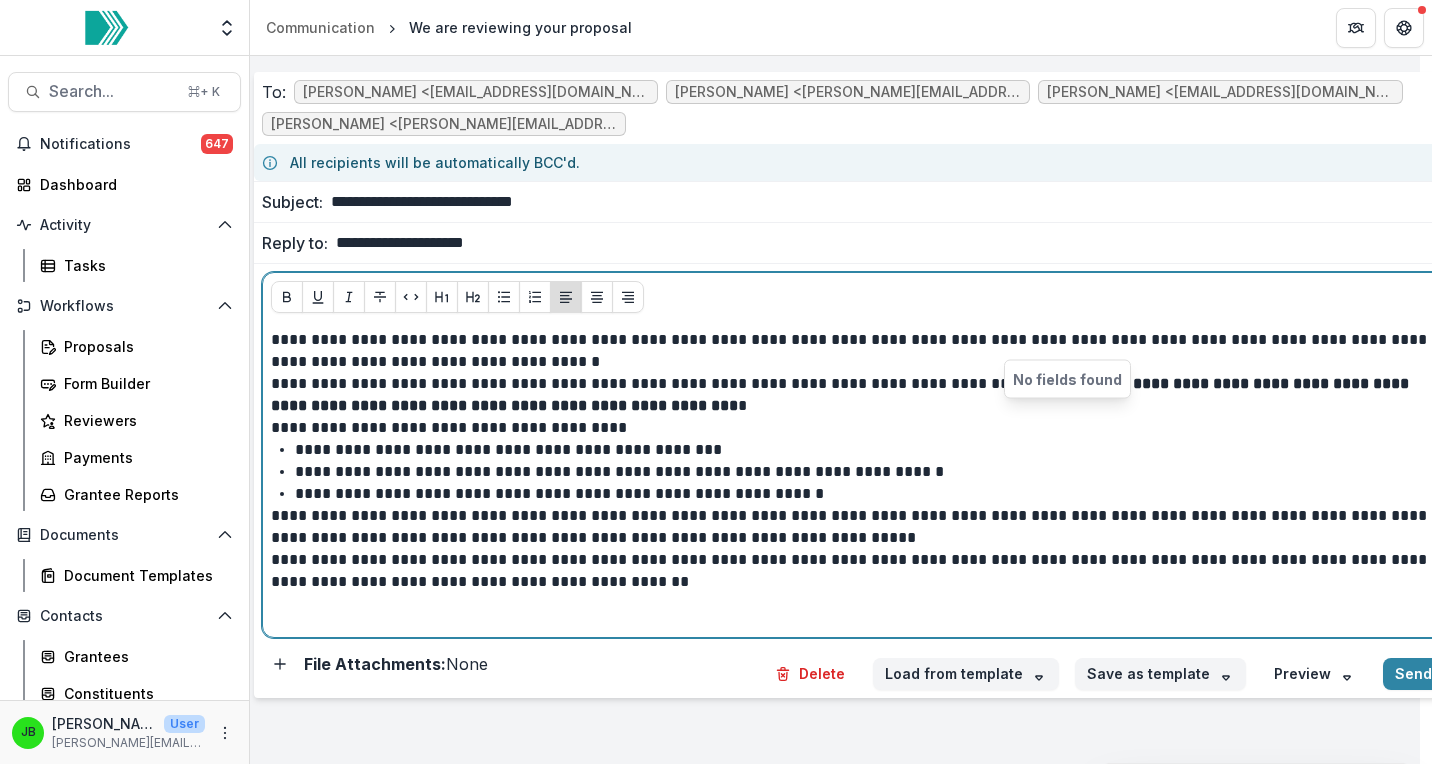 click on "**********" at bounding box center [854, 351] 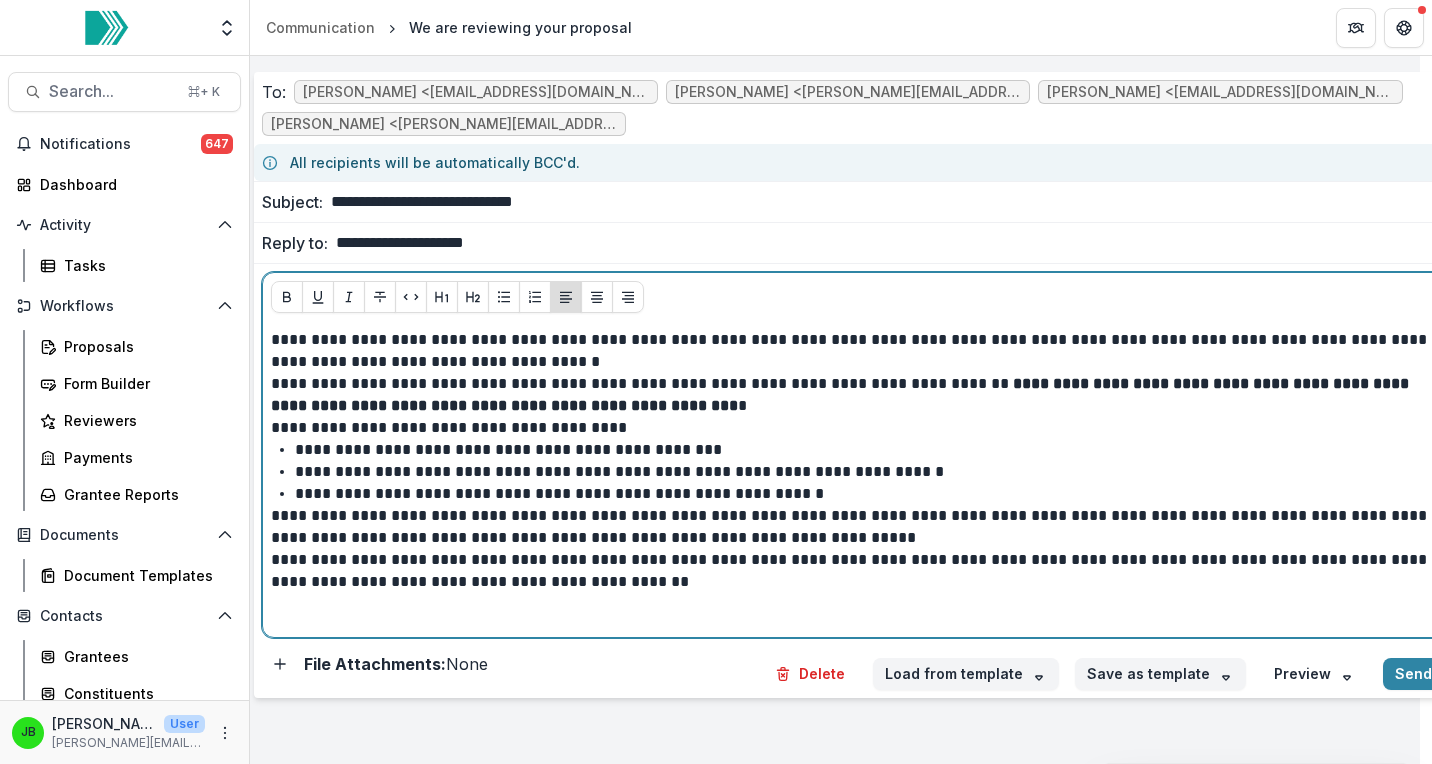click on "**********" at bounding box center [854, 527] 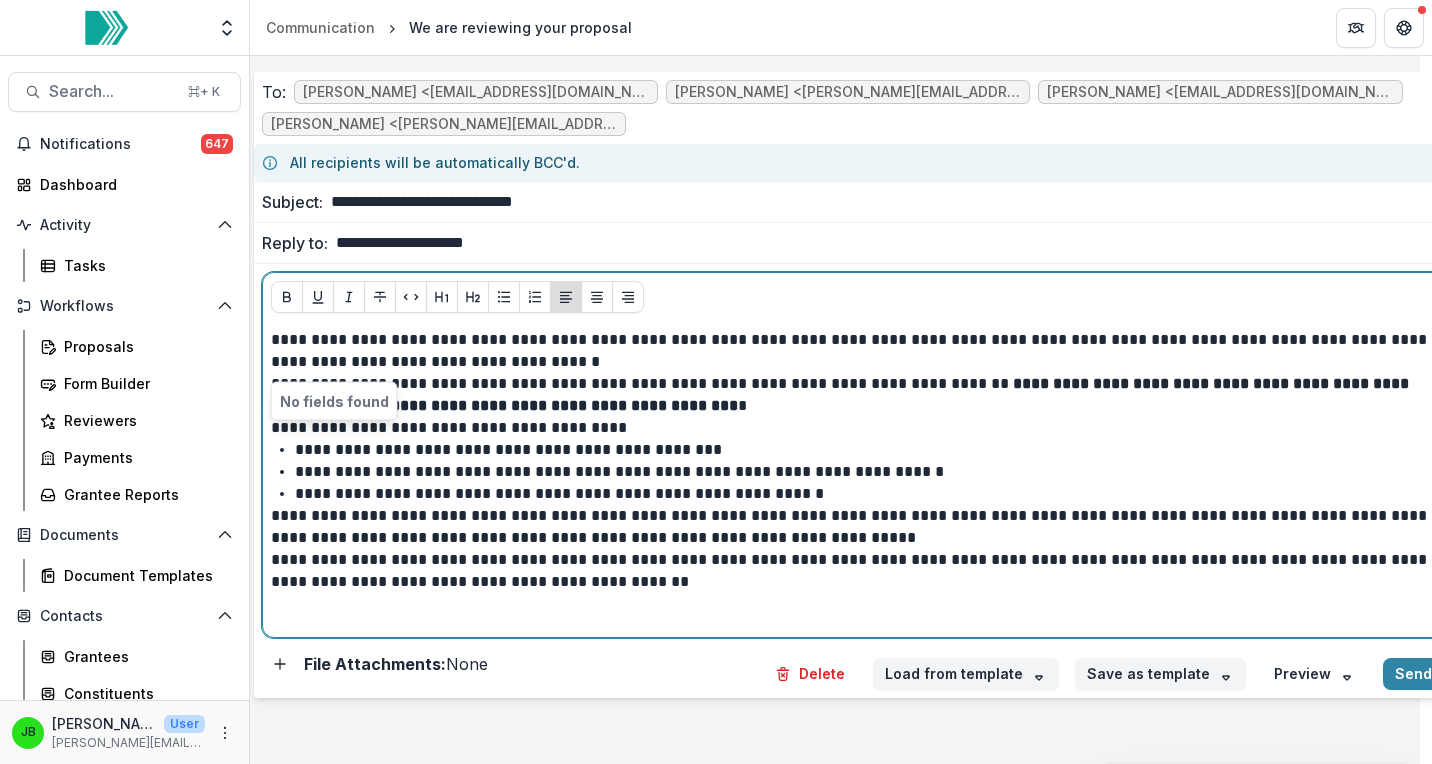 click on "**********" at bounding box center (854, 351) 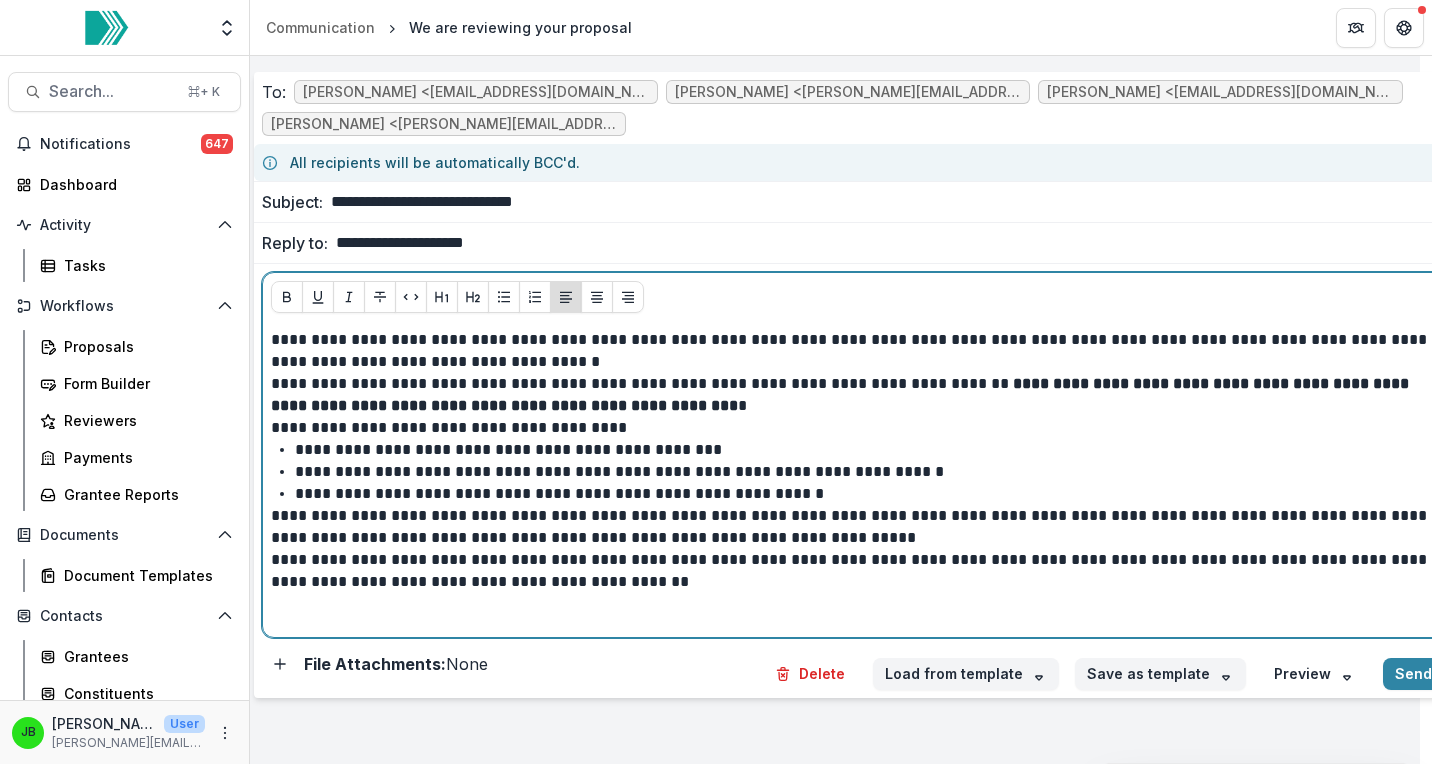 click on "**********" at bounding box center (854, 351) 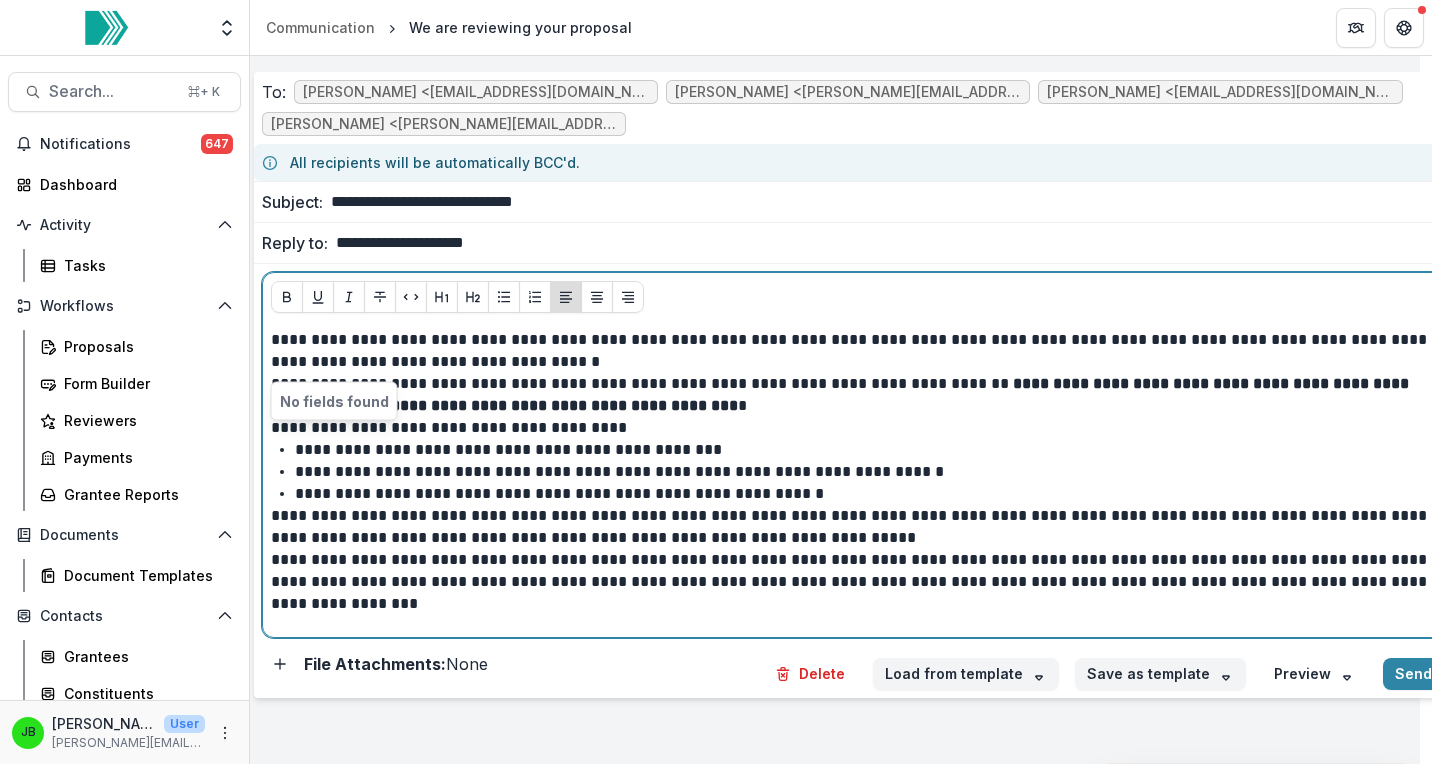 click on "**********" at bounding box center [854, 351] 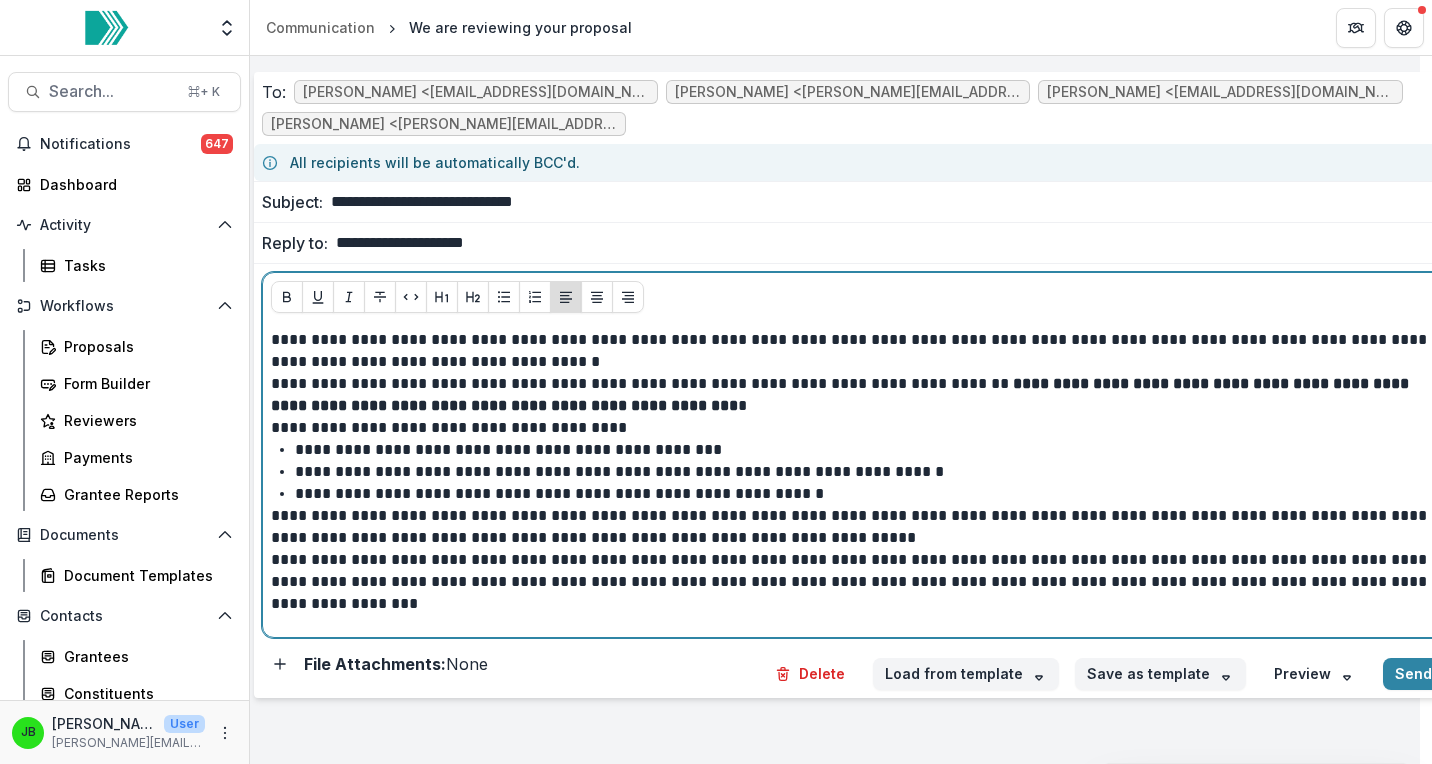 click on "**********" at bounding box center (854, 351) 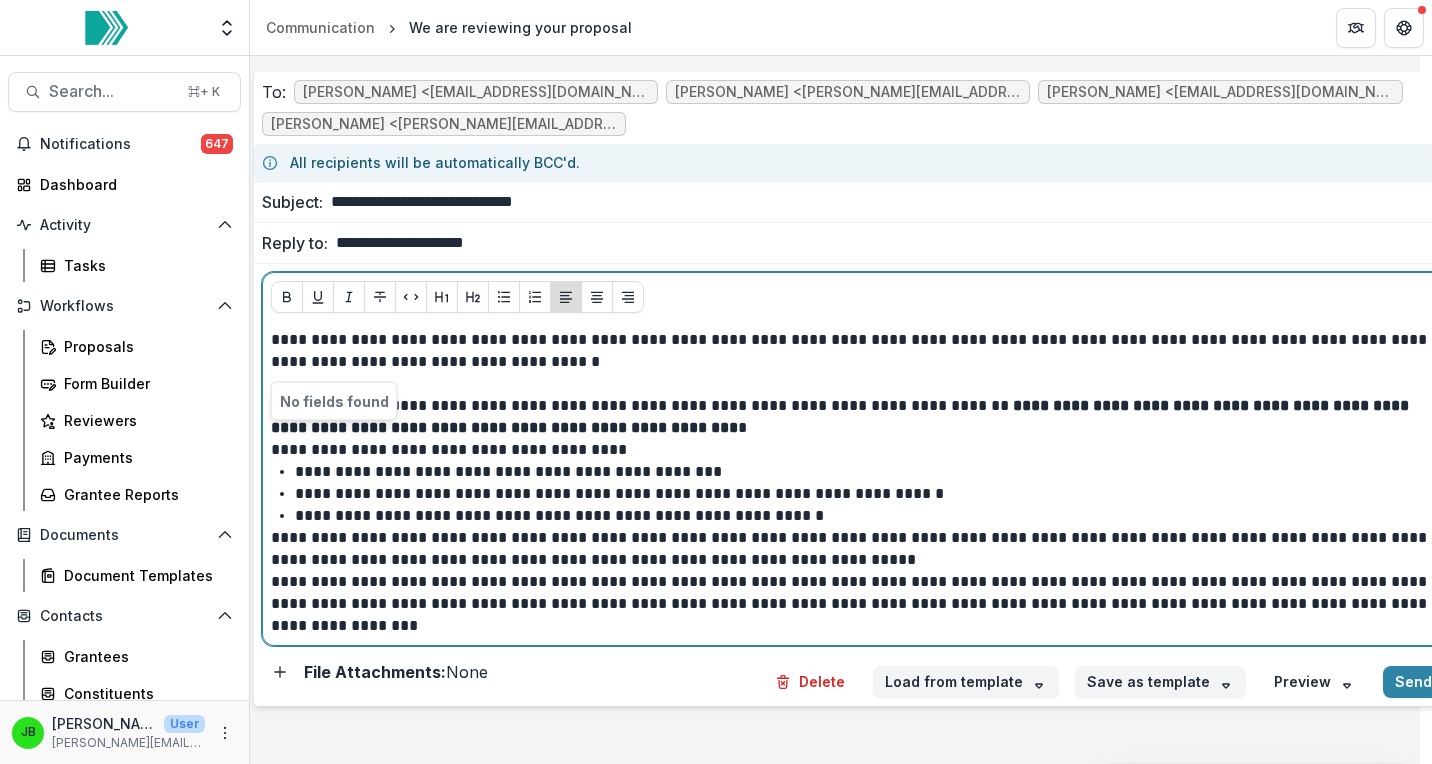 click on "**********" at bounding box center (854, 450) 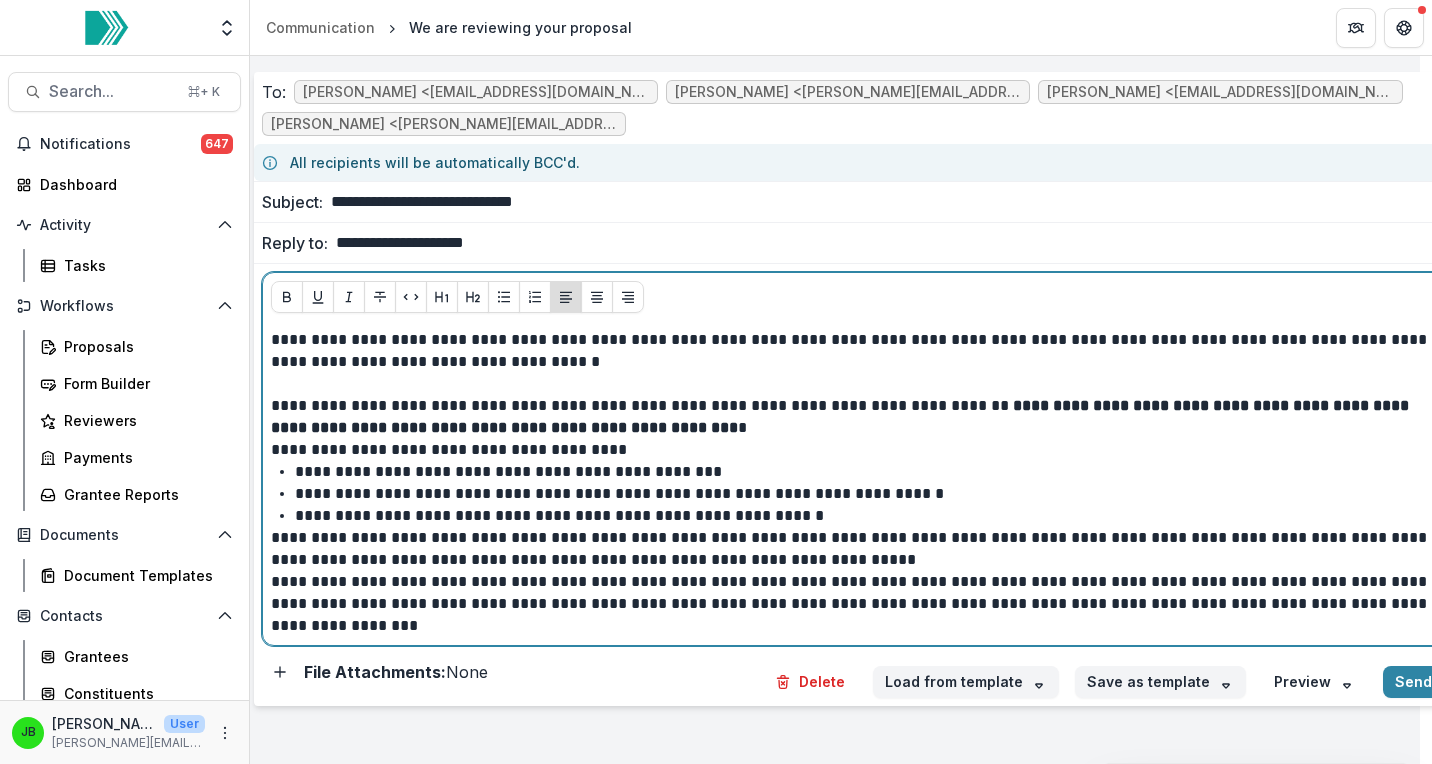 click on "**********" at bounding box center [854, 450] 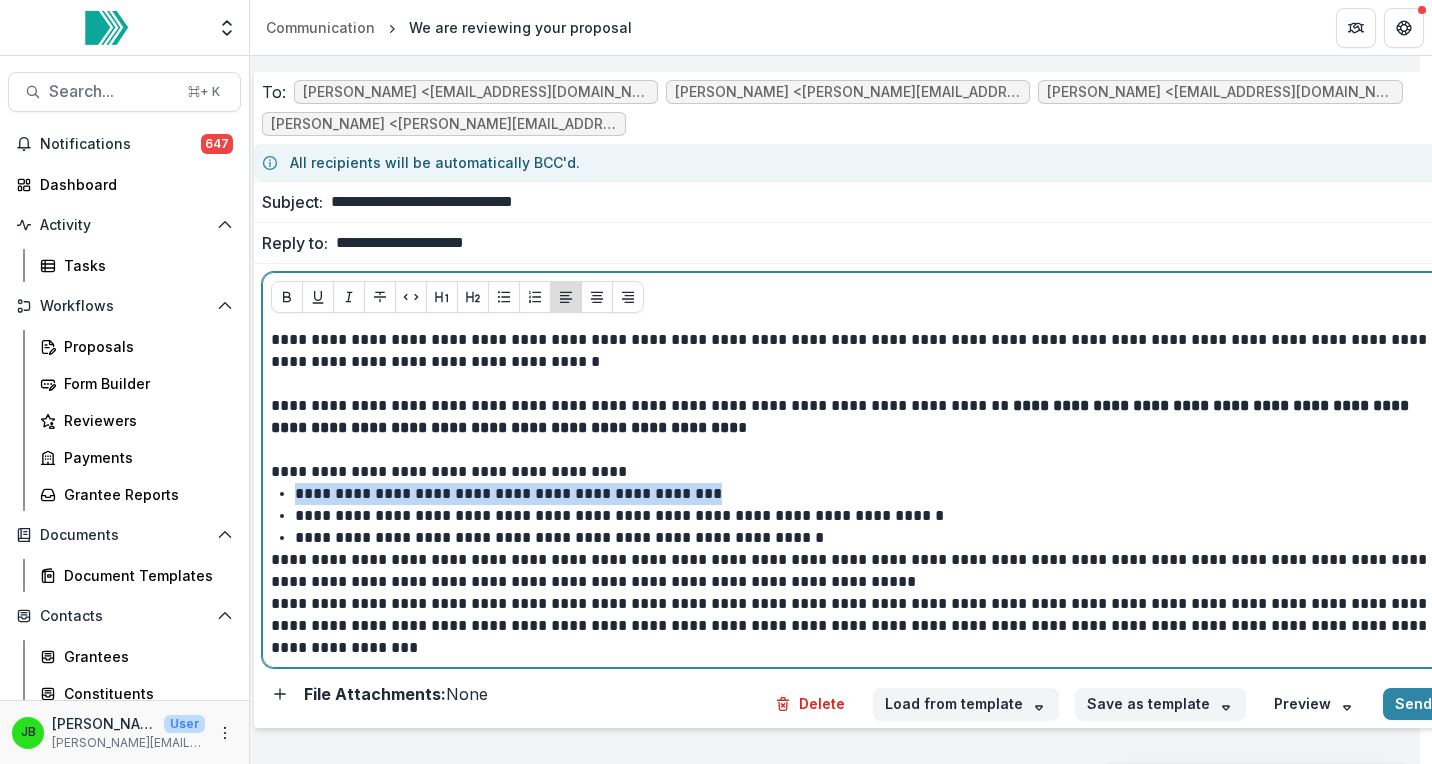 drag, startPoint x: 748, startPoint y: 496, endPoint x: 291, endPoint y: 491, distance: 457.02734 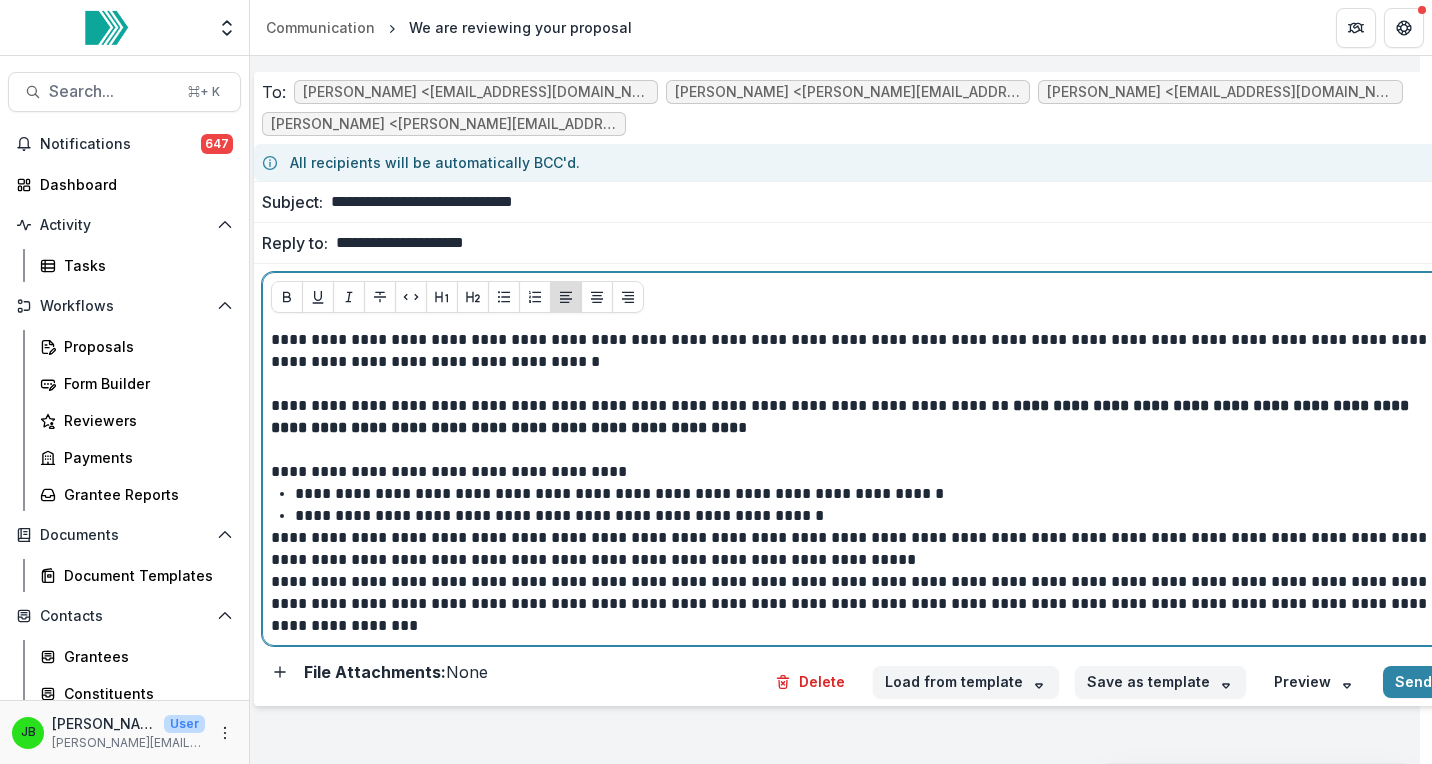 click on "**********" at bounding box center [866, 516] 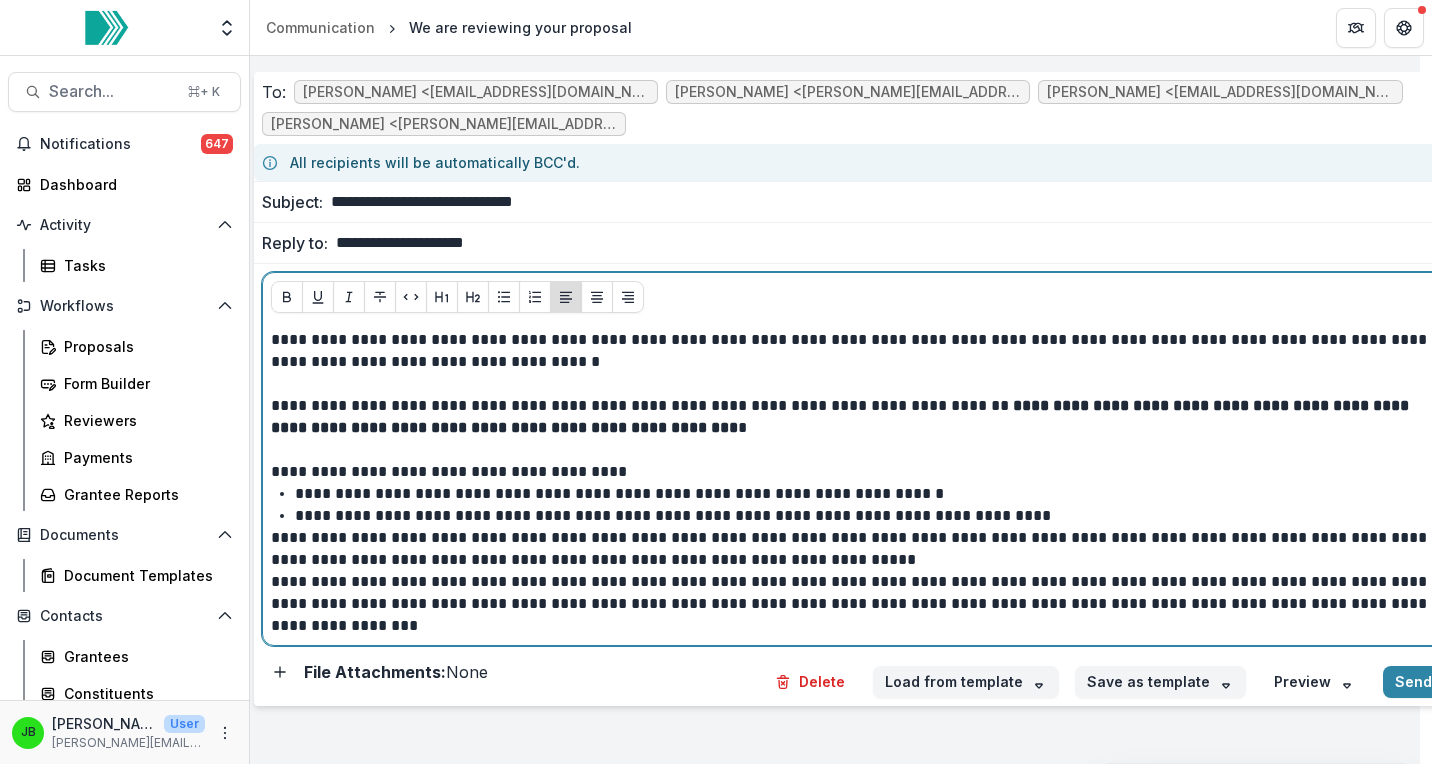 click on "**********" at bounding box center [854, 549] 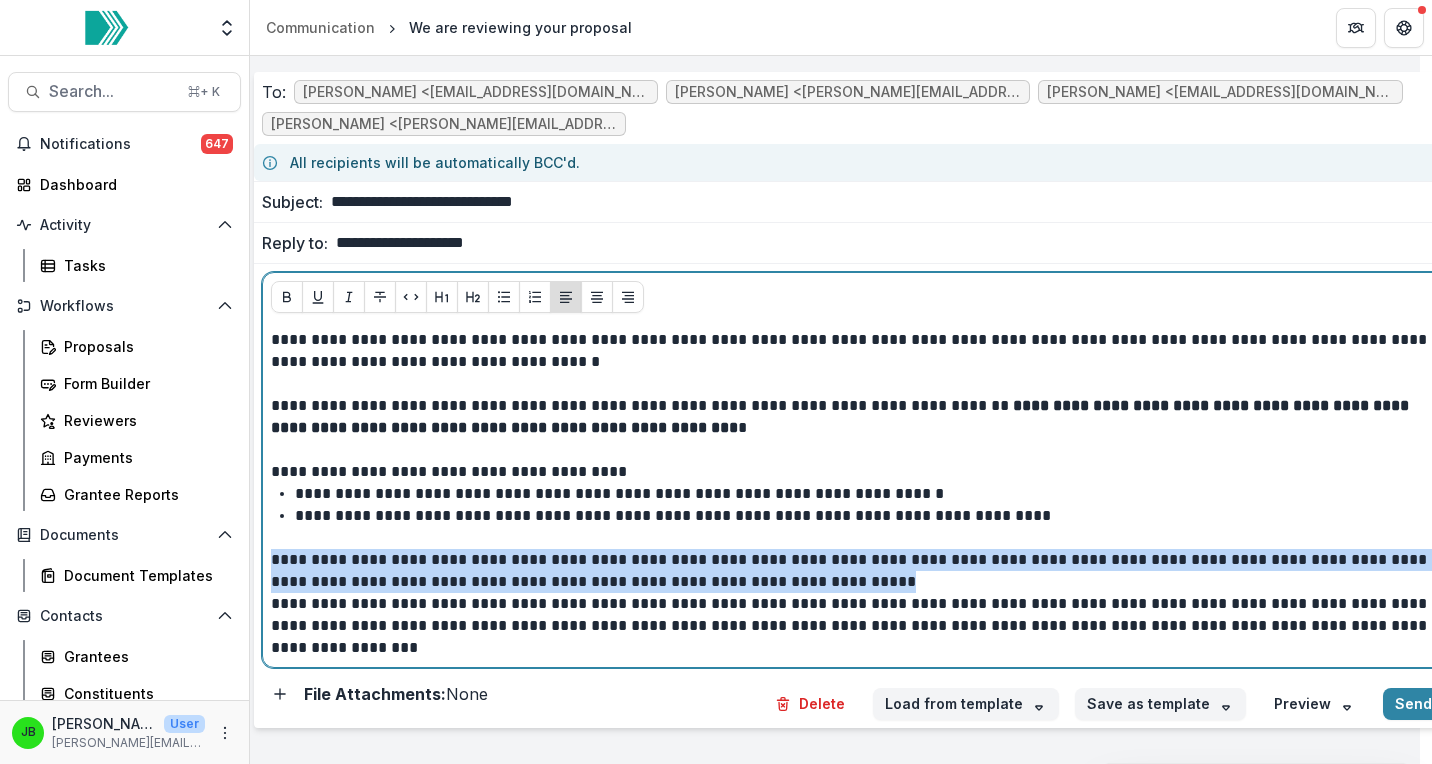 drag, startPoint x: 877, startPoint y: 581, endPoint x: 269, endPoint y: 560, distance: 608.36255 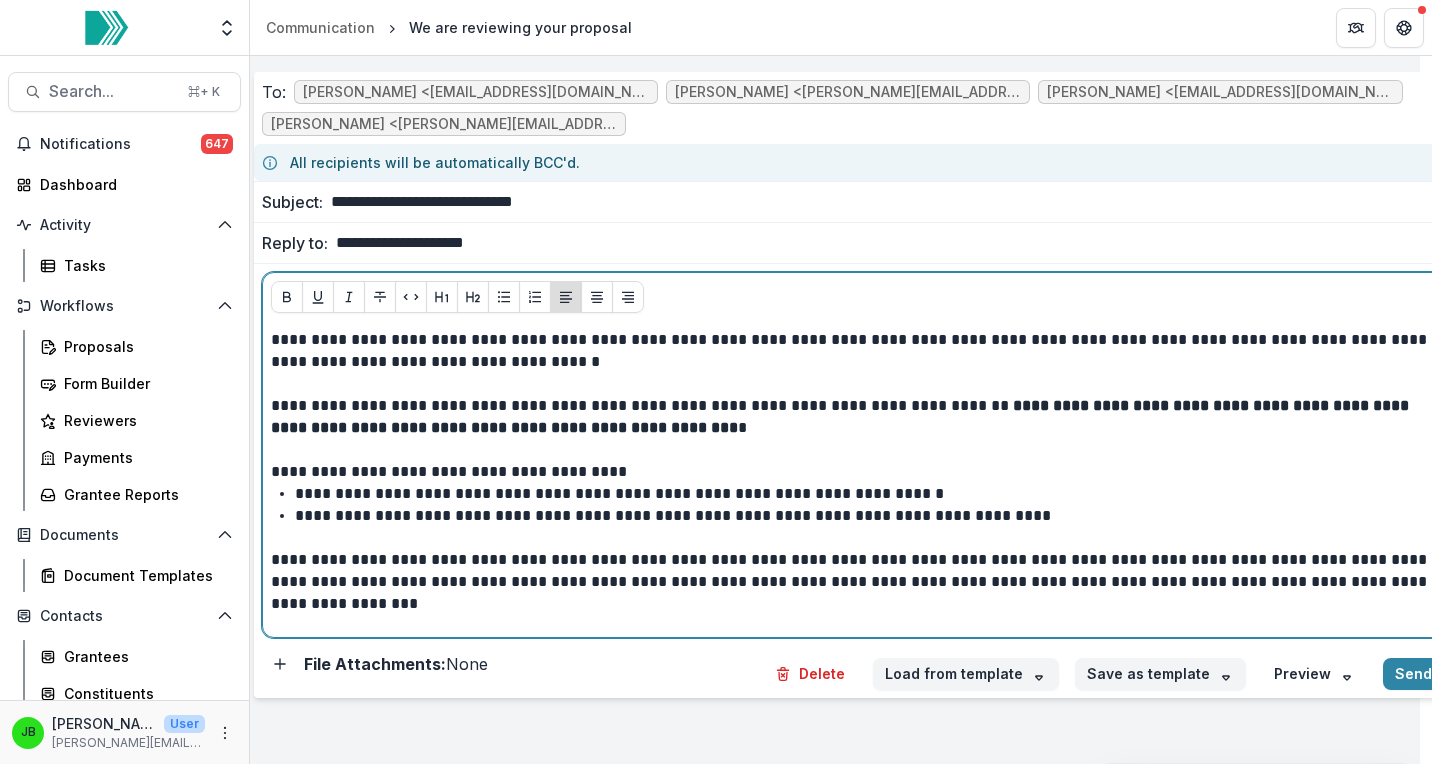 click on "**********" at bounding box center [854, 582] 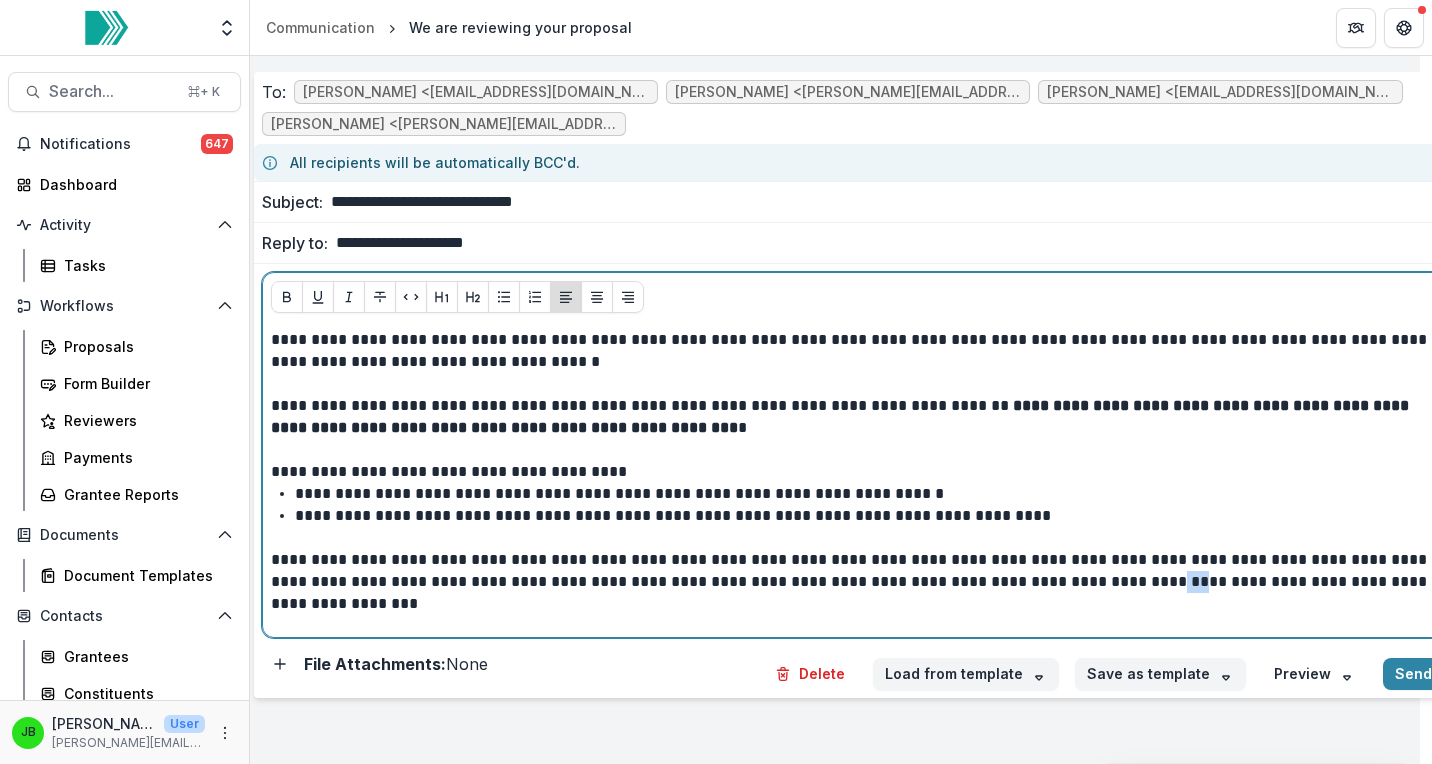 click on "**********" at bounding box center (854, 582) 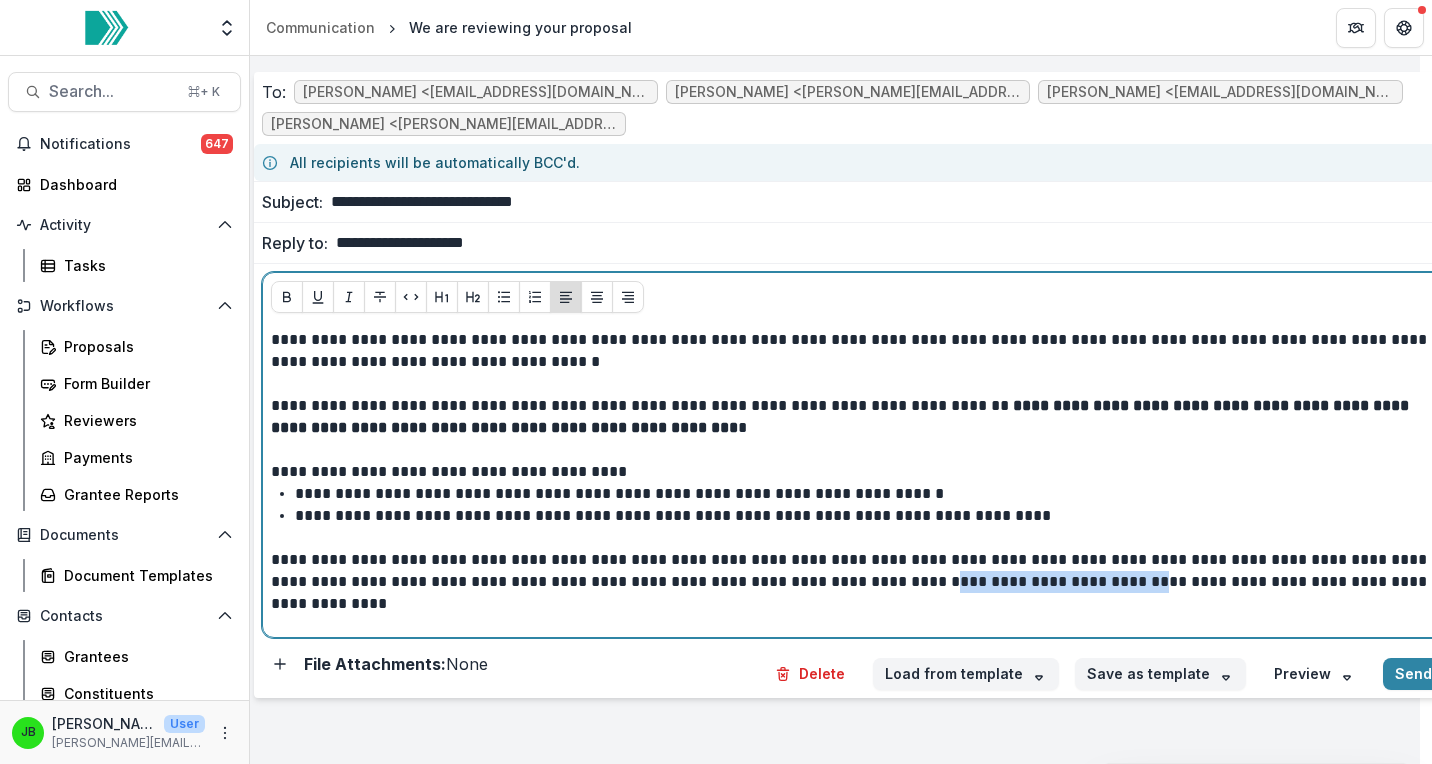 drag, startPoint x: 1094, startPoint y: 584, endPoint x: 904, endPoint y: 588, distance: 190.0421 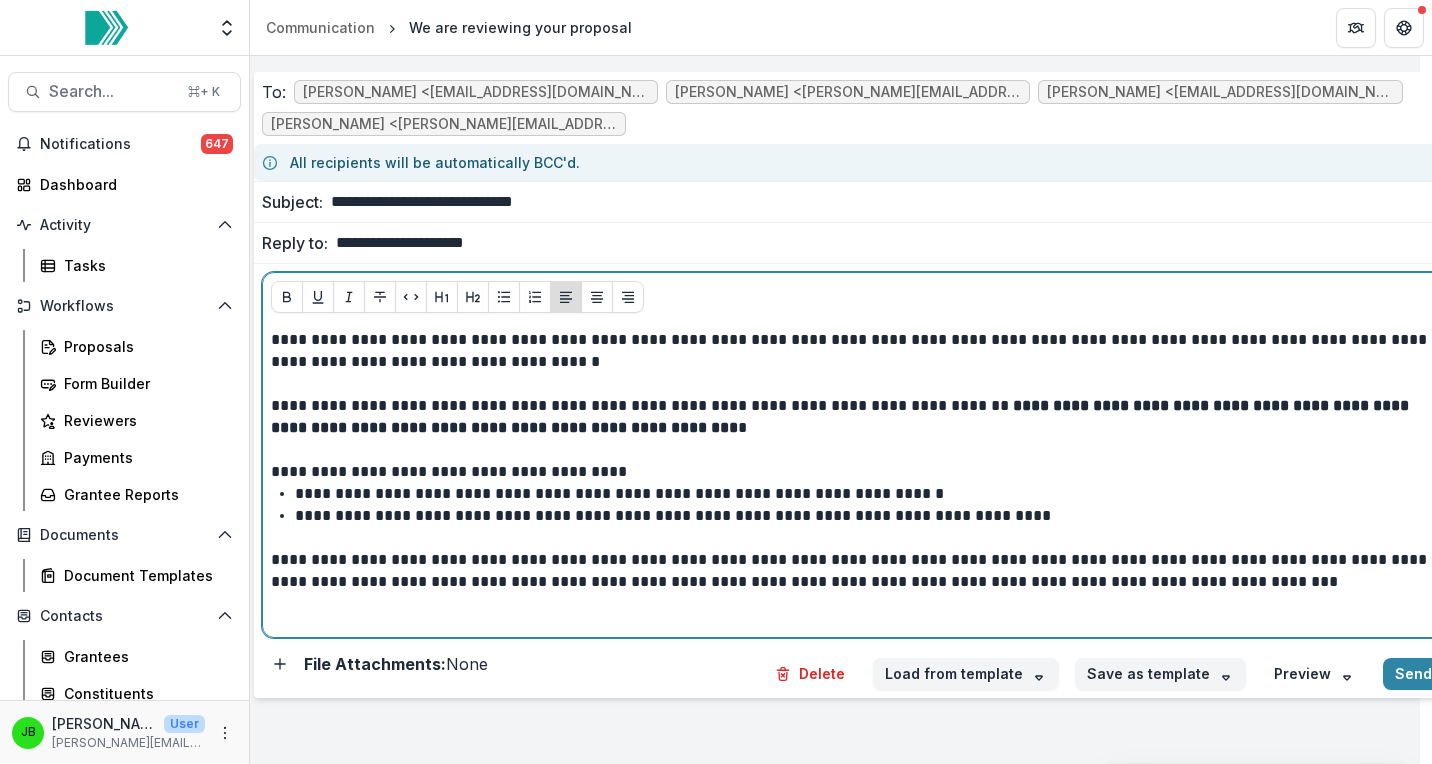 click on "**********" at bounding box center [854, 571] 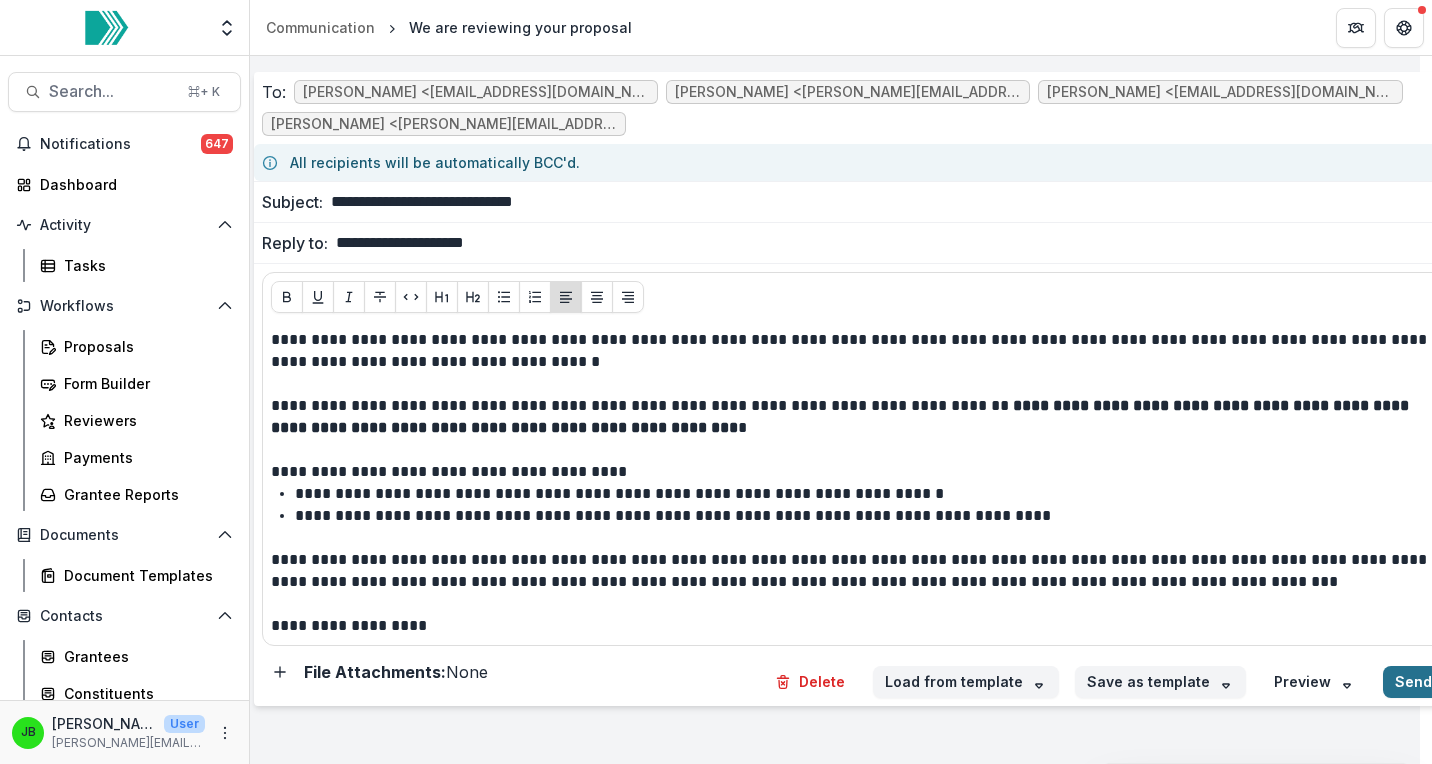 click on "Send" at bounding box center [1425, 682] 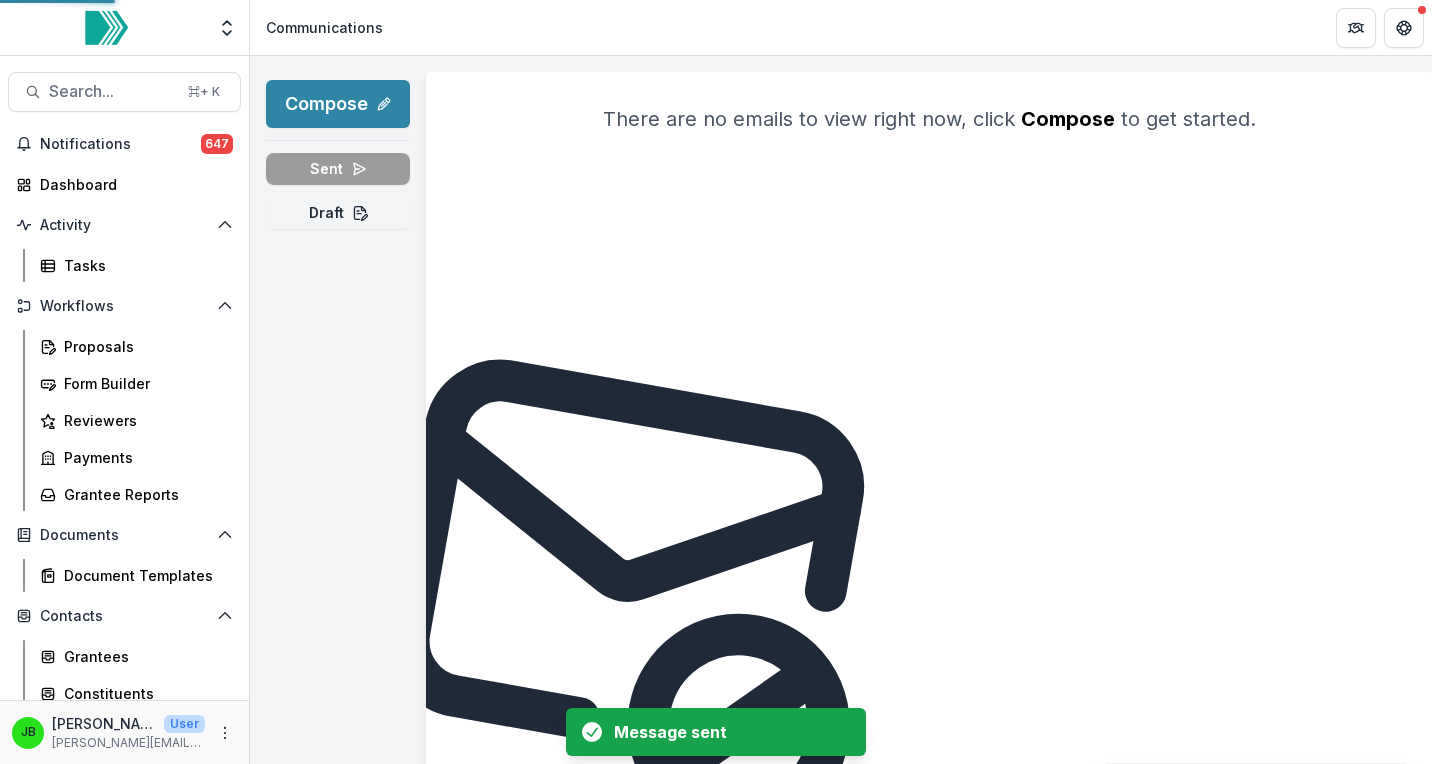 scroll, scrollTop: 0, scrollLeft: 0, axis: both 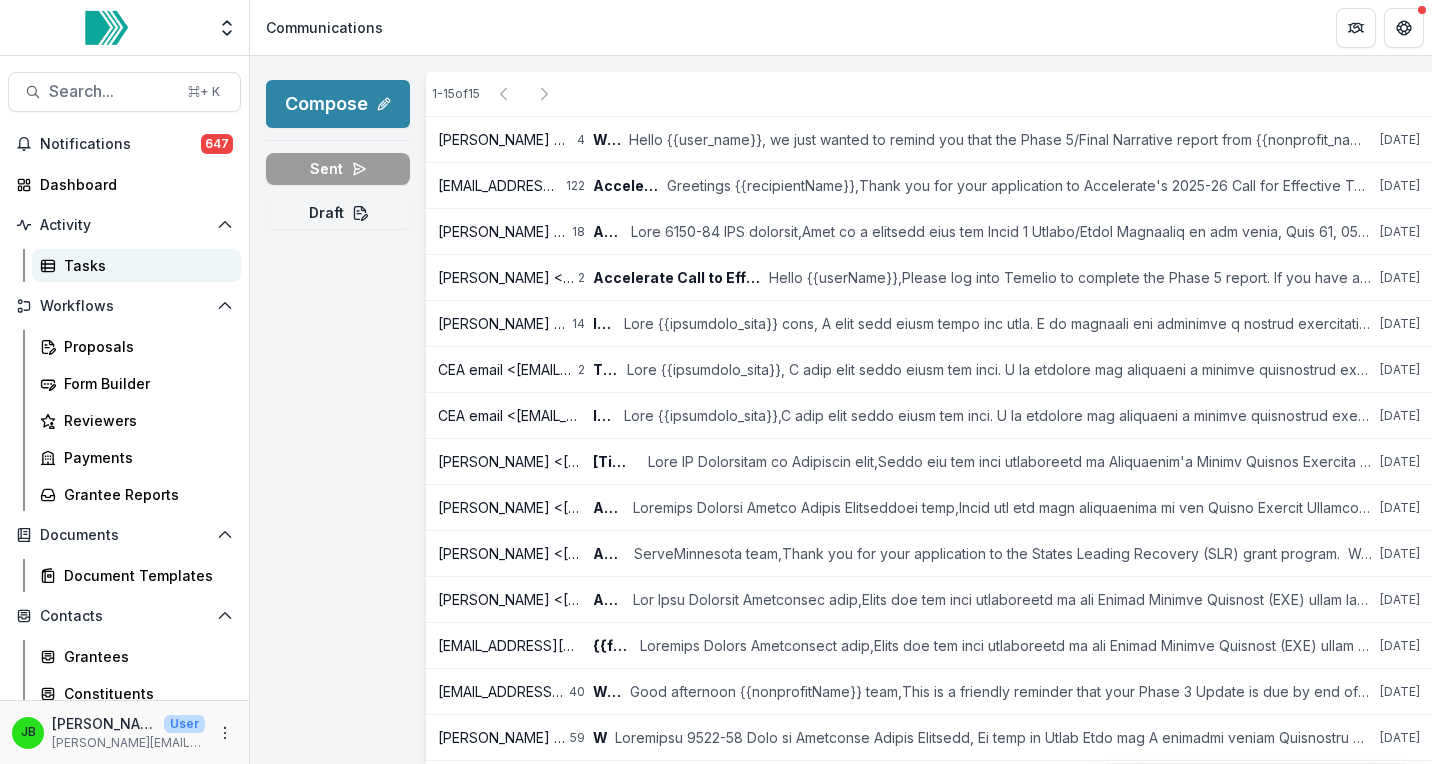 click on "Tasks" at bounding box center [144, 265] 